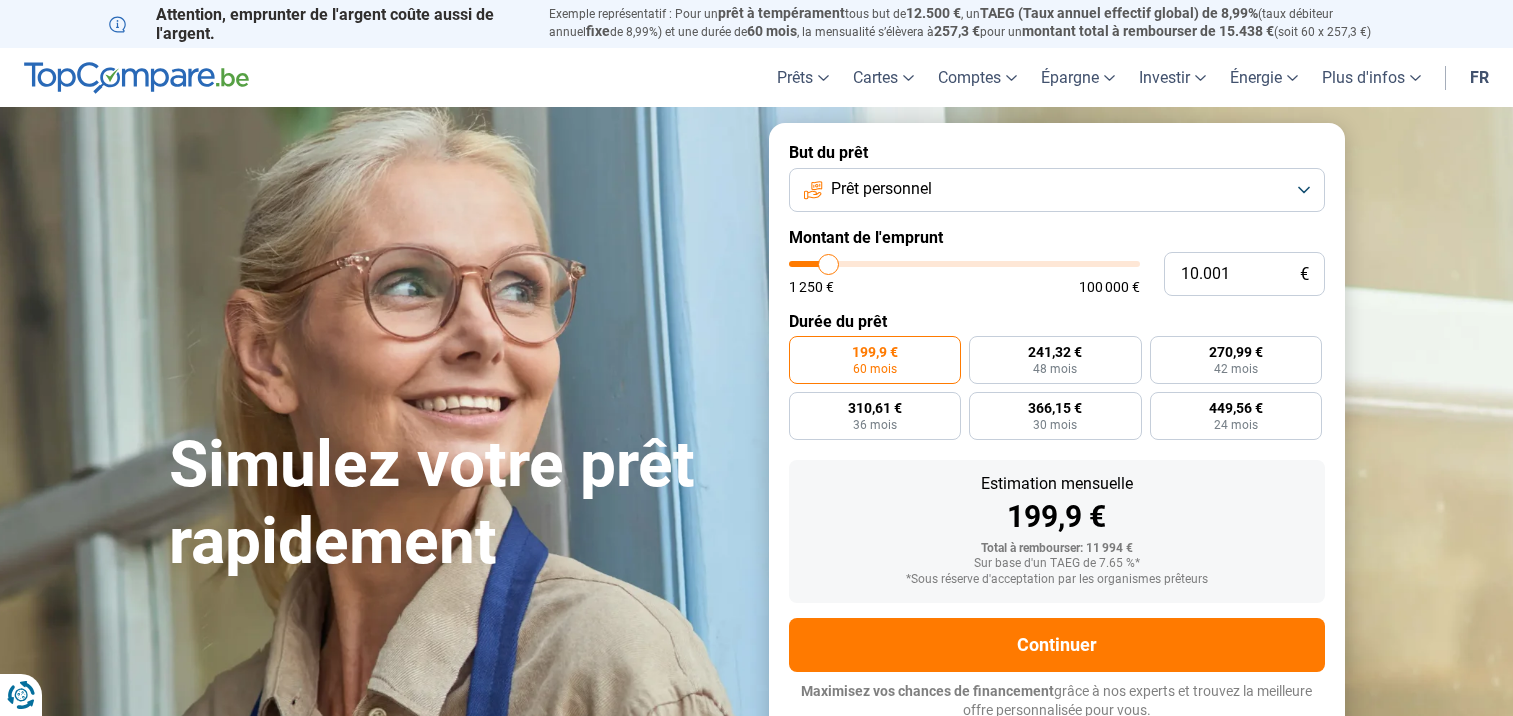 scroll, scrollTop: 0, scrollLeft: 0, axis: both 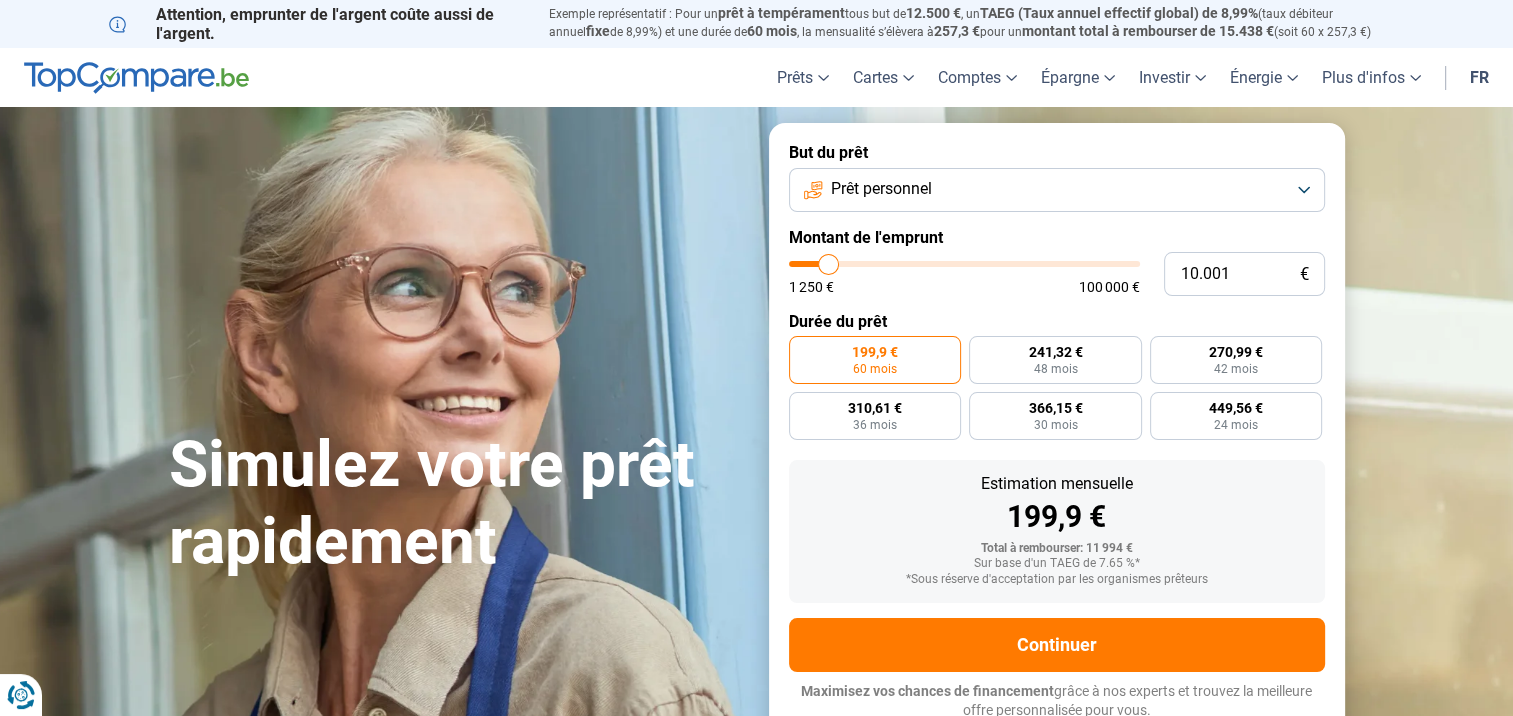 type on "10.250" 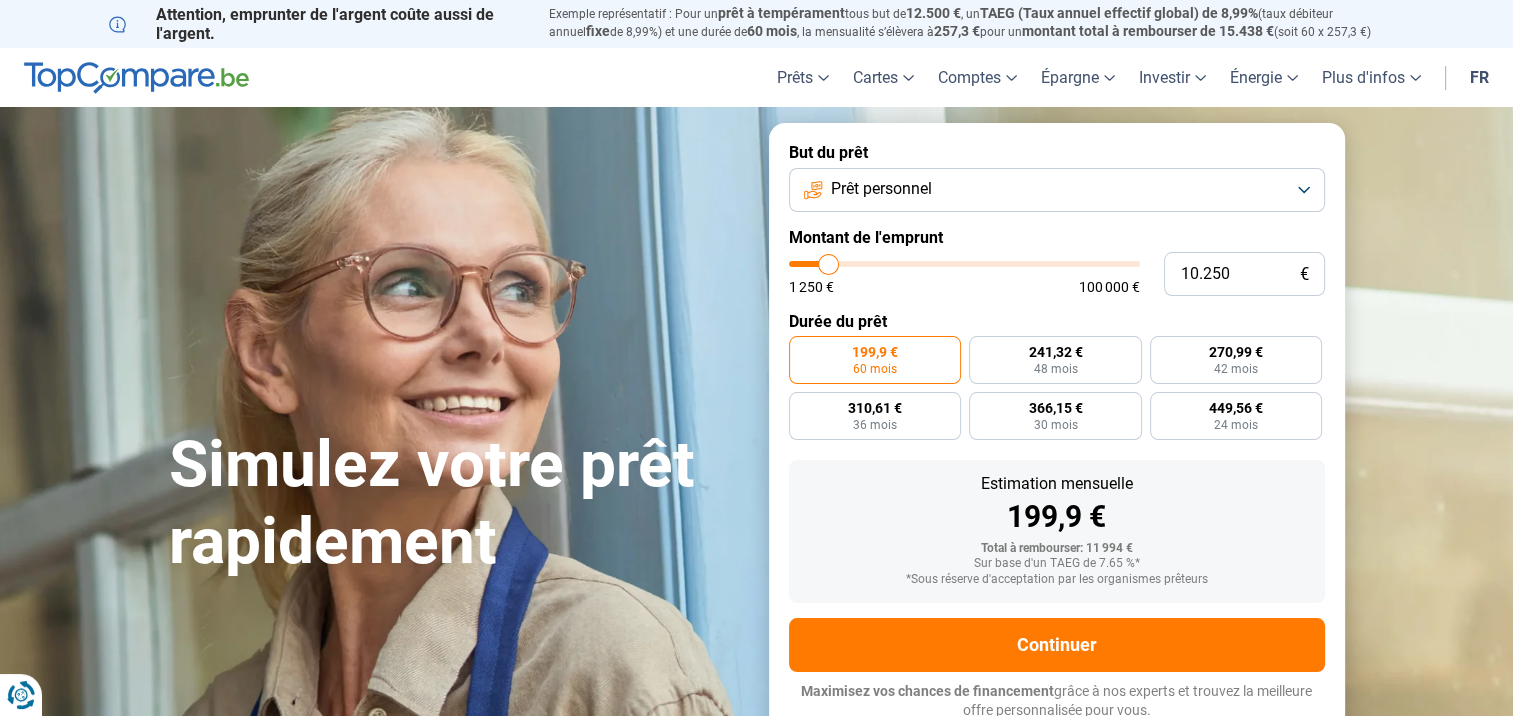 type on "10250" 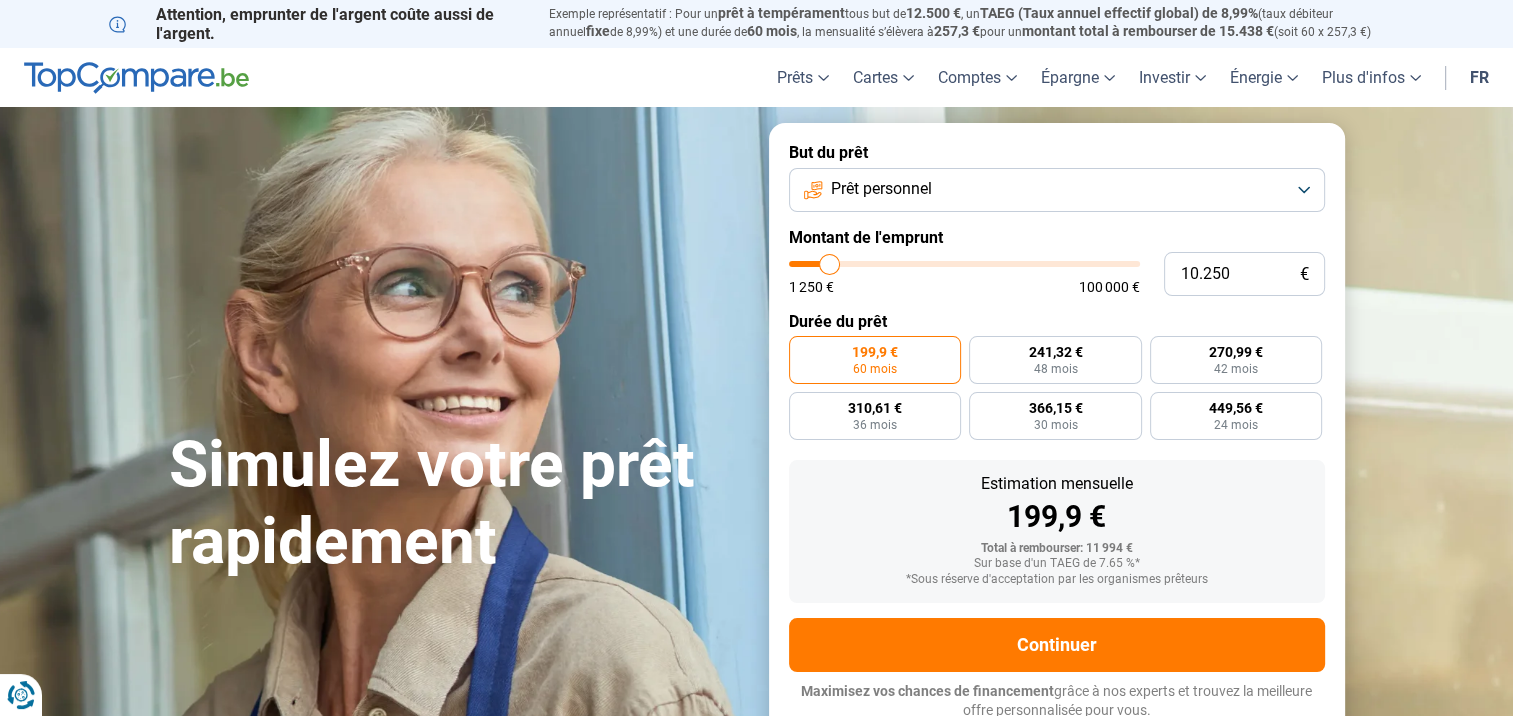 type on "10.750" 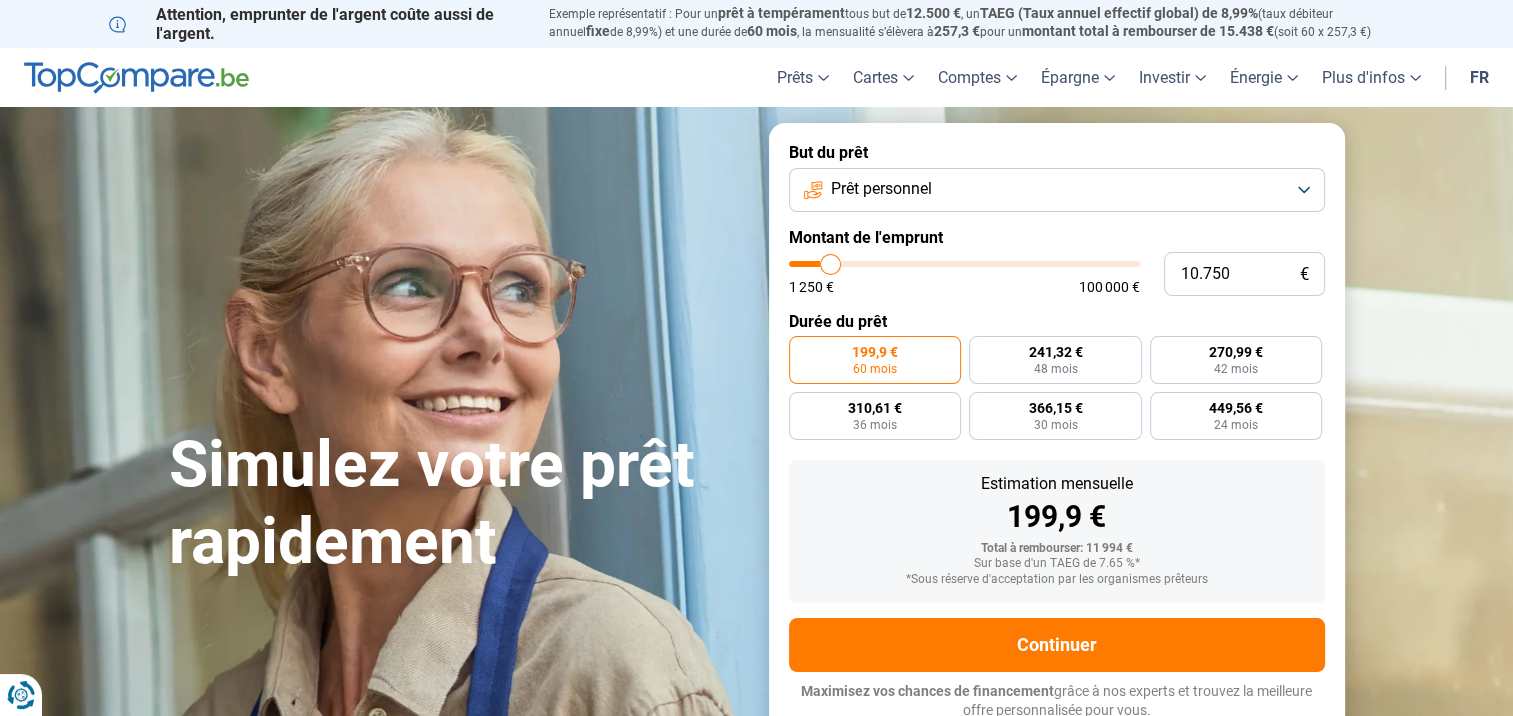 type on "11.250" 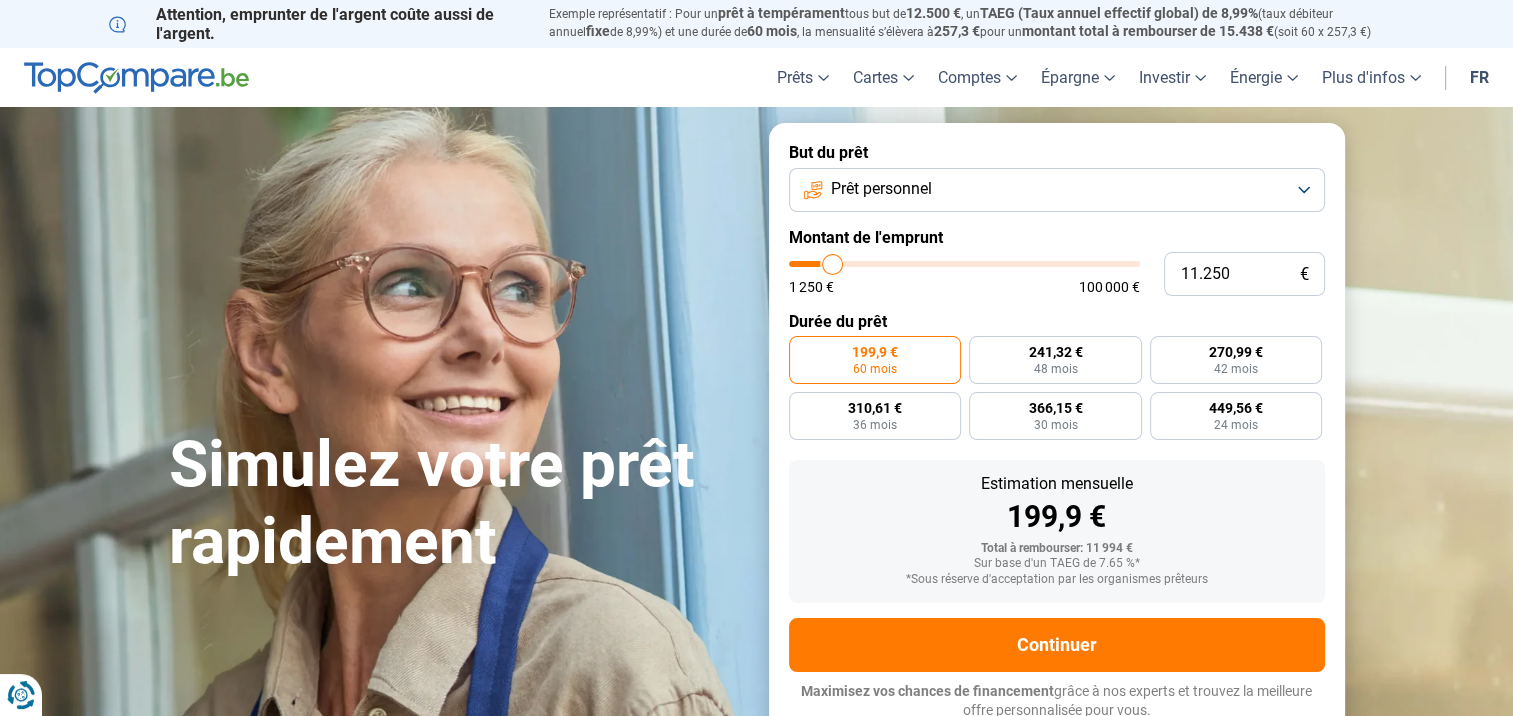 type on "11.500" 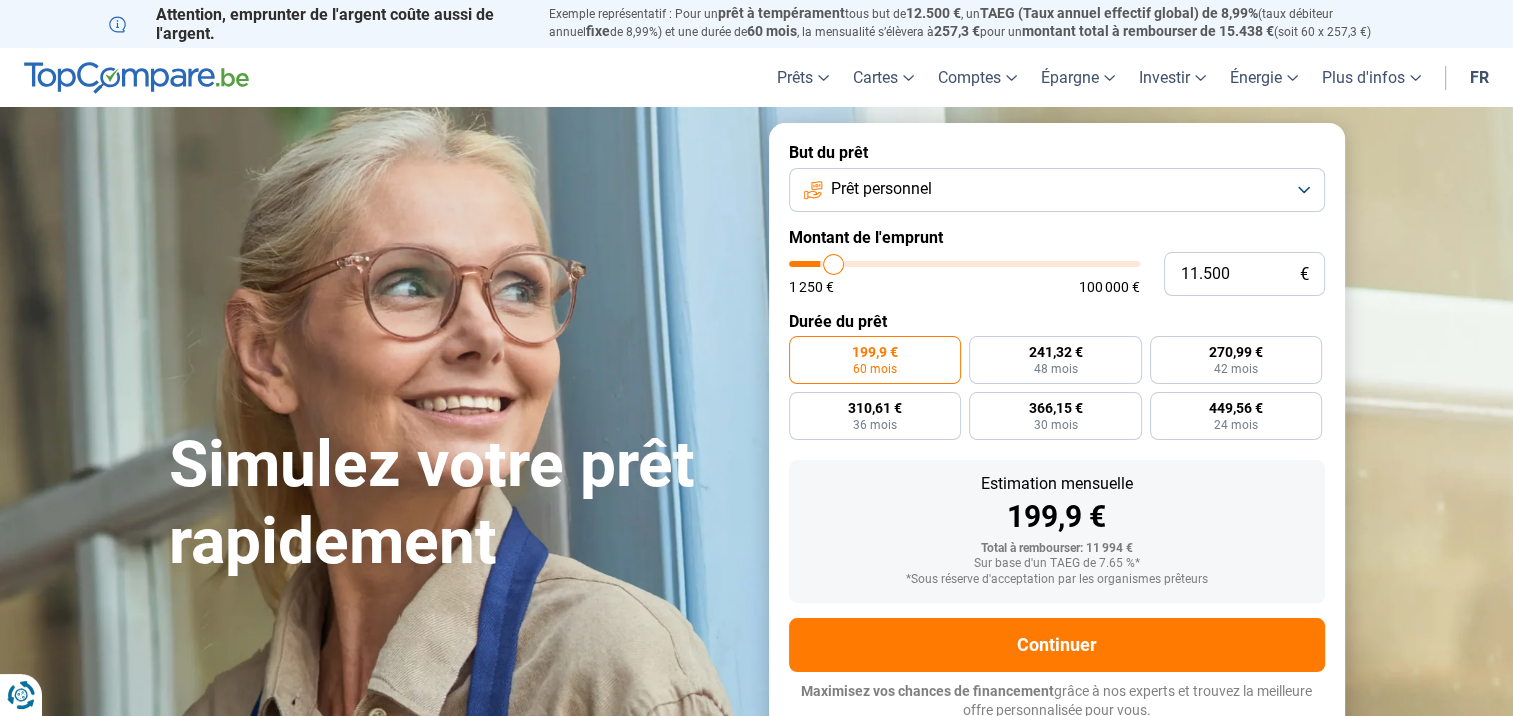 type on "12.250" 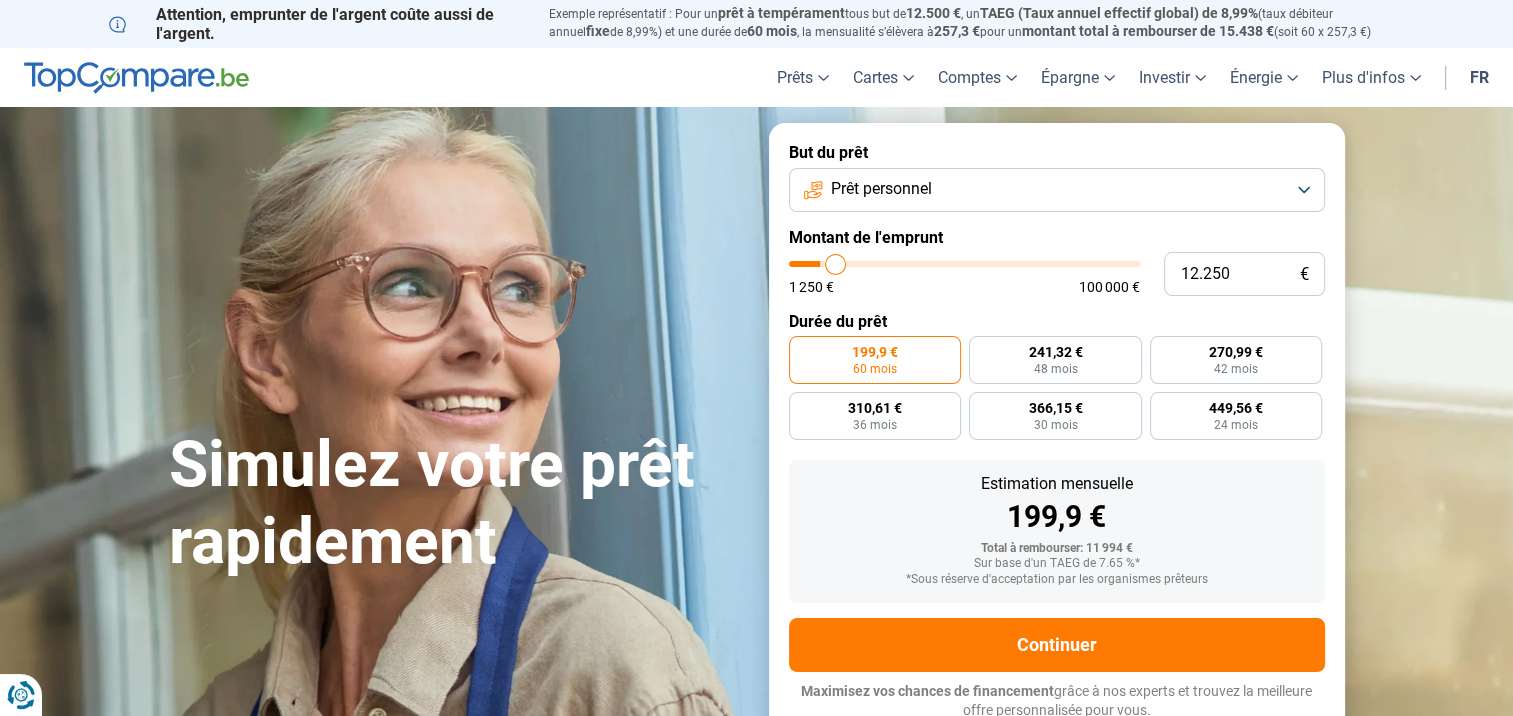 type on "12.750" 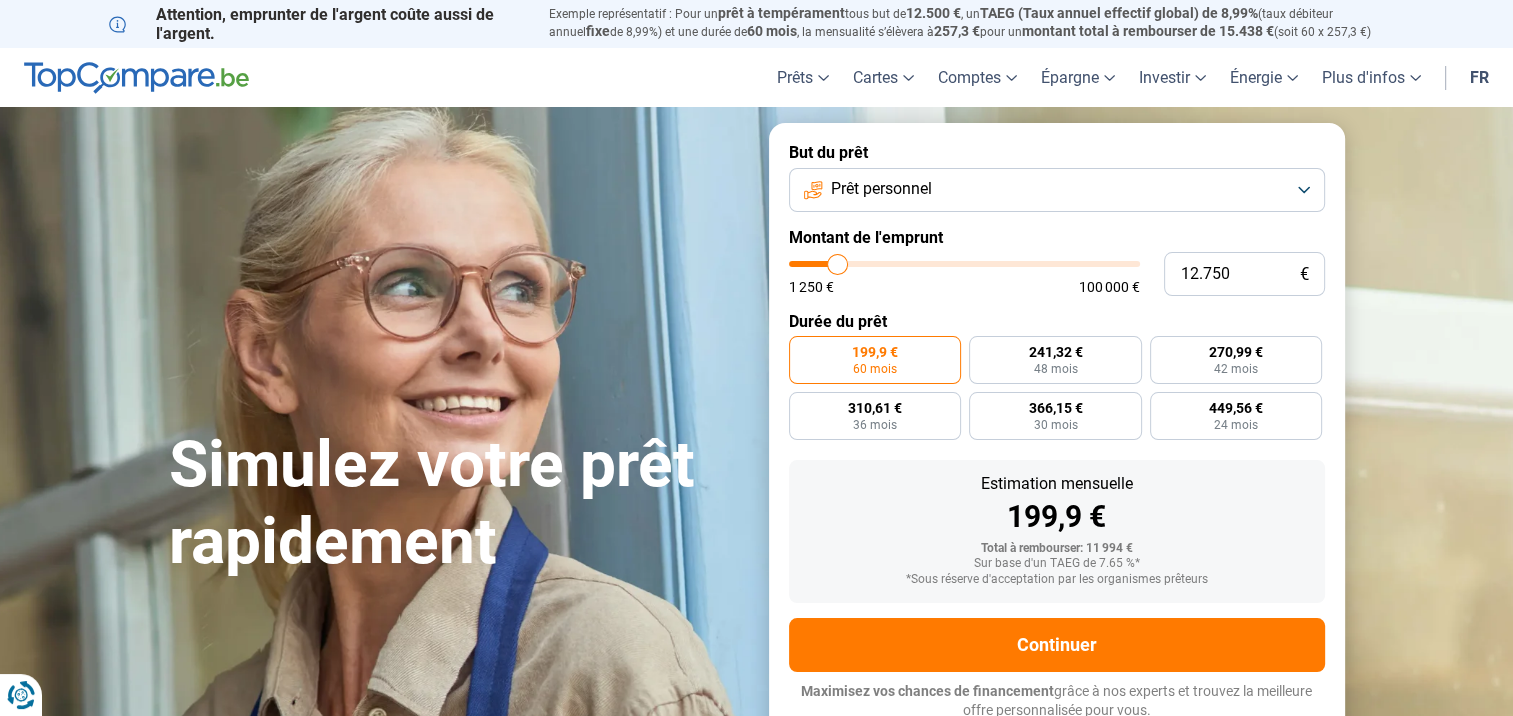 type on "13.500" 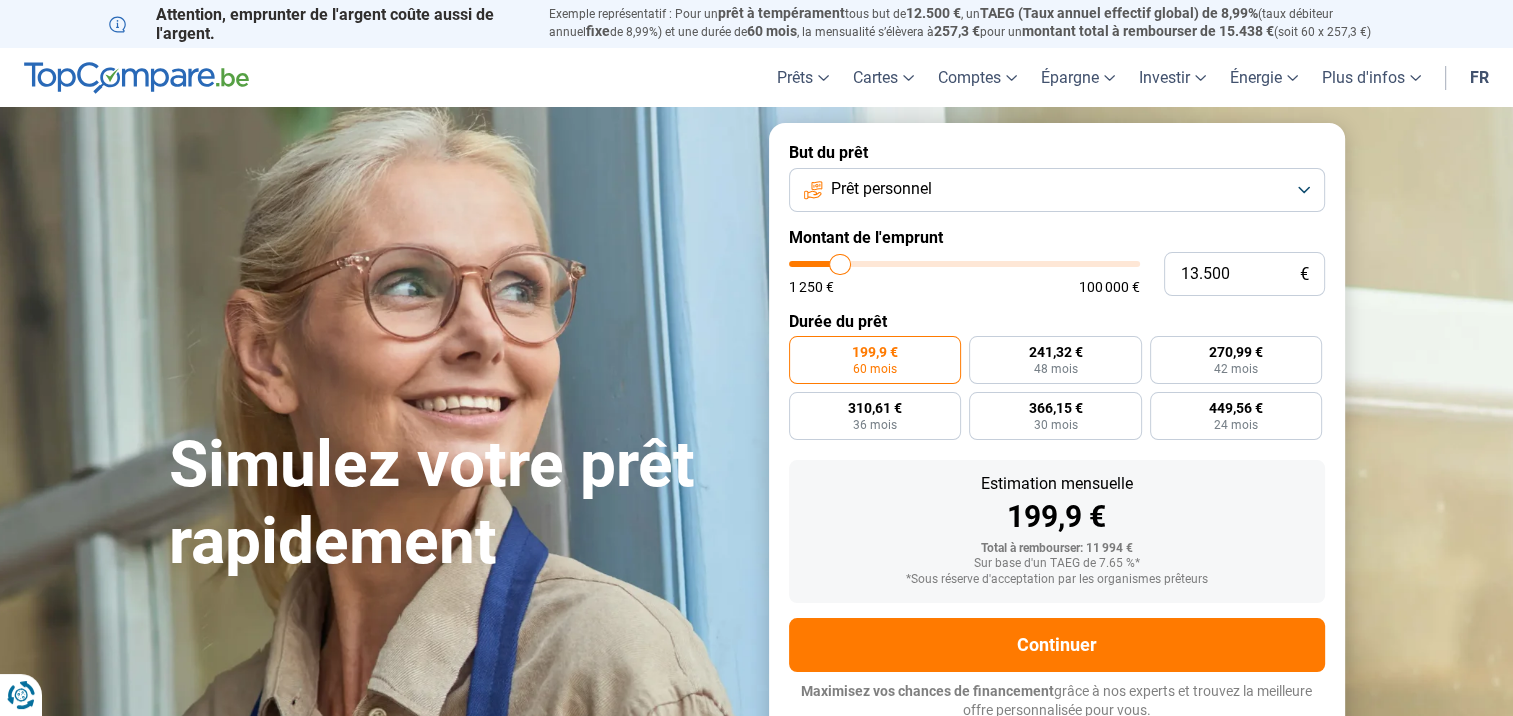 type on "14.250" 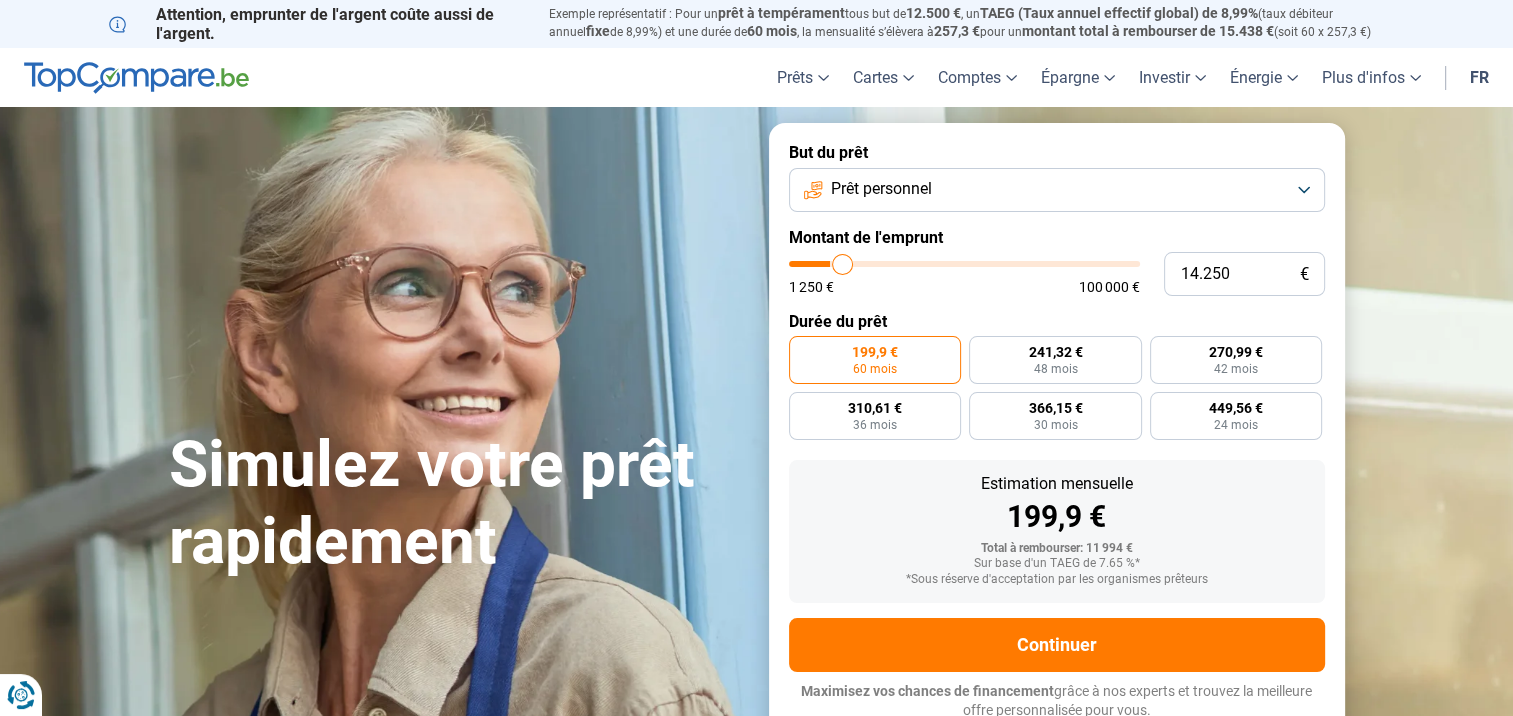type on "14.500" 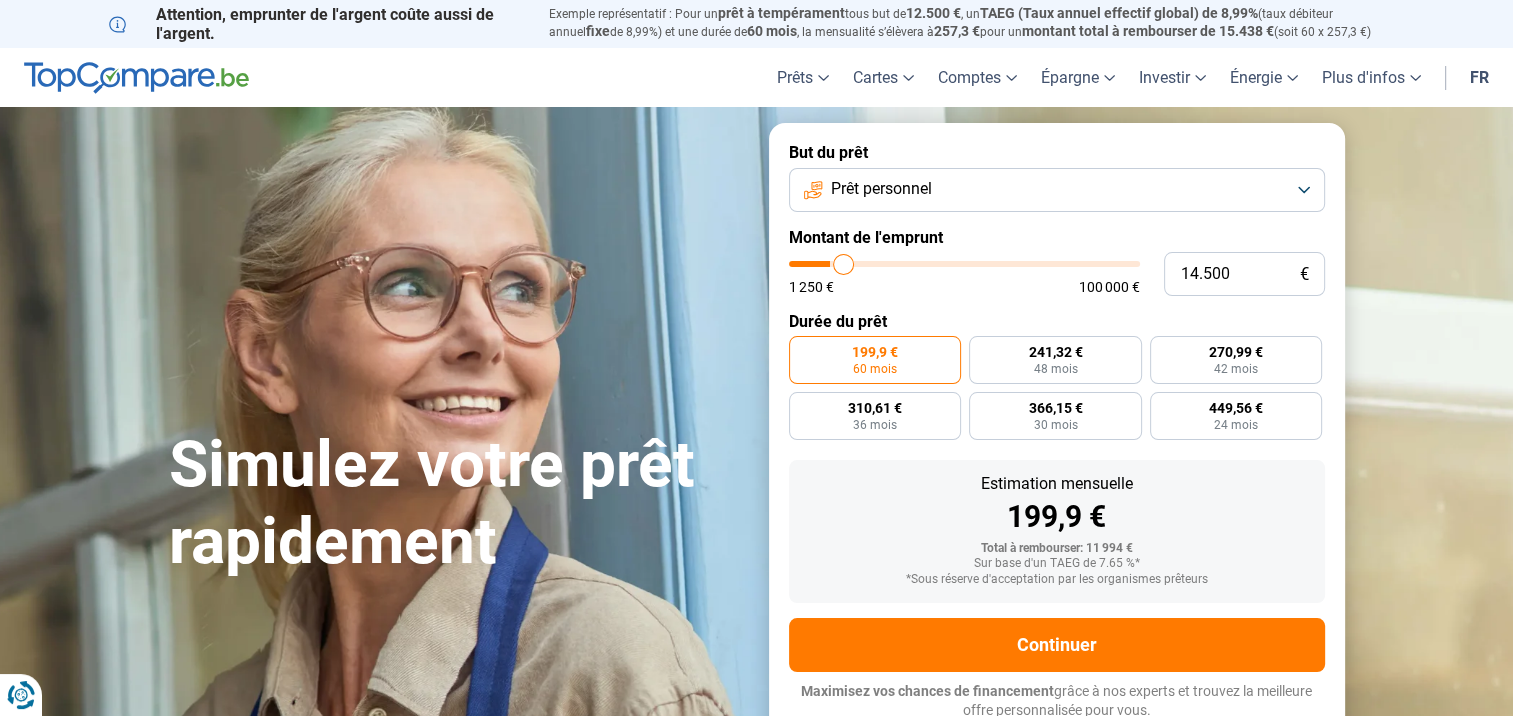 type on "14.750" 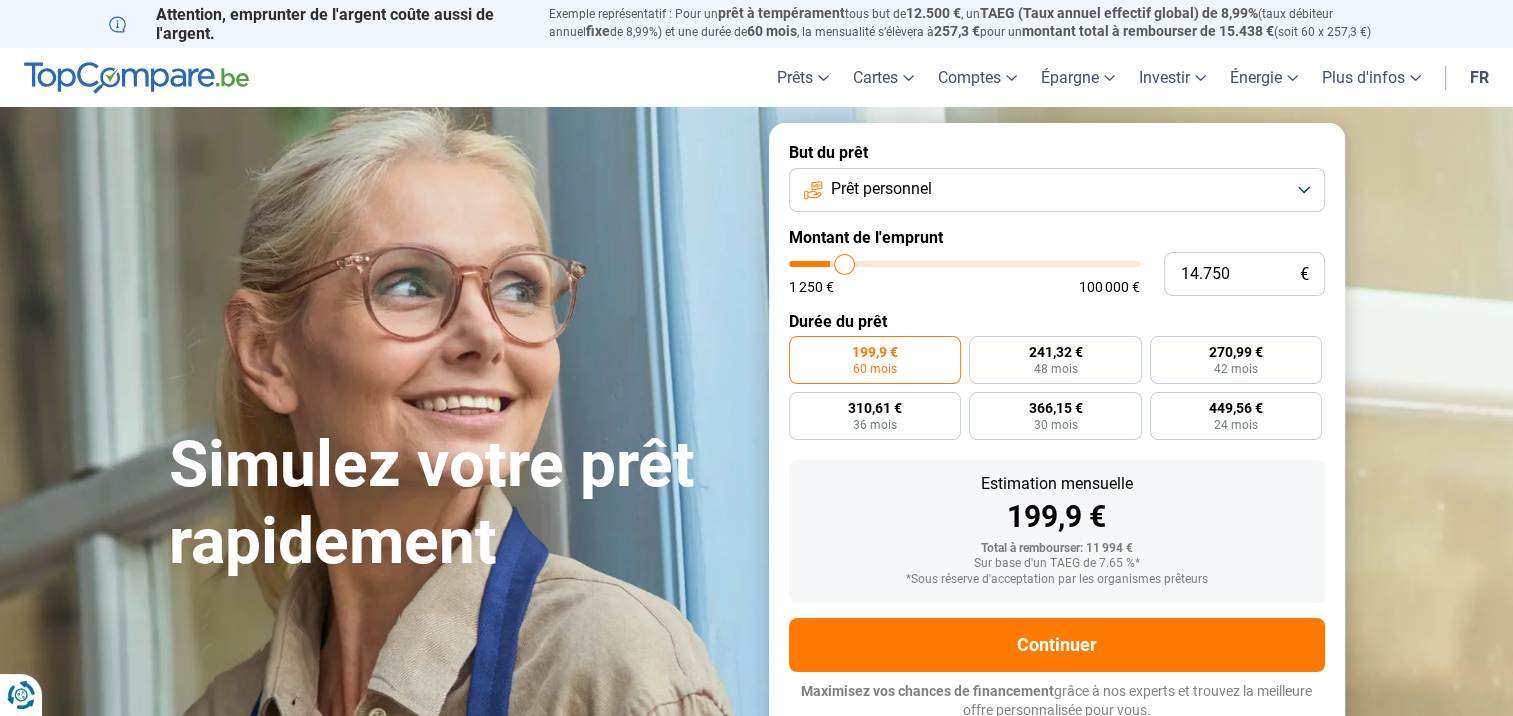 type on "15.500" 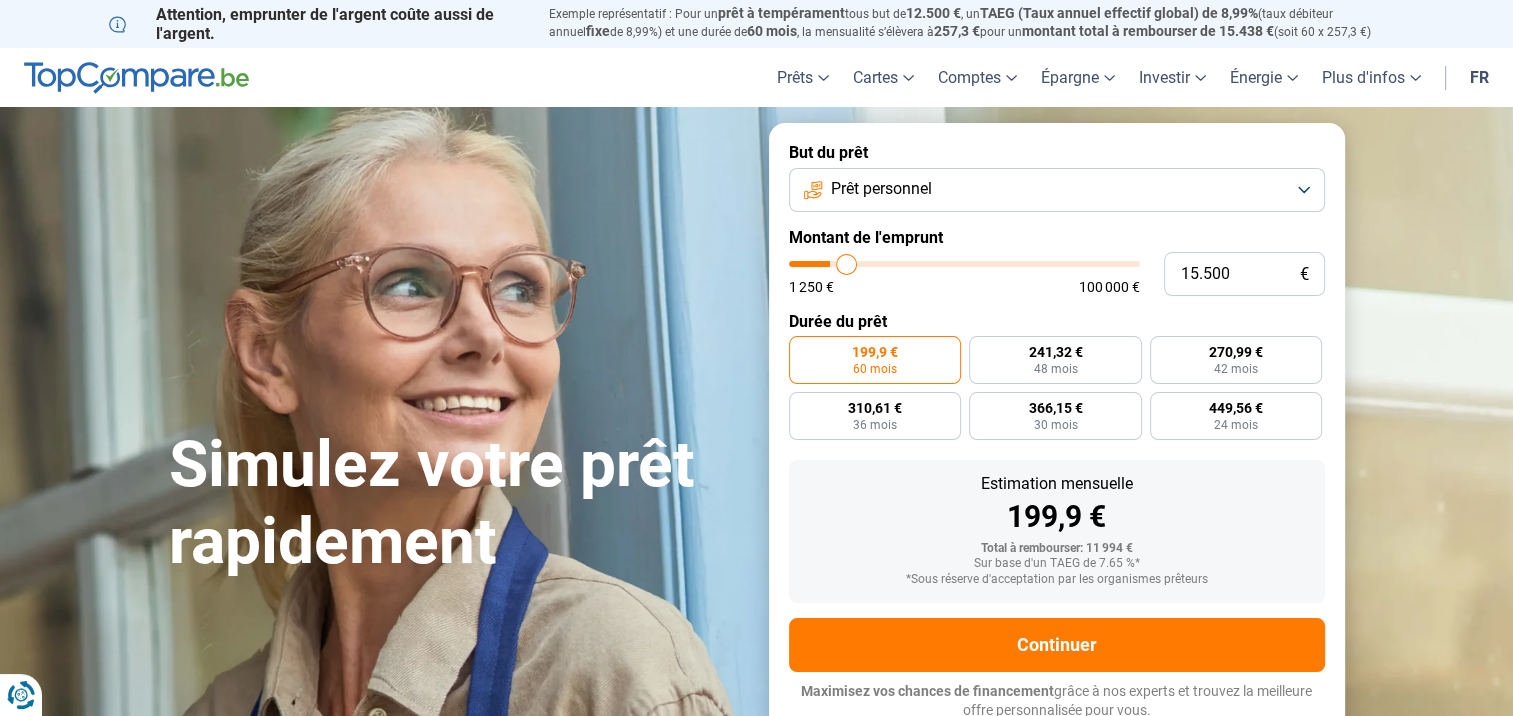 type on "17.250" 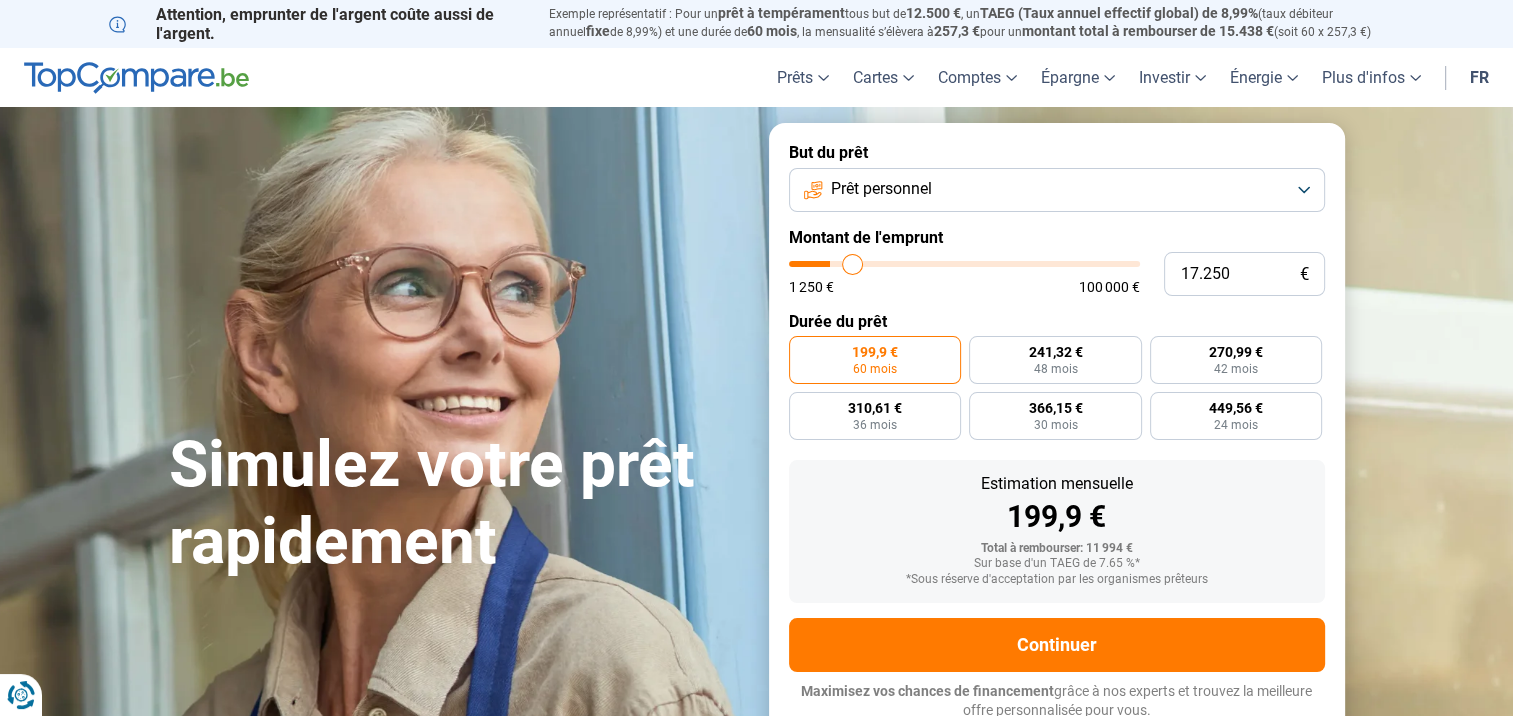 type on "18.500" 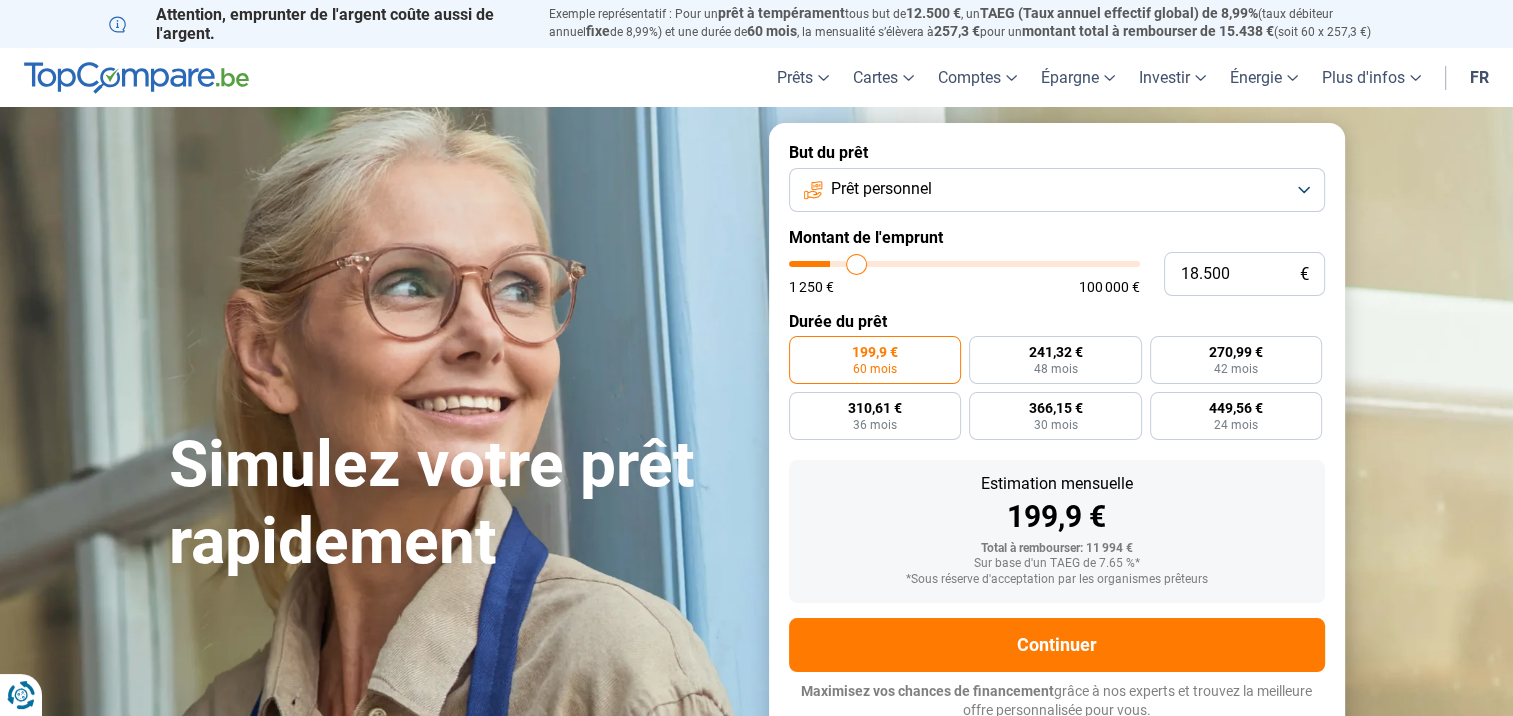 type on "19.750" 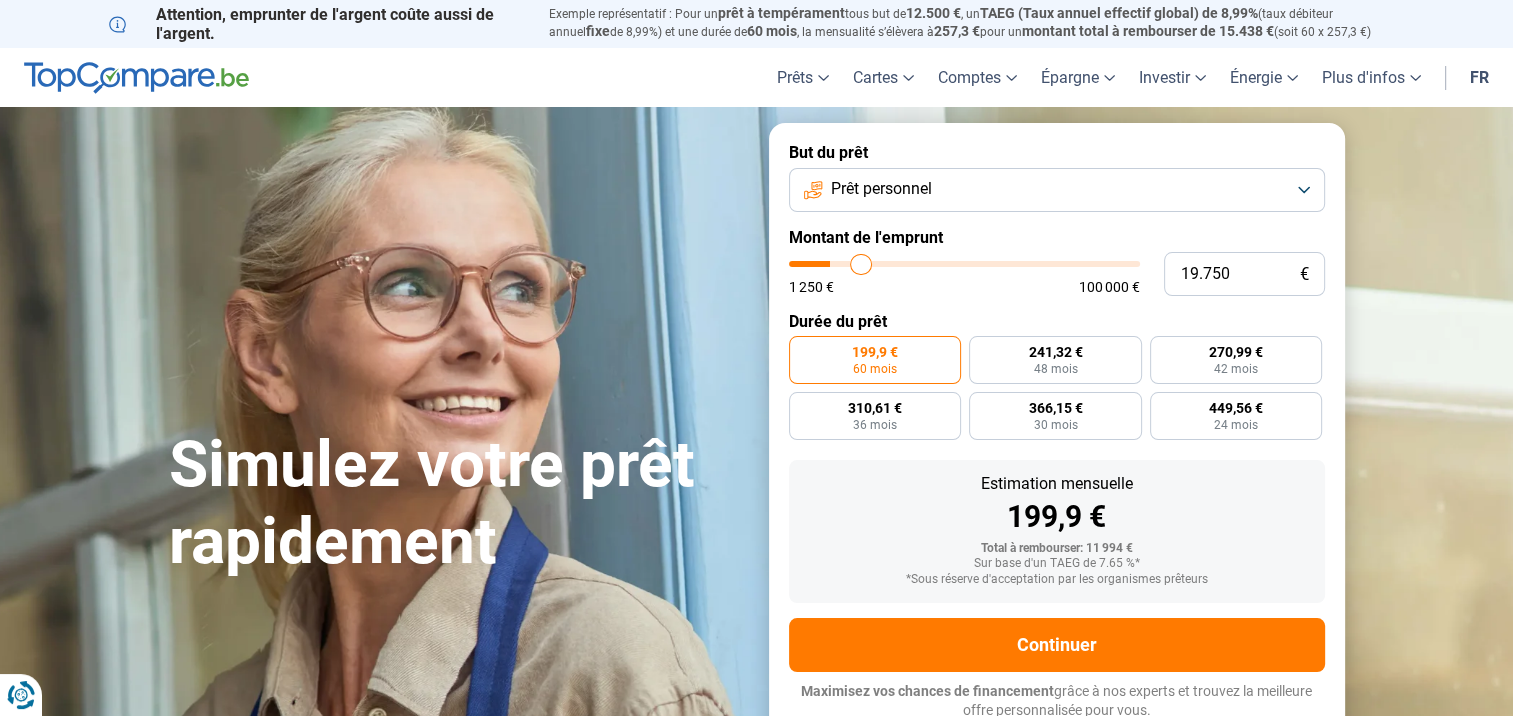 type on "21.250" 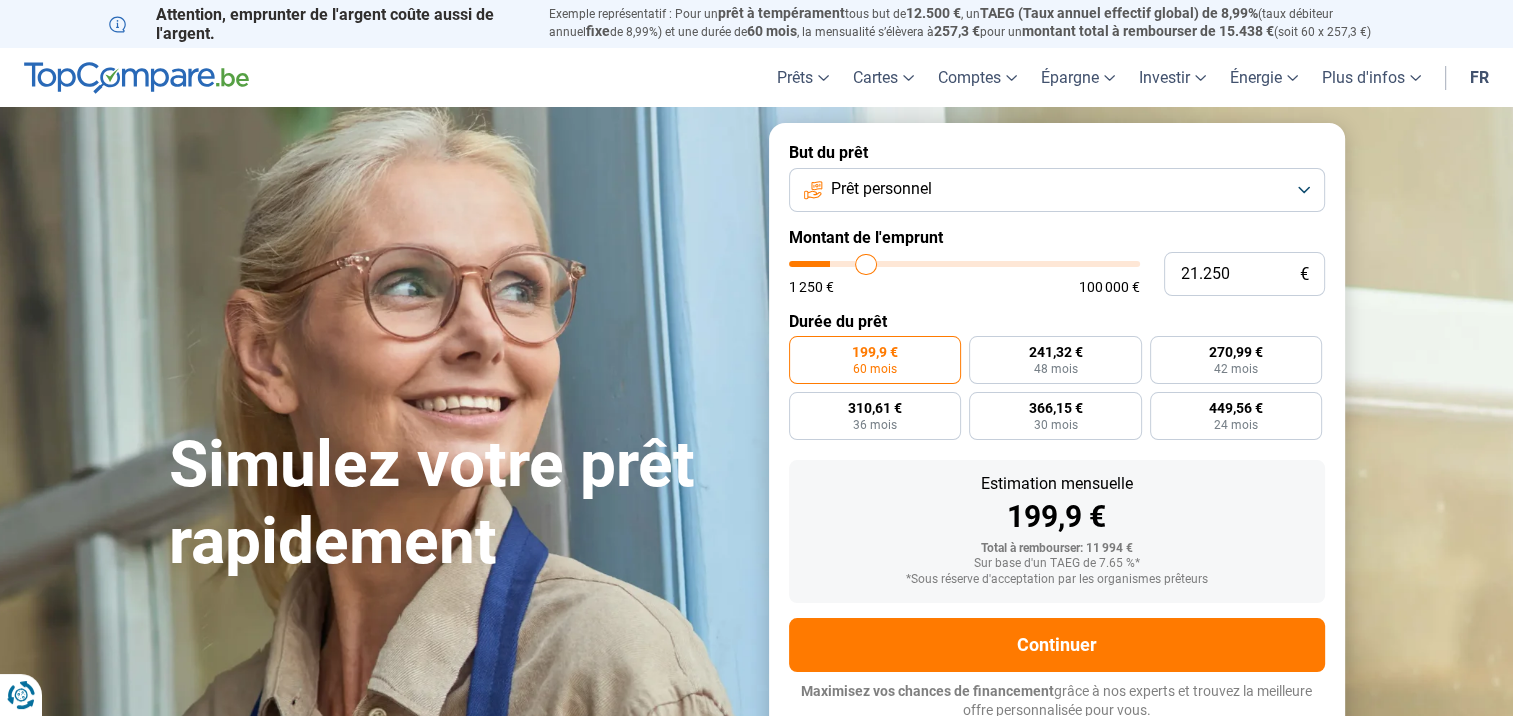 type on "22.250" 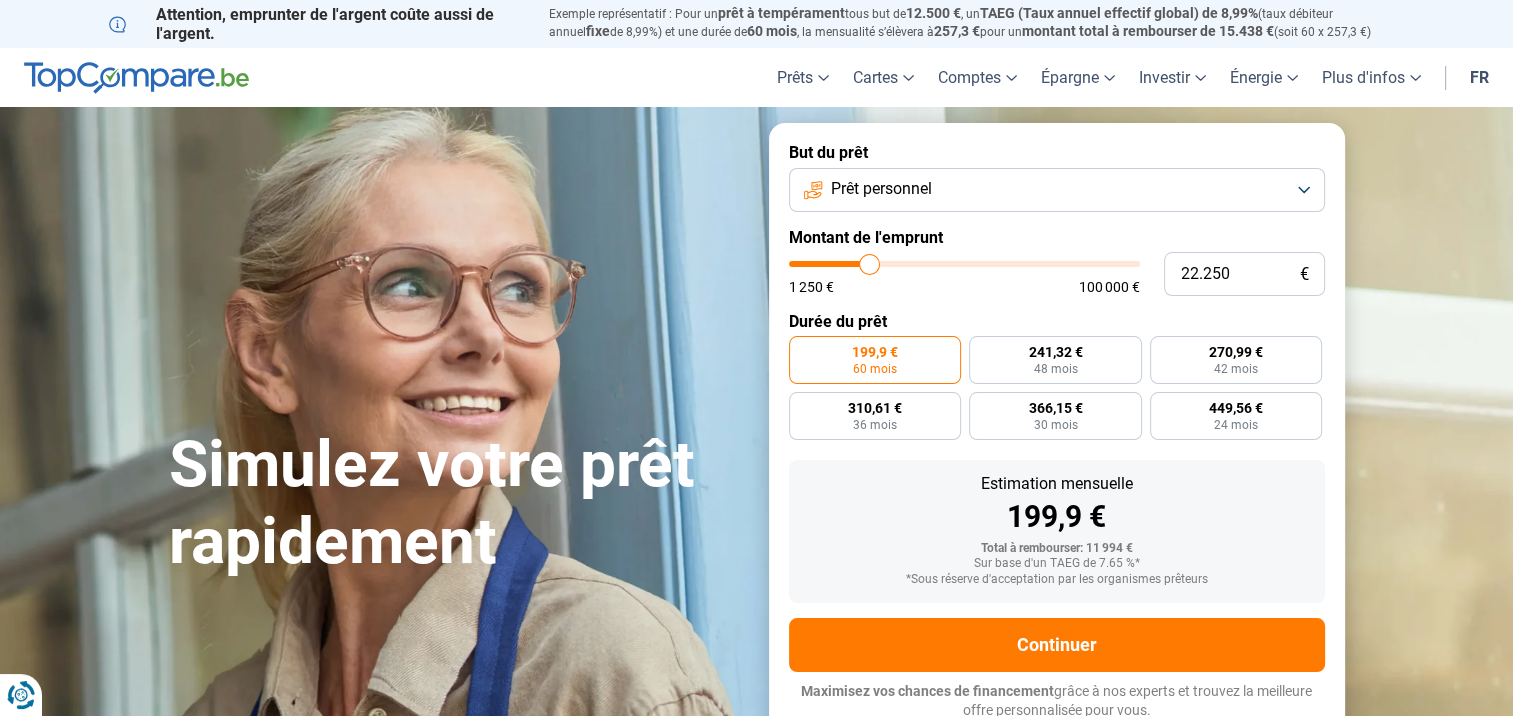type on "23.500" 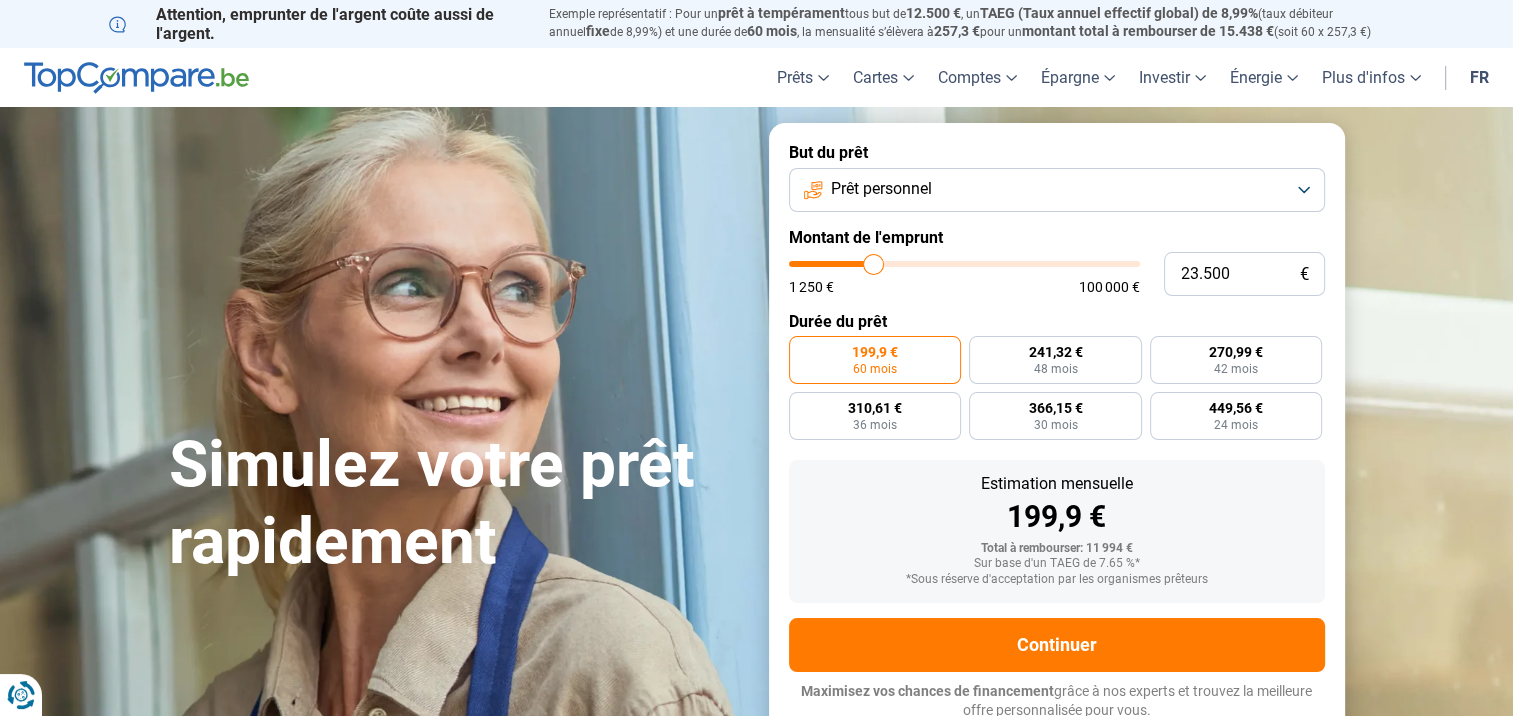type on "24.000" 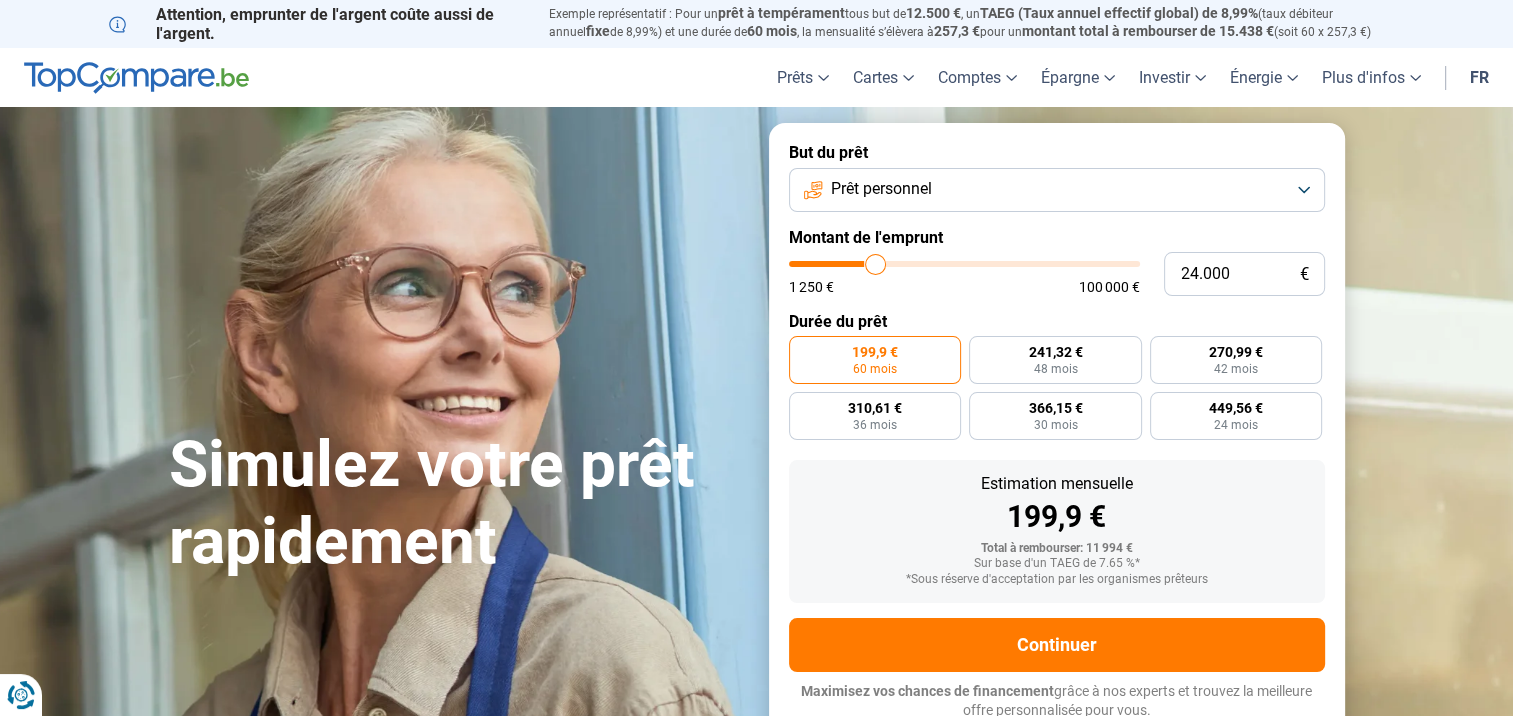 type on "24.250" 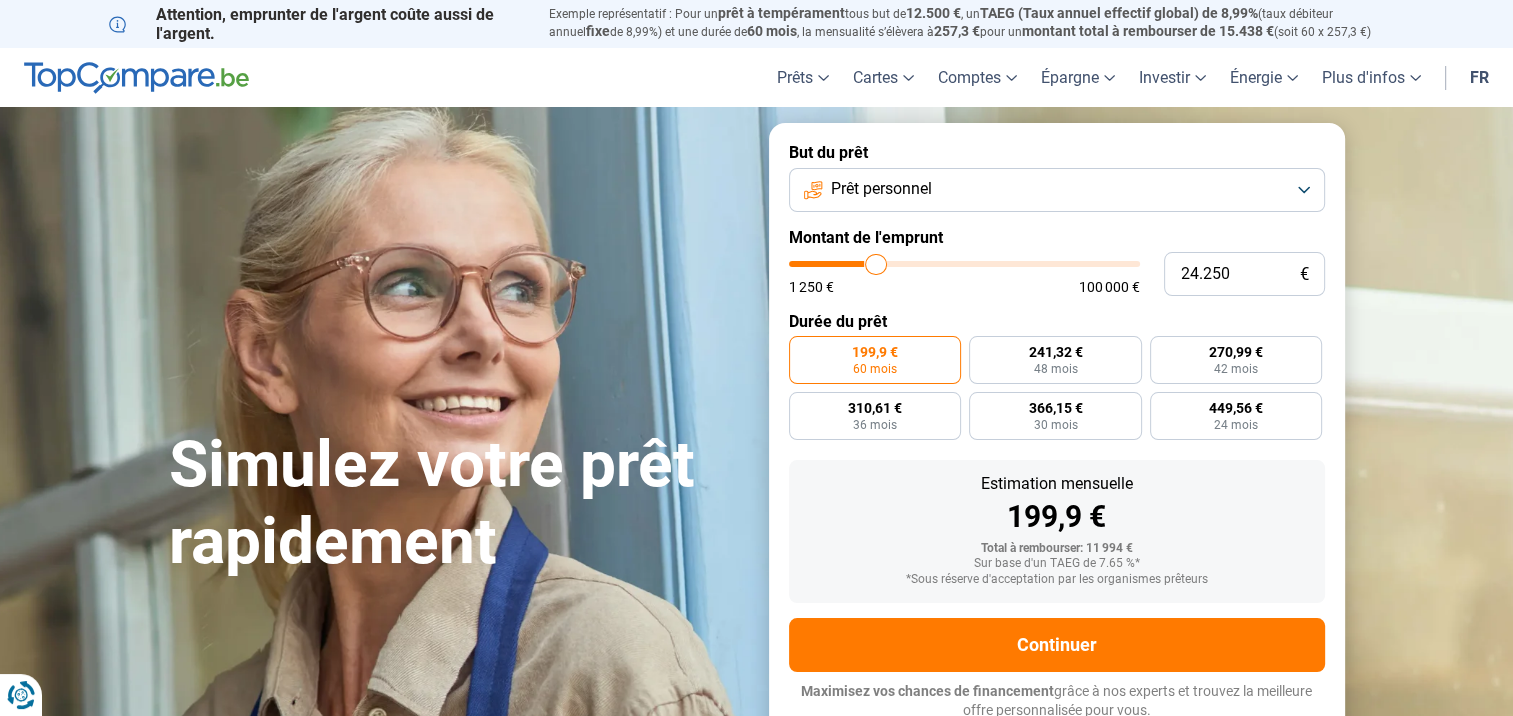 type on "24.500" 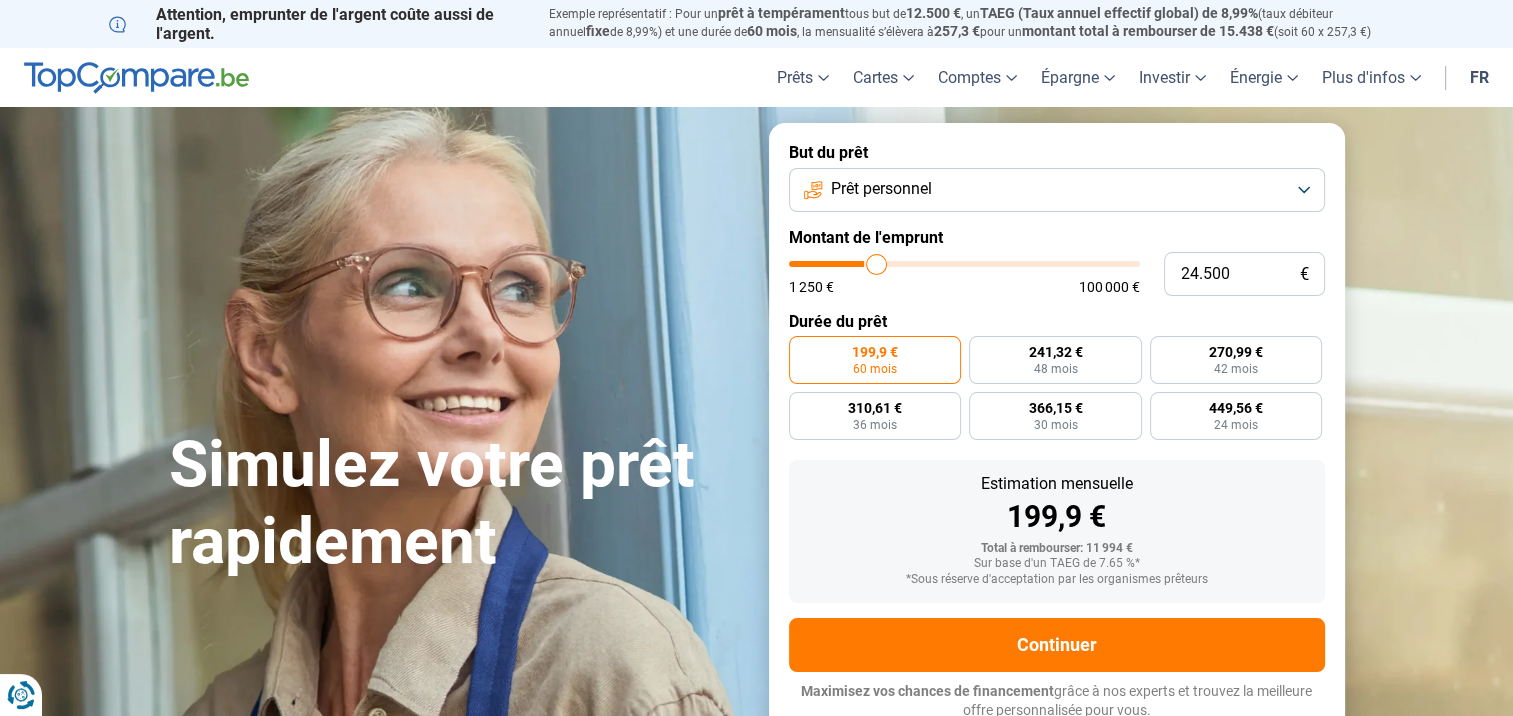 type on "24.750" 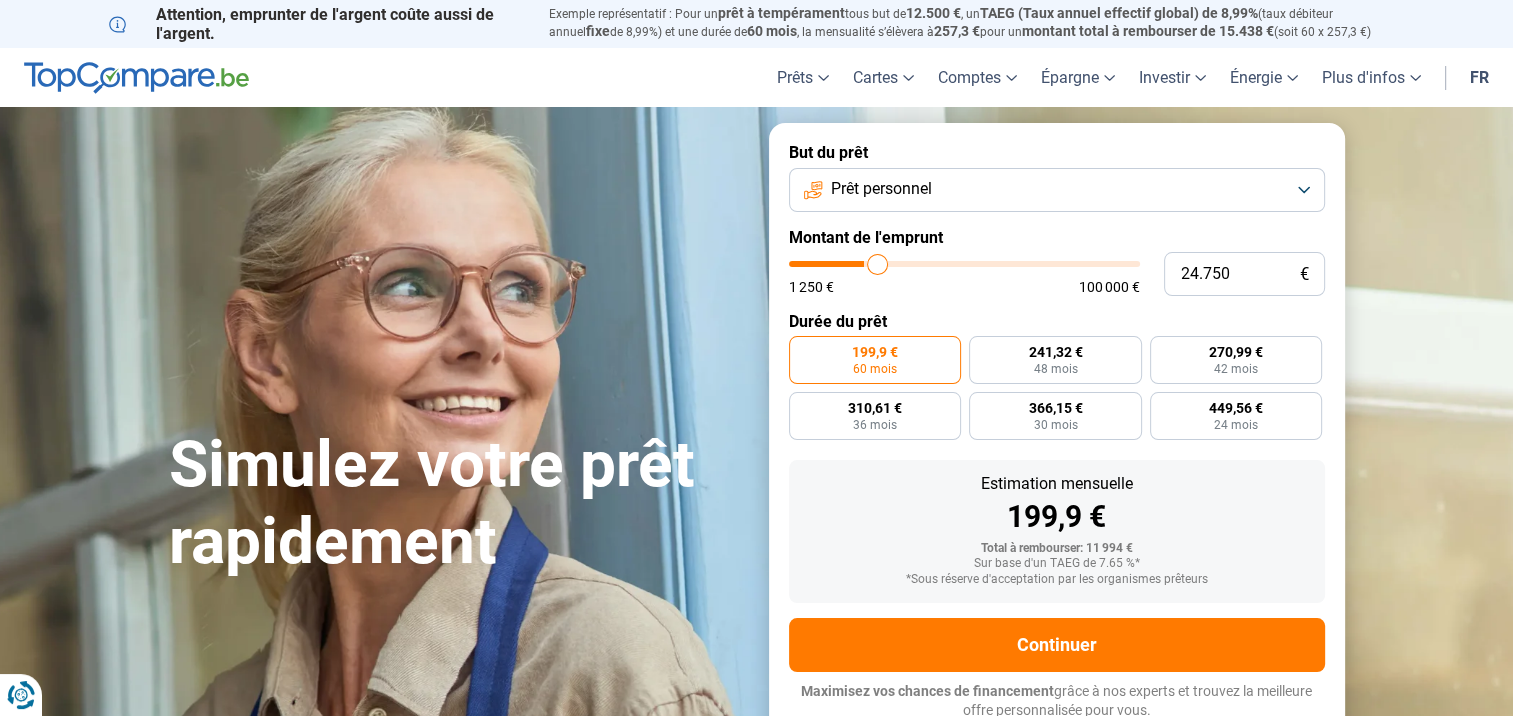 type on "25.000" 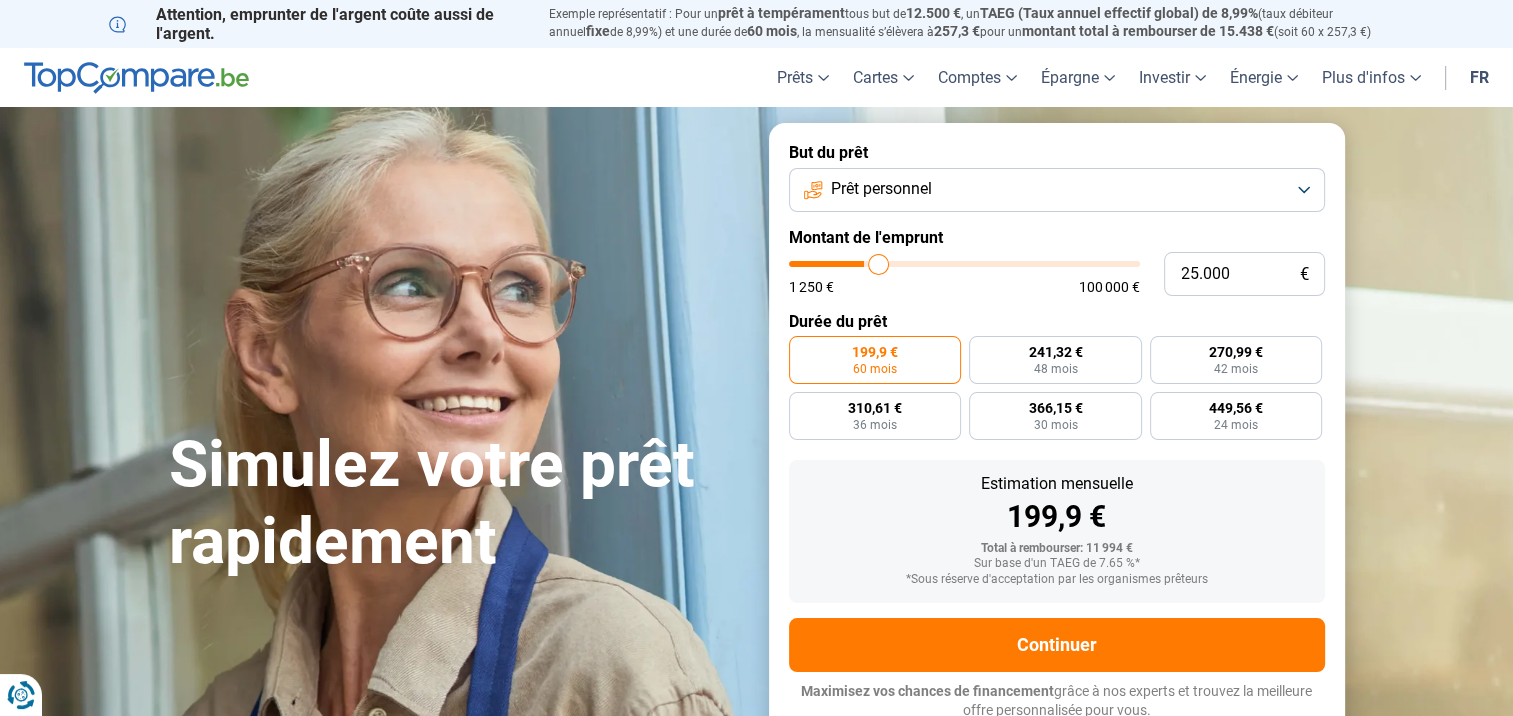 type on "25.250" 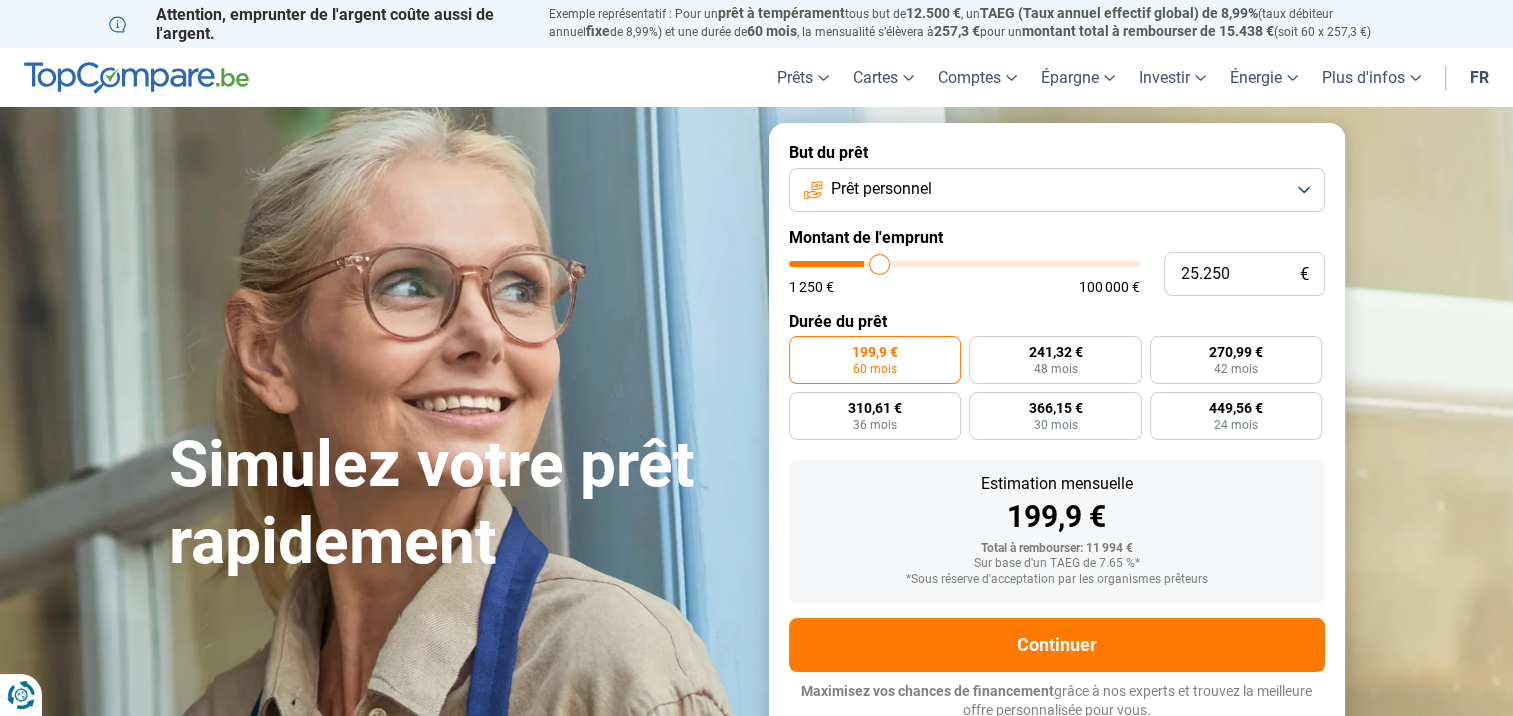 type on "25.500" 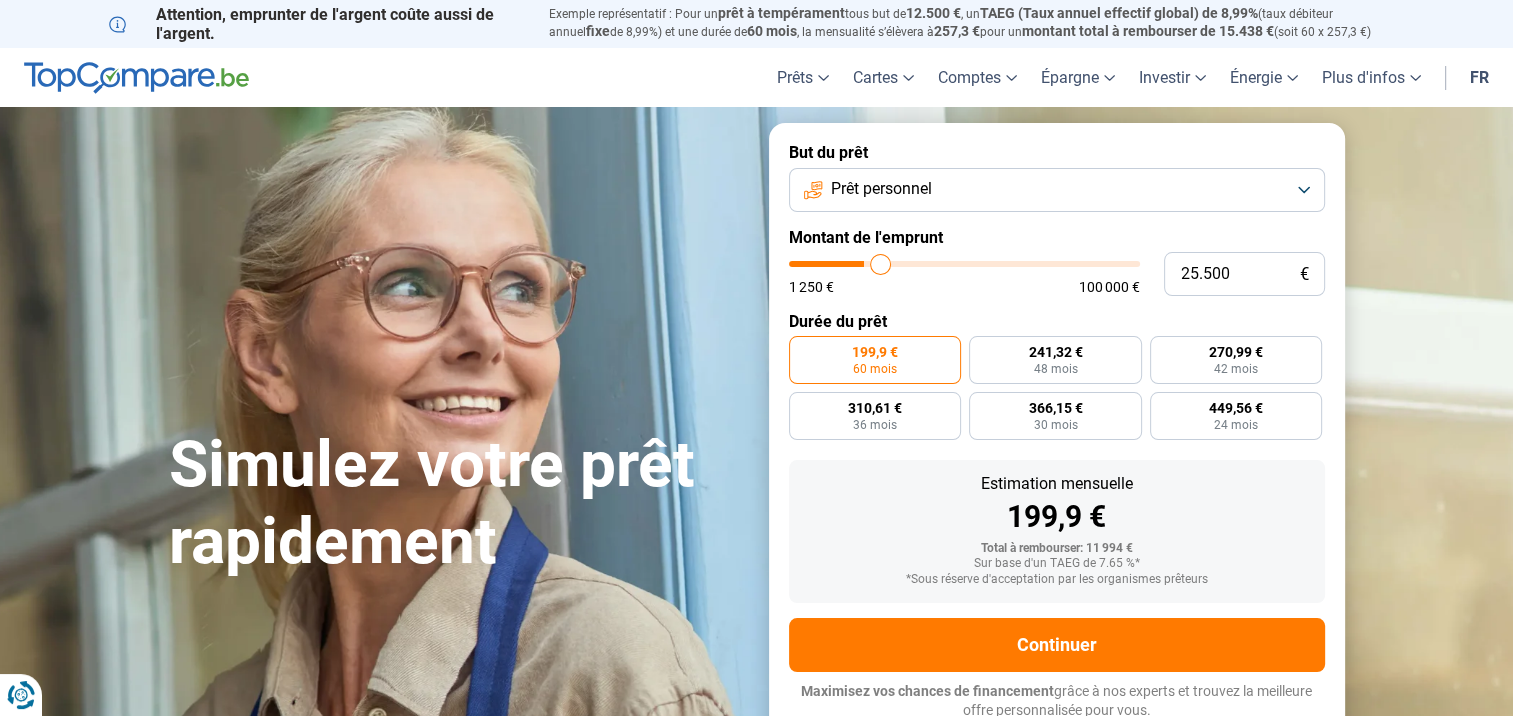 type on "26.000" 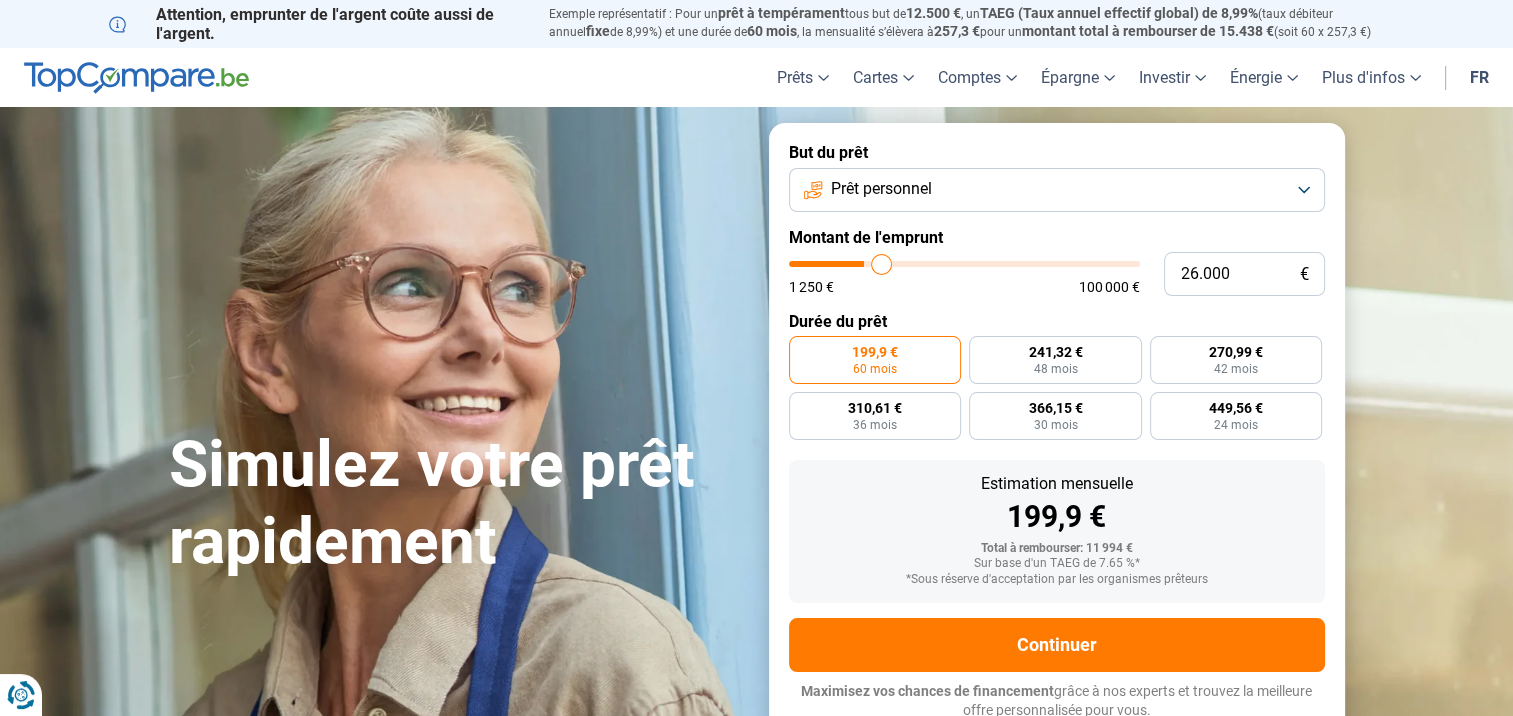 type on "26.250" 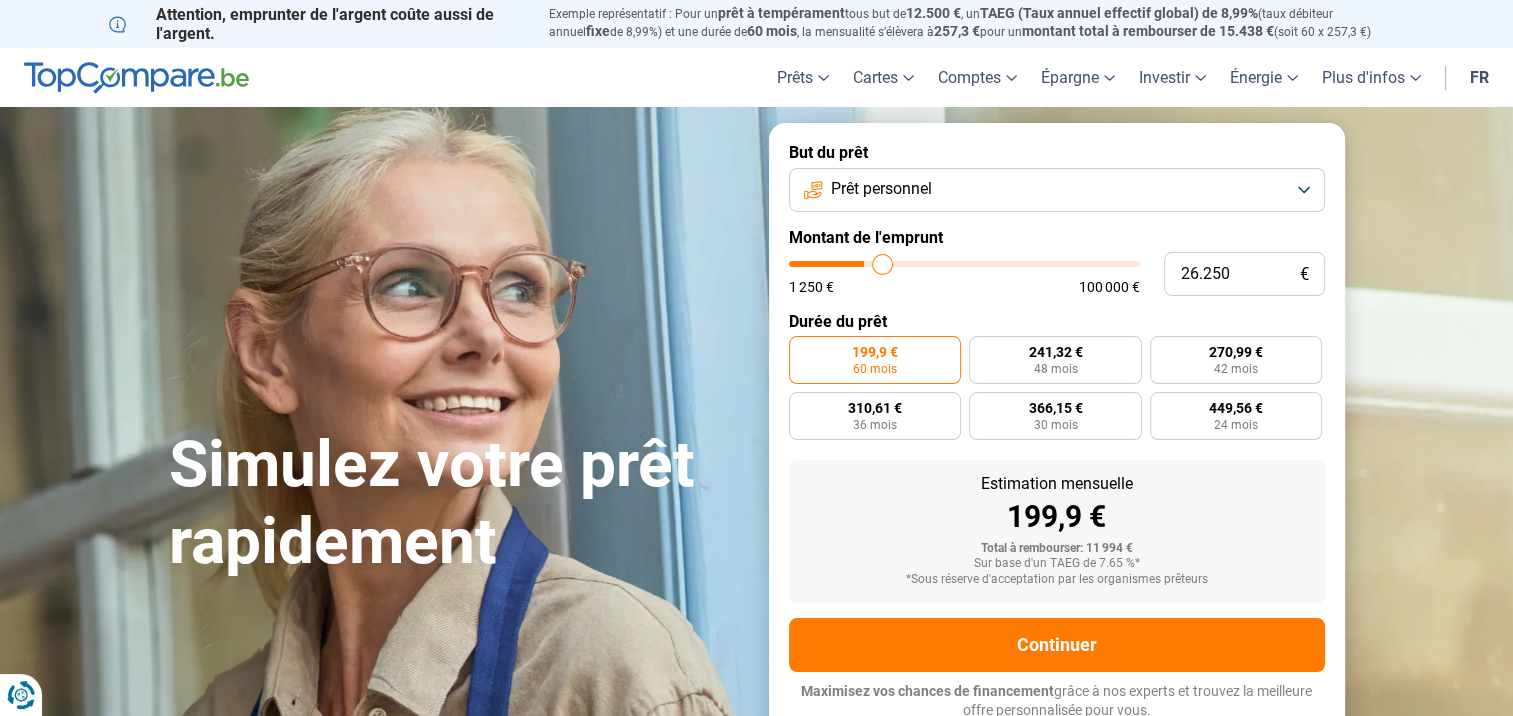 type on "27.250" 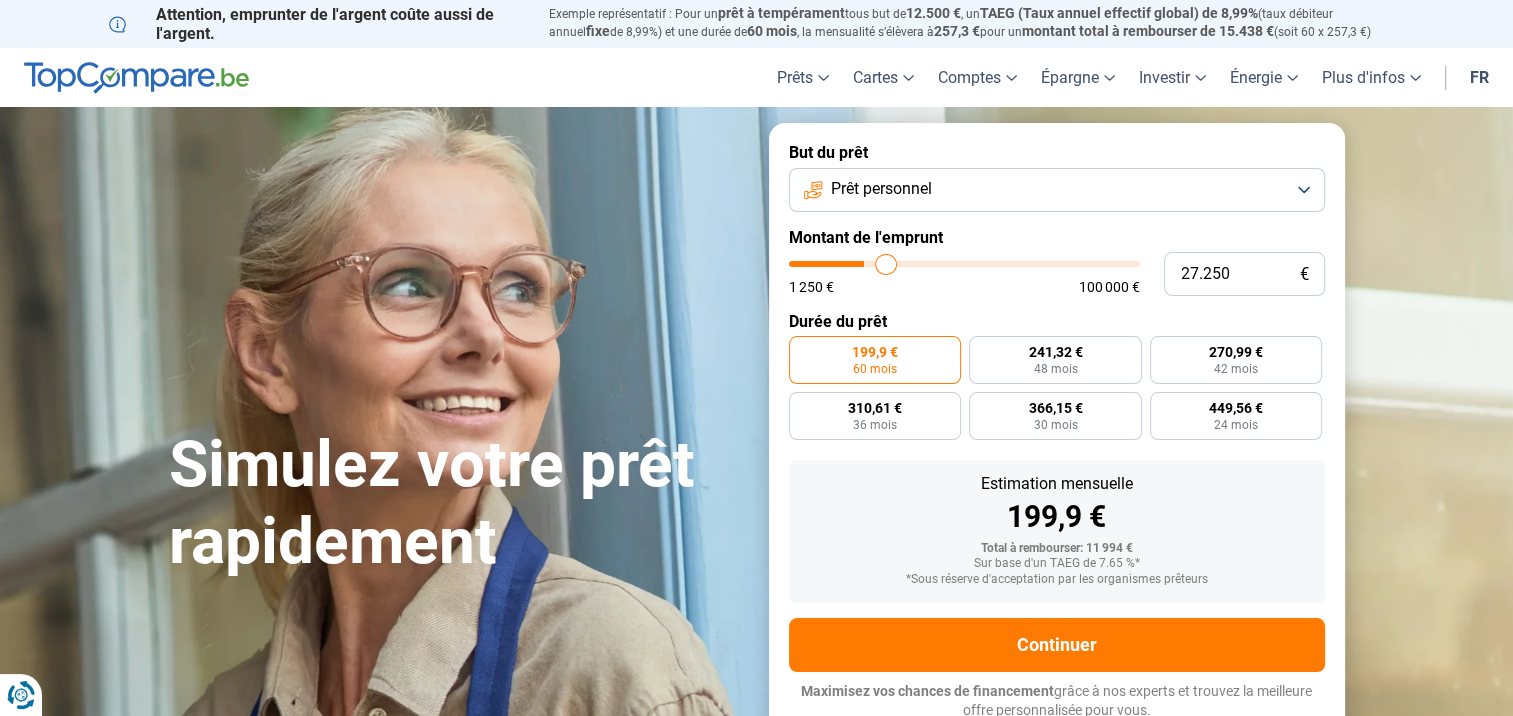 type on "28.250" 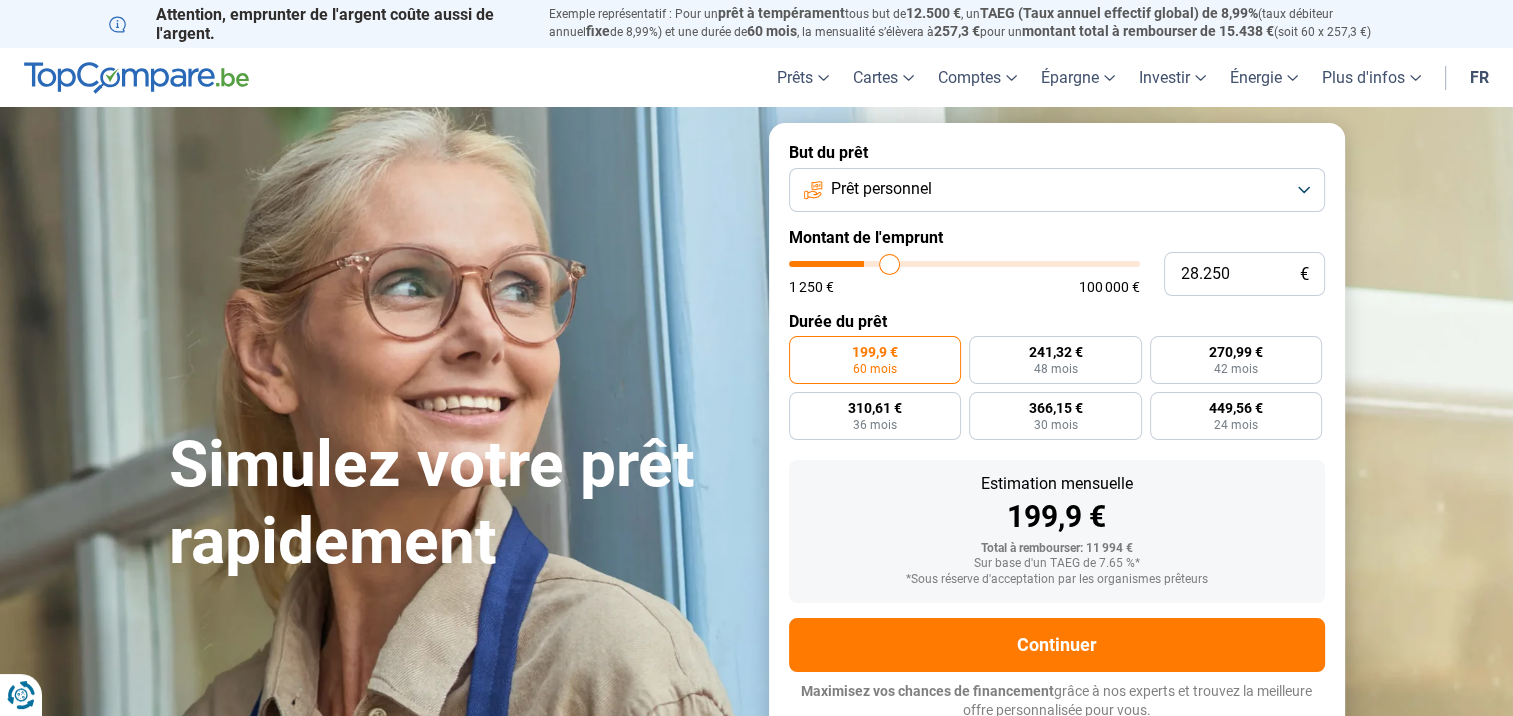 type on "29.000" 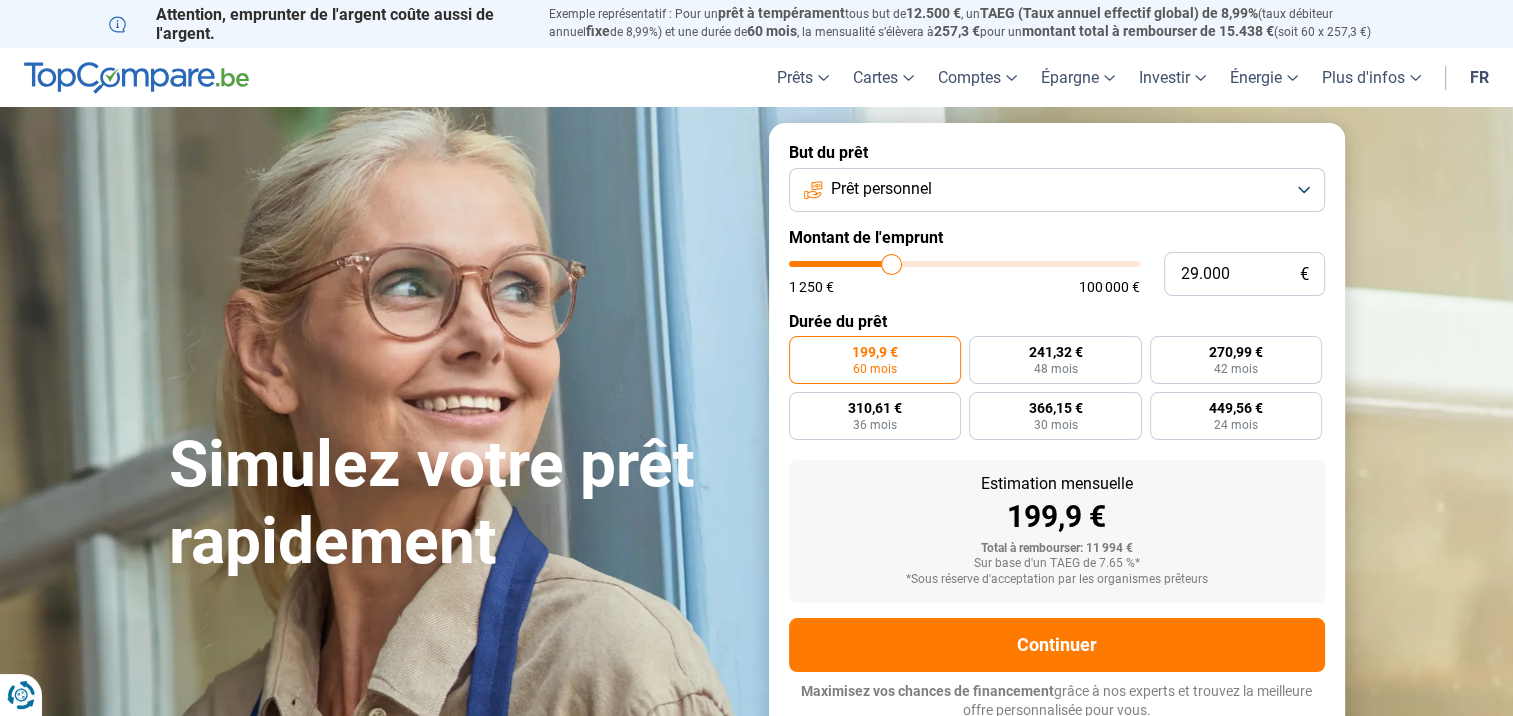 type on "29.500" 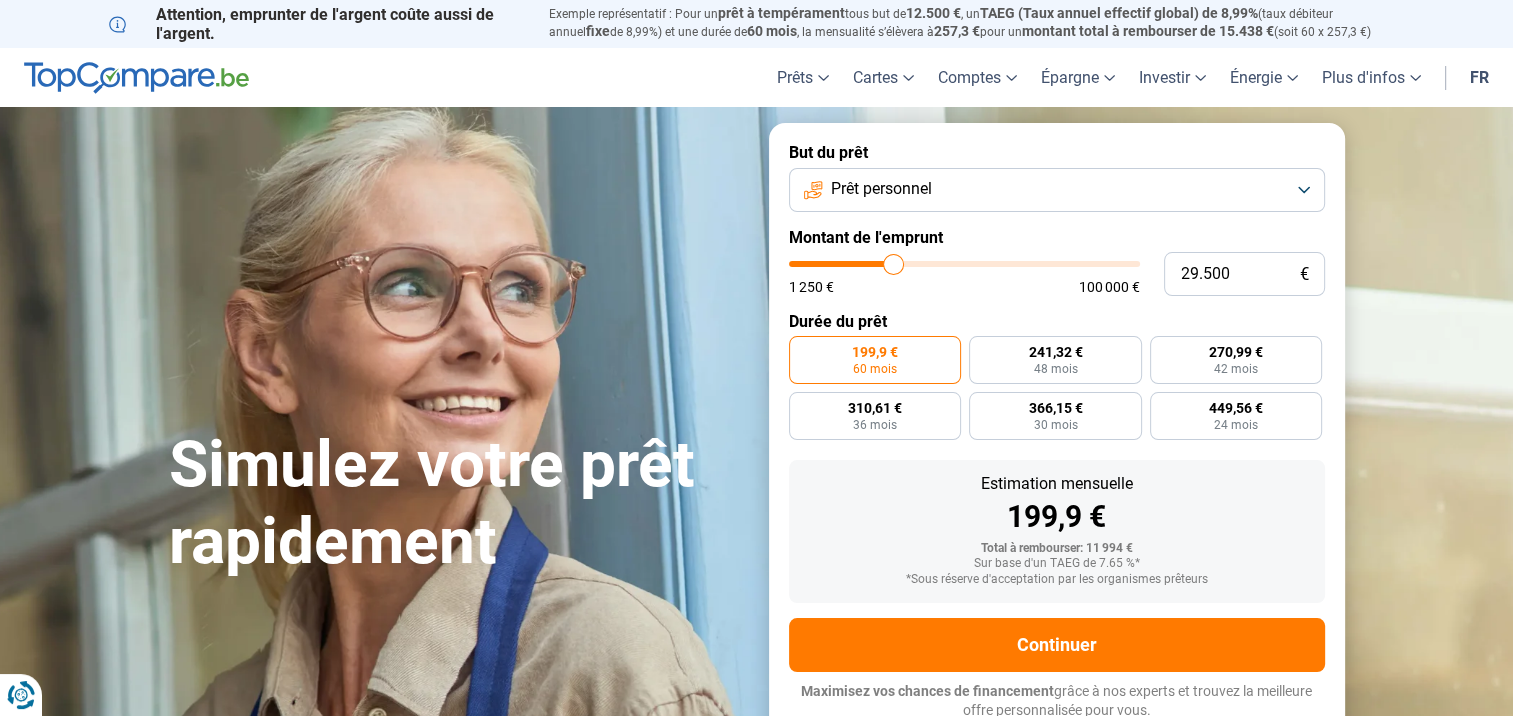 type on "29.750" 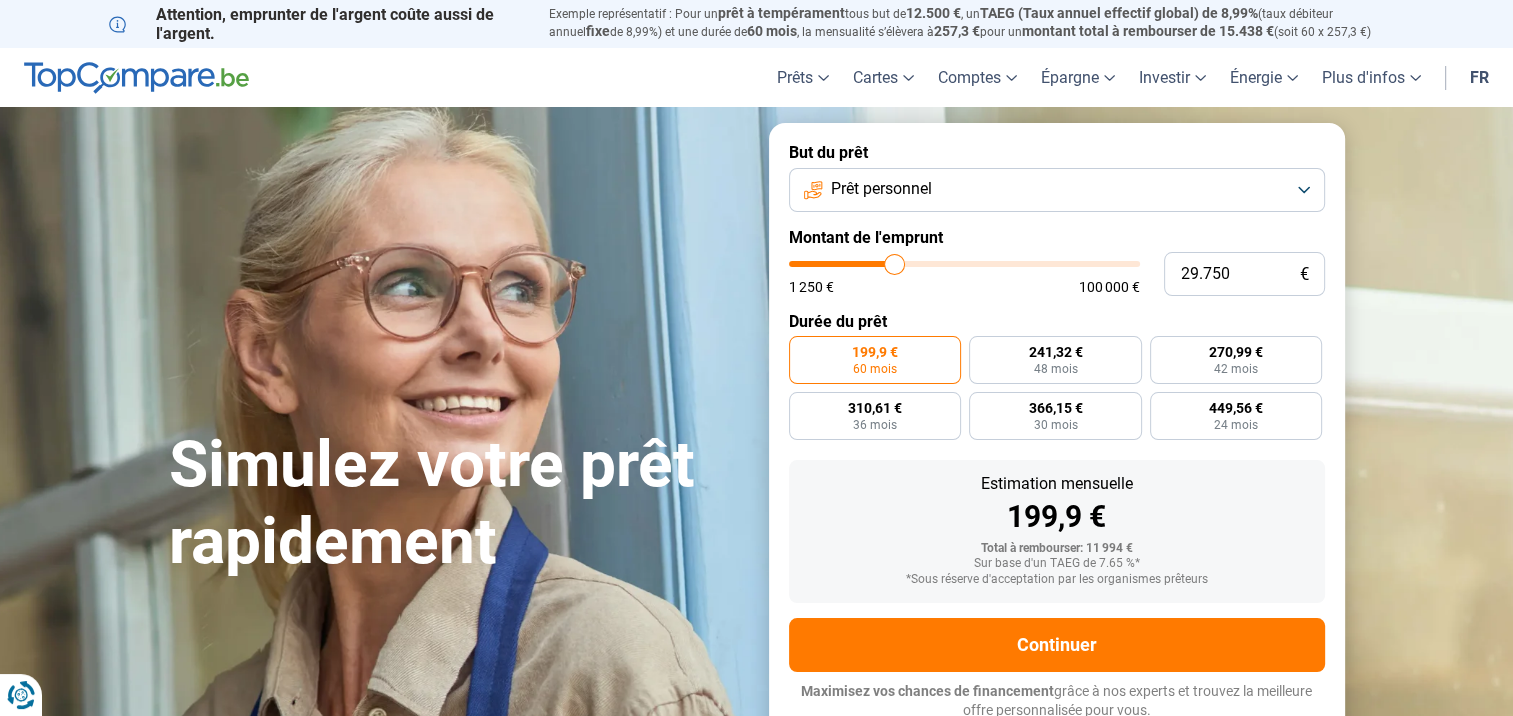 drag, startPoint x: 827, startPoint y: 267, endPoint x: 894, endPoint y: 263, distance: 67.11929 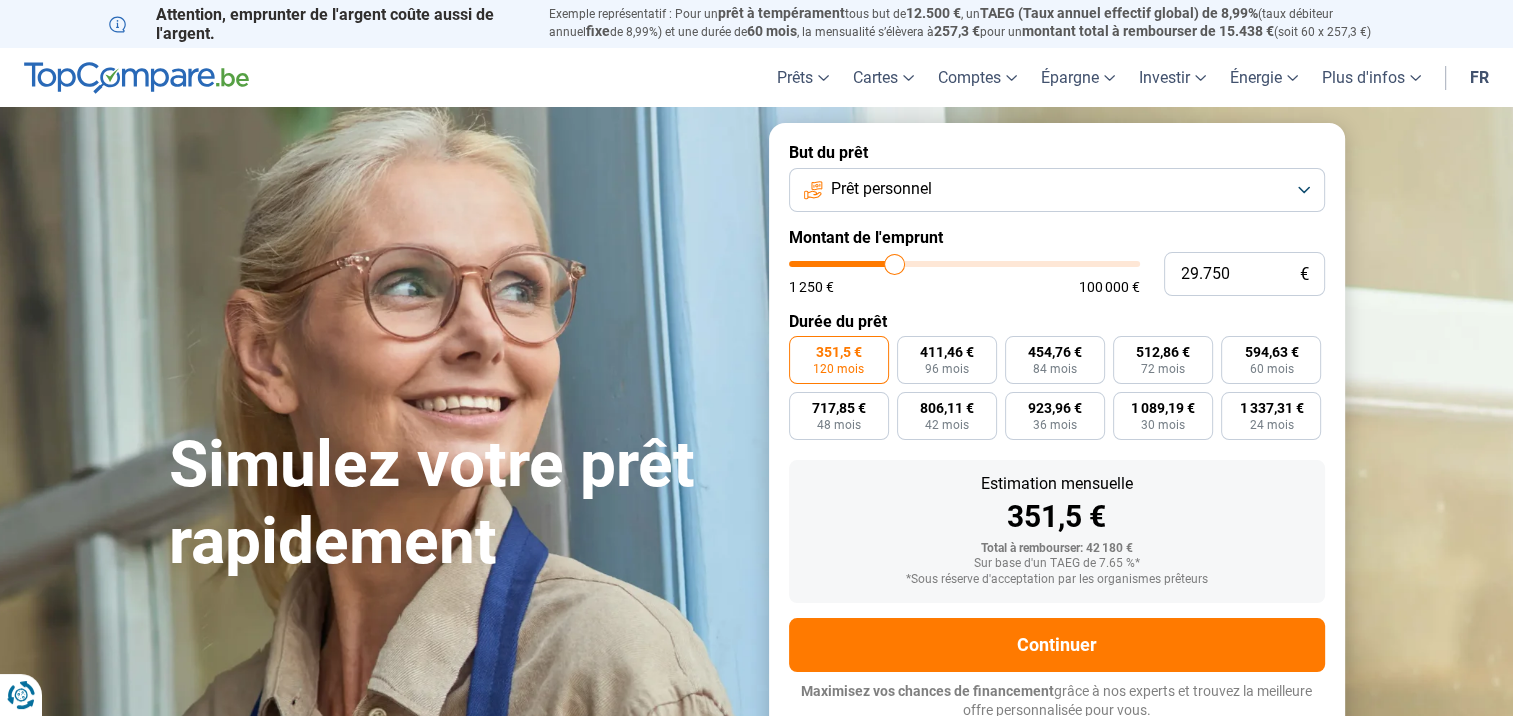scroll, scrollTop: 6, scrollLeft: 0, axis: vertical 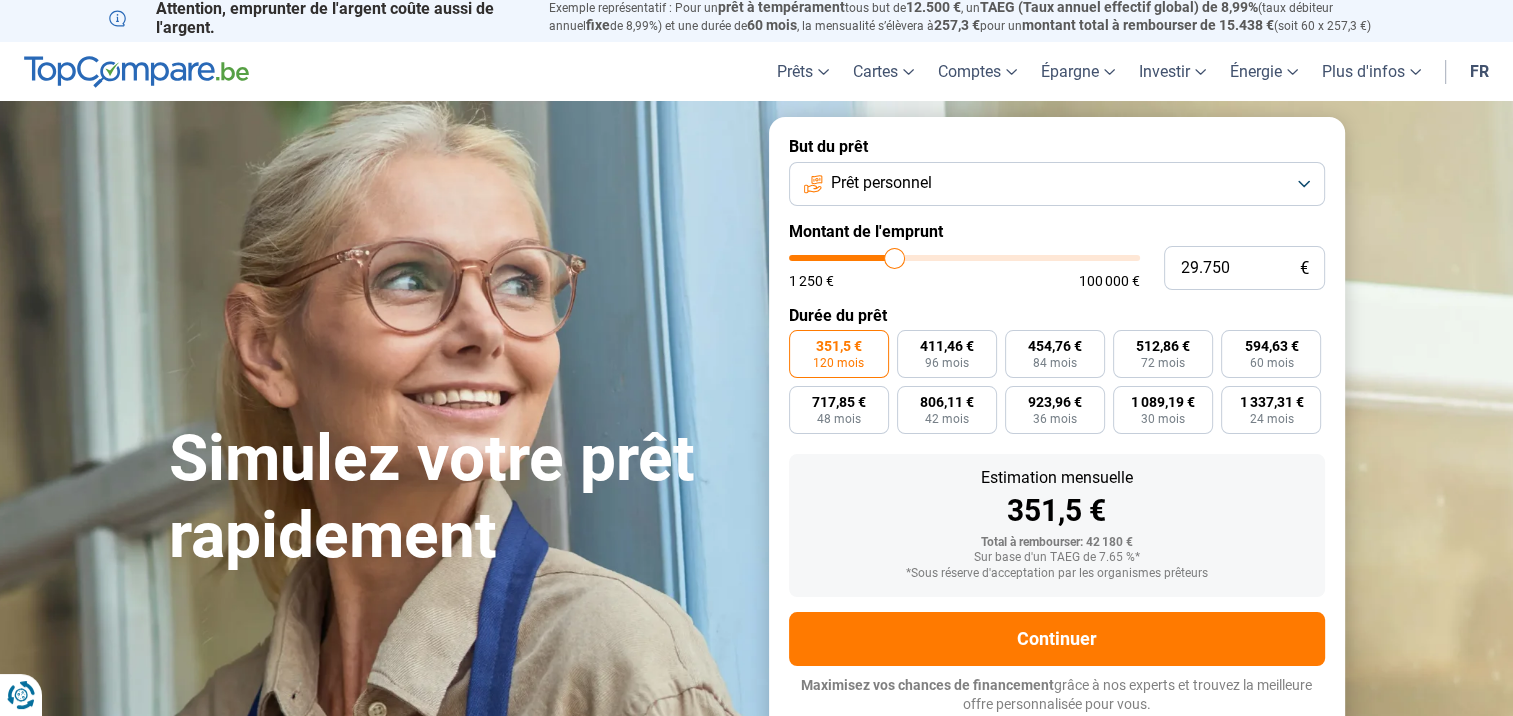 type on "29.250" 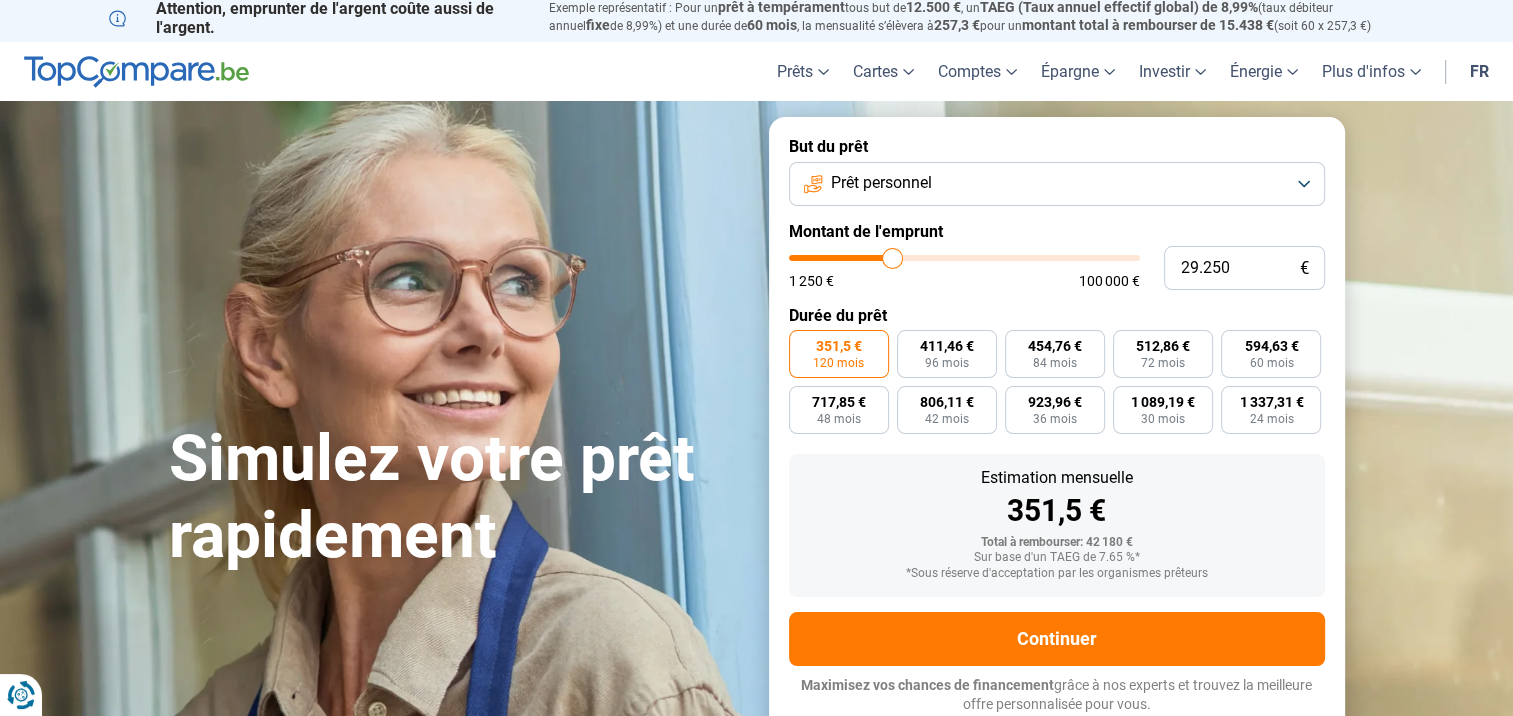 type on "29.000" 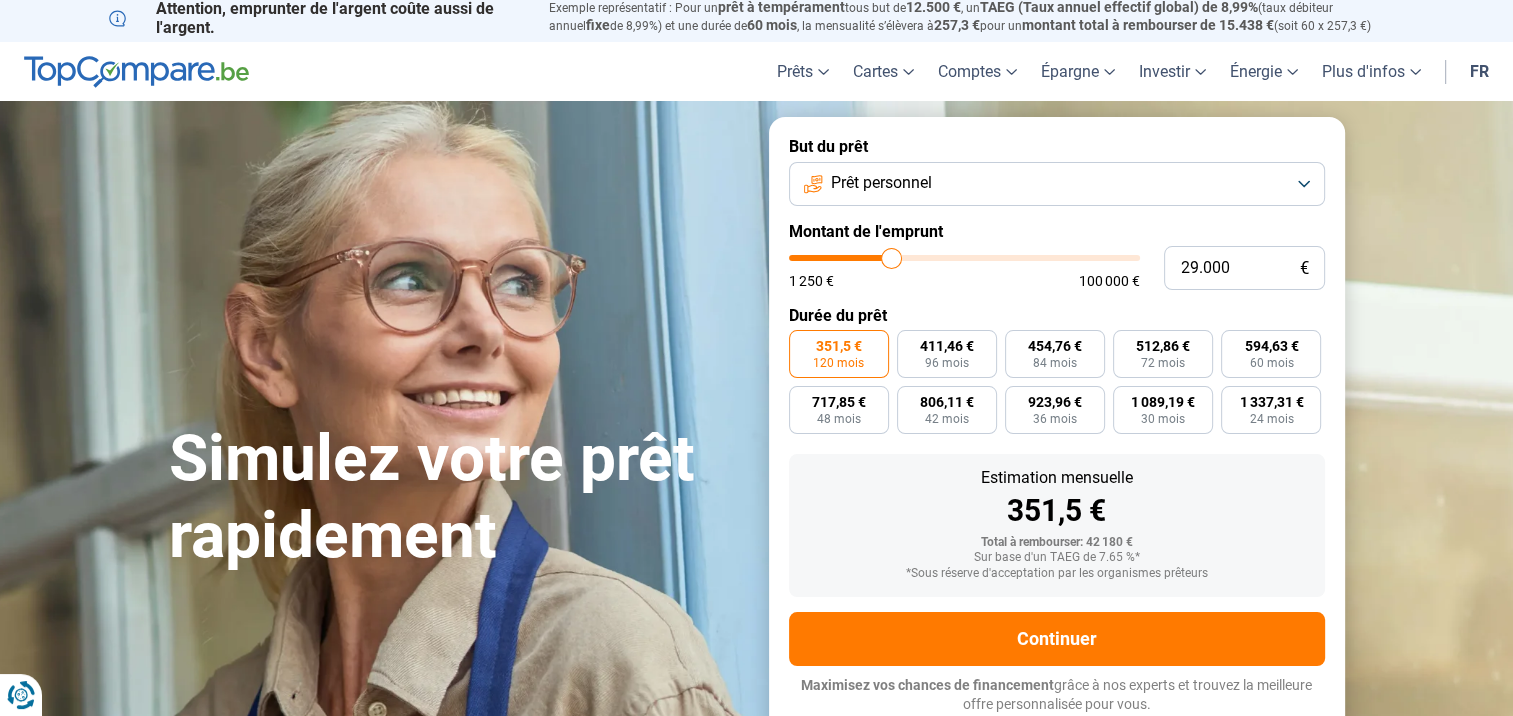 type on "28.000" 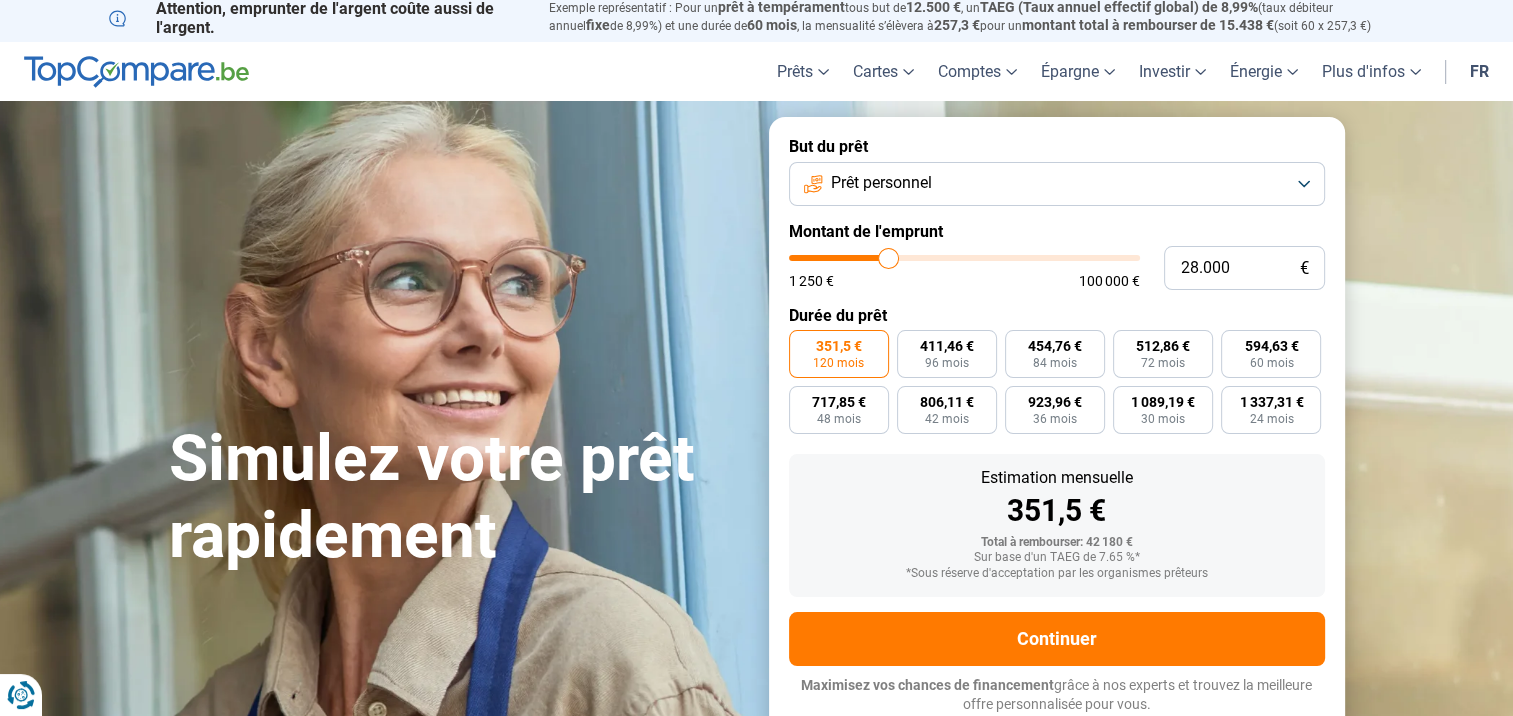 type on "27.750" 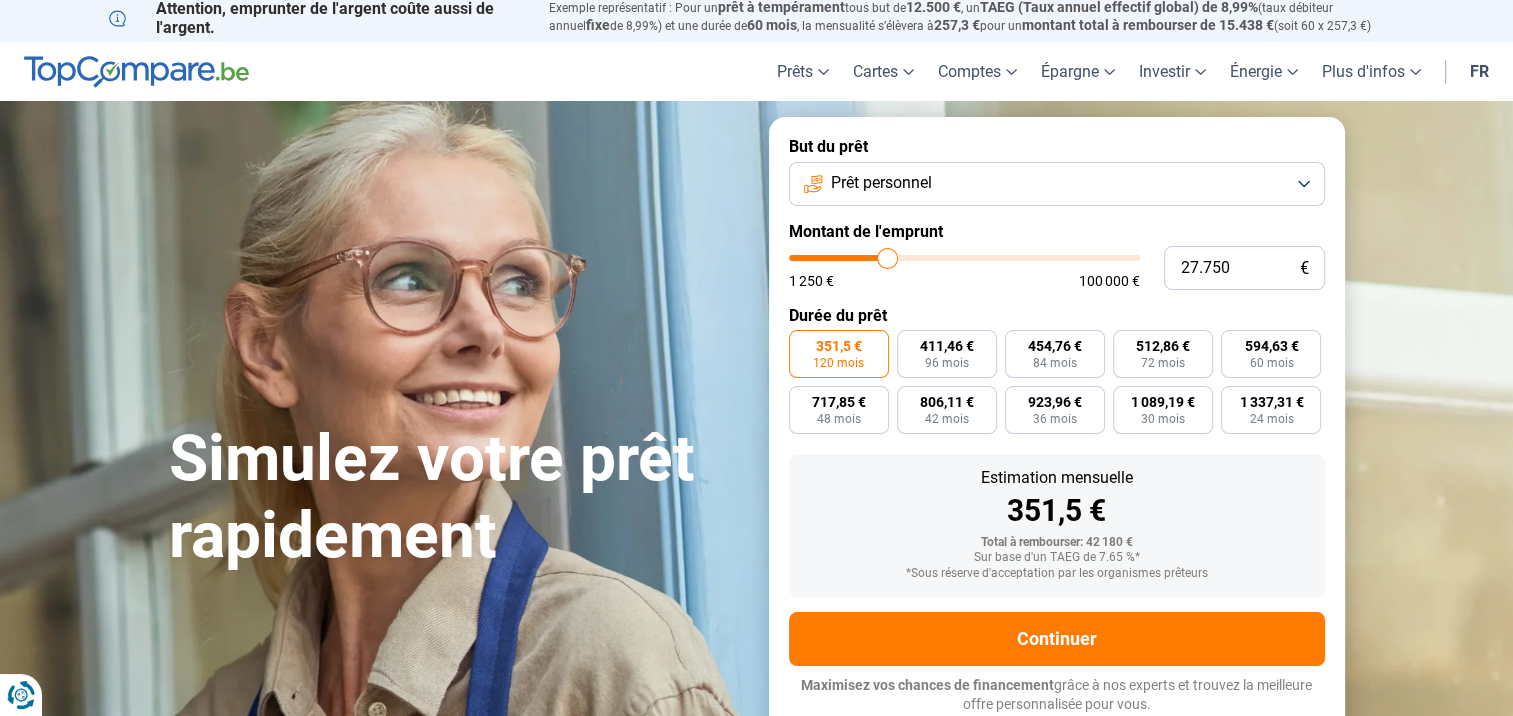 type on "27.250" 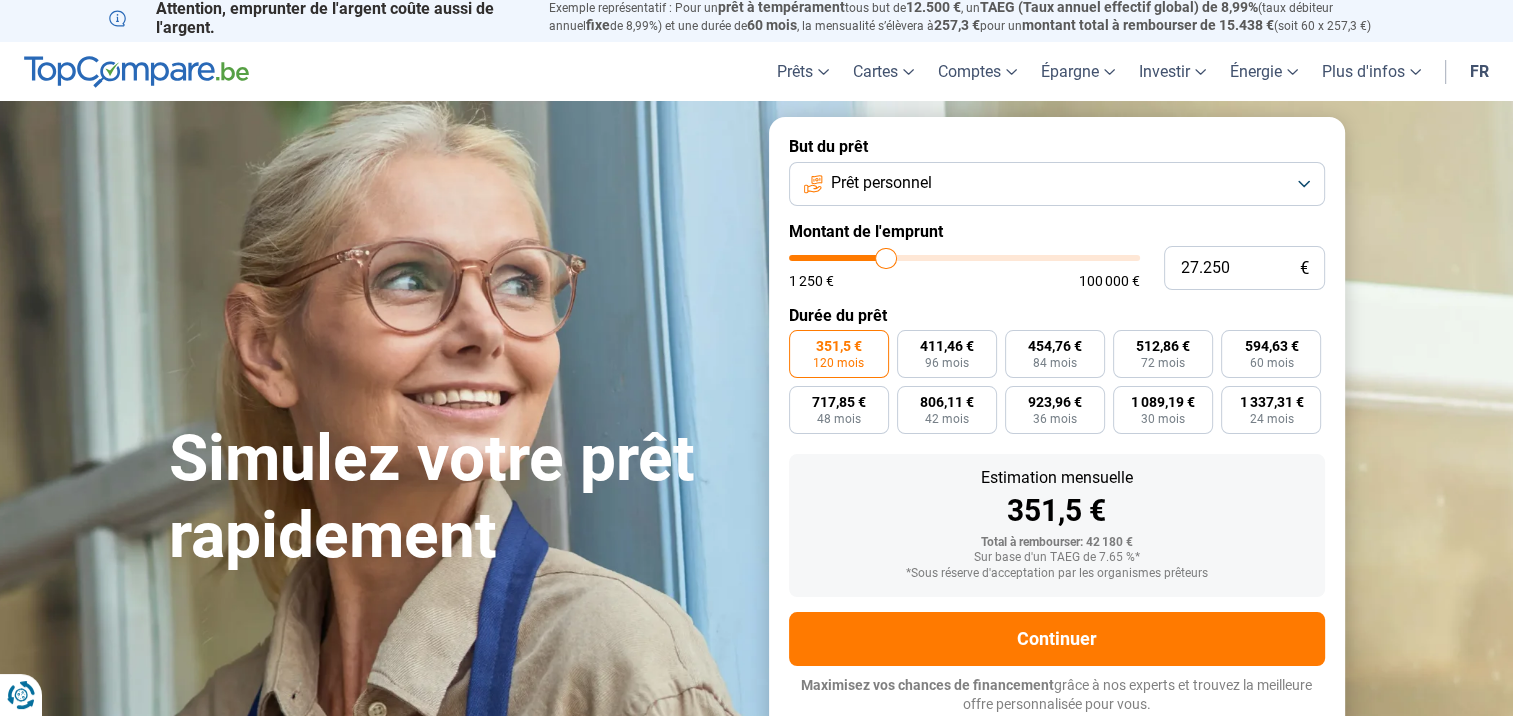 type on "26.500" 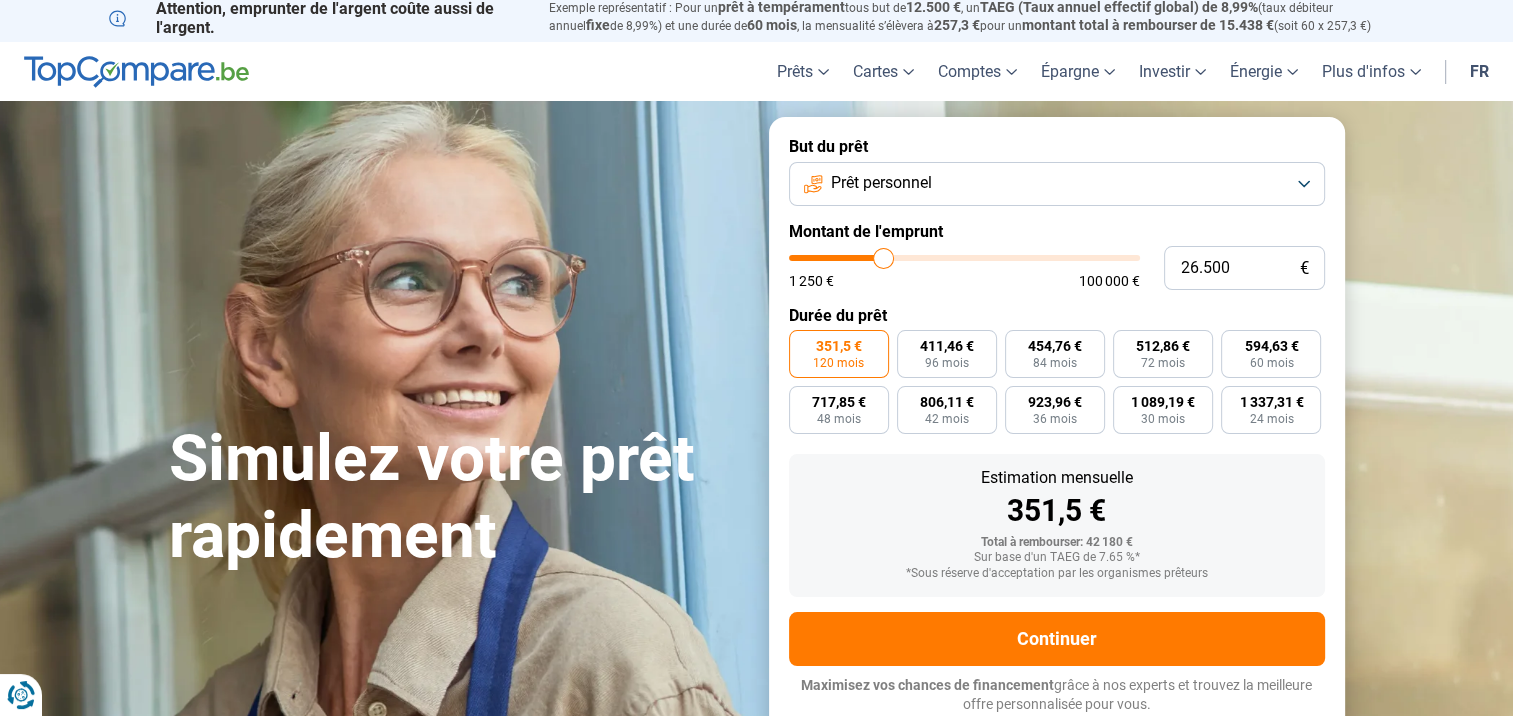 type on "25.750" 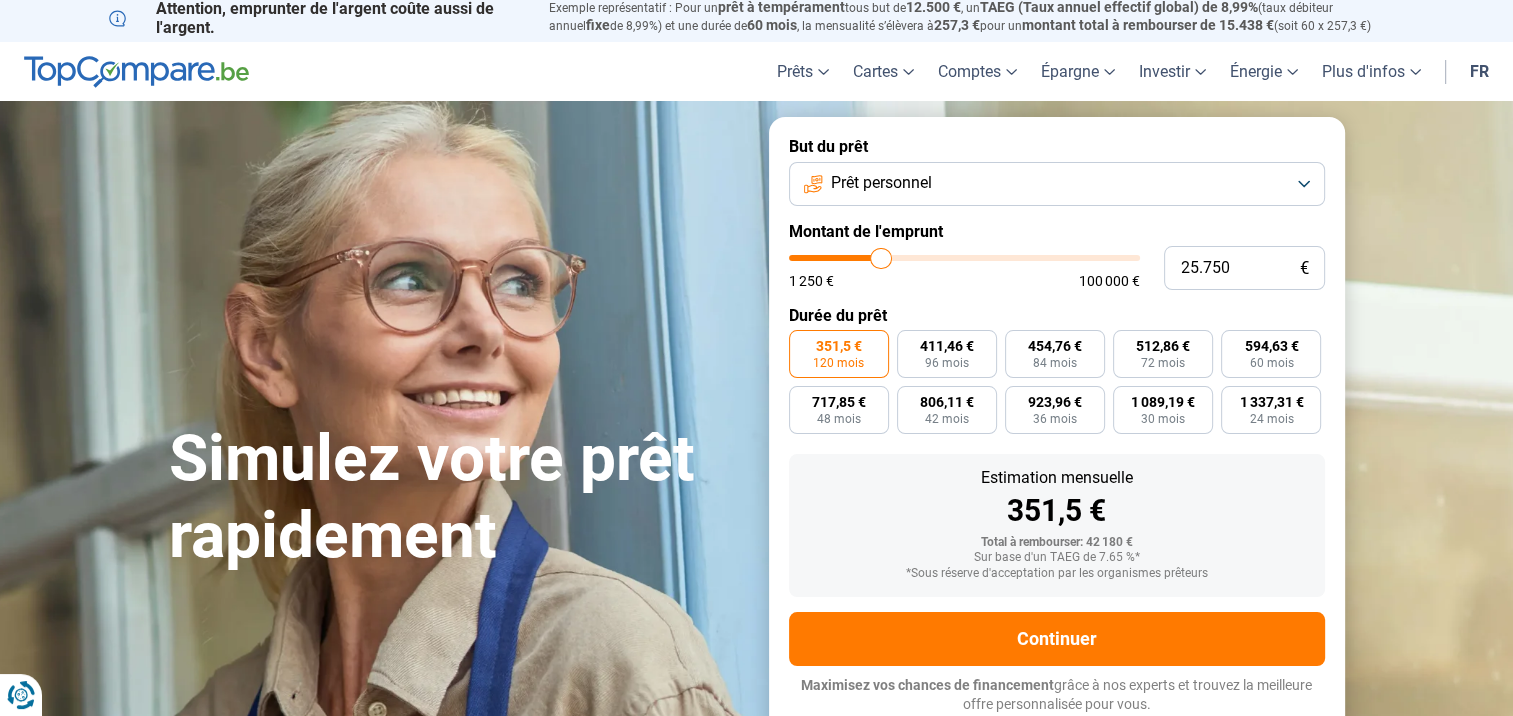 type on "25.250" 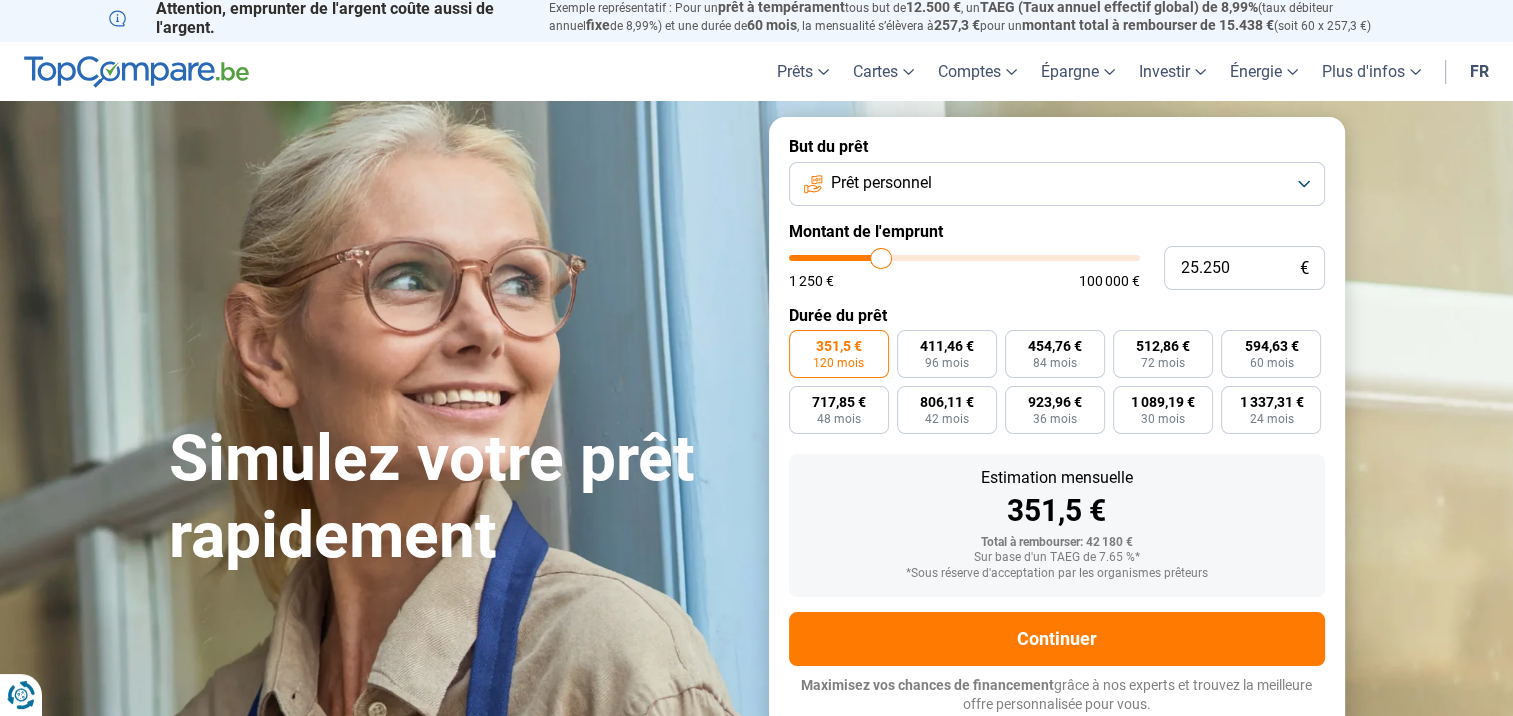 type on "25250" 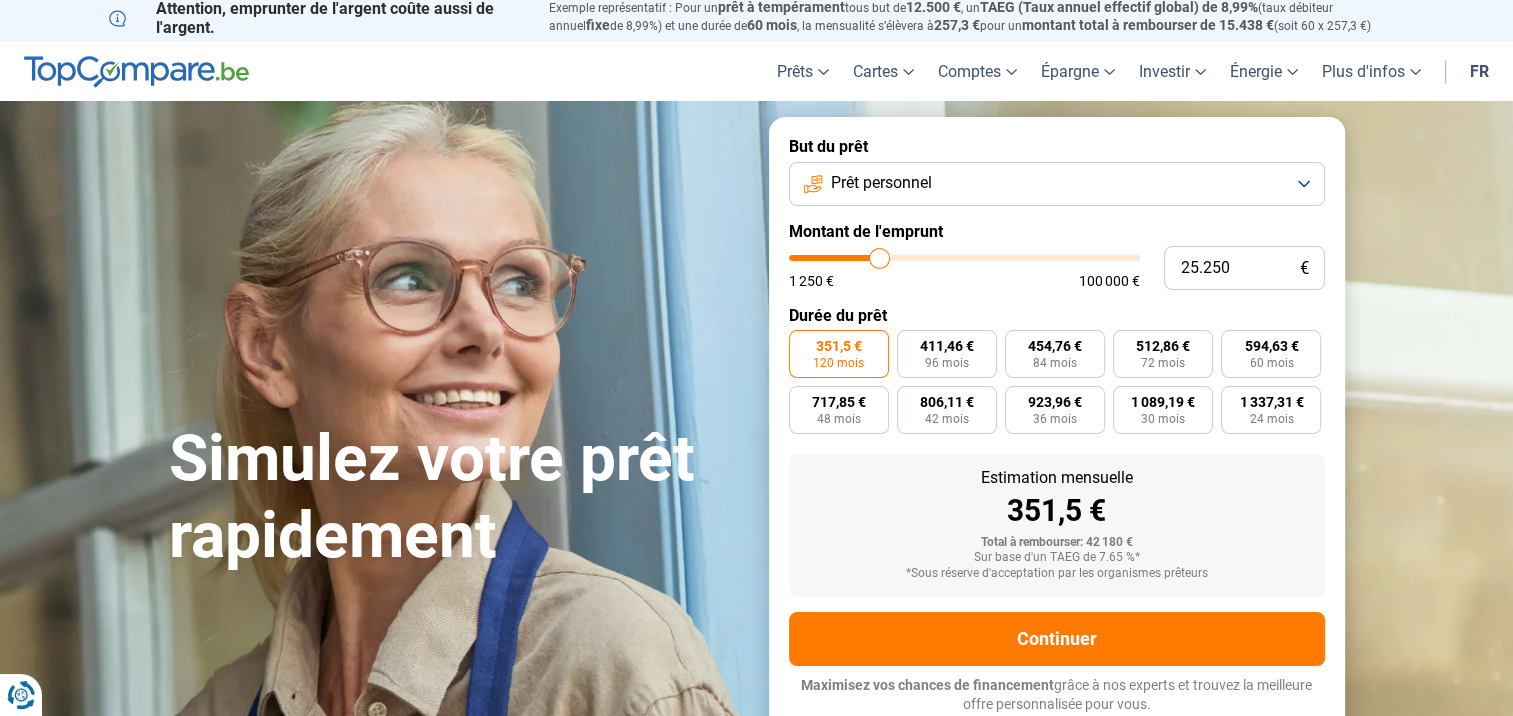 type on "24.250" 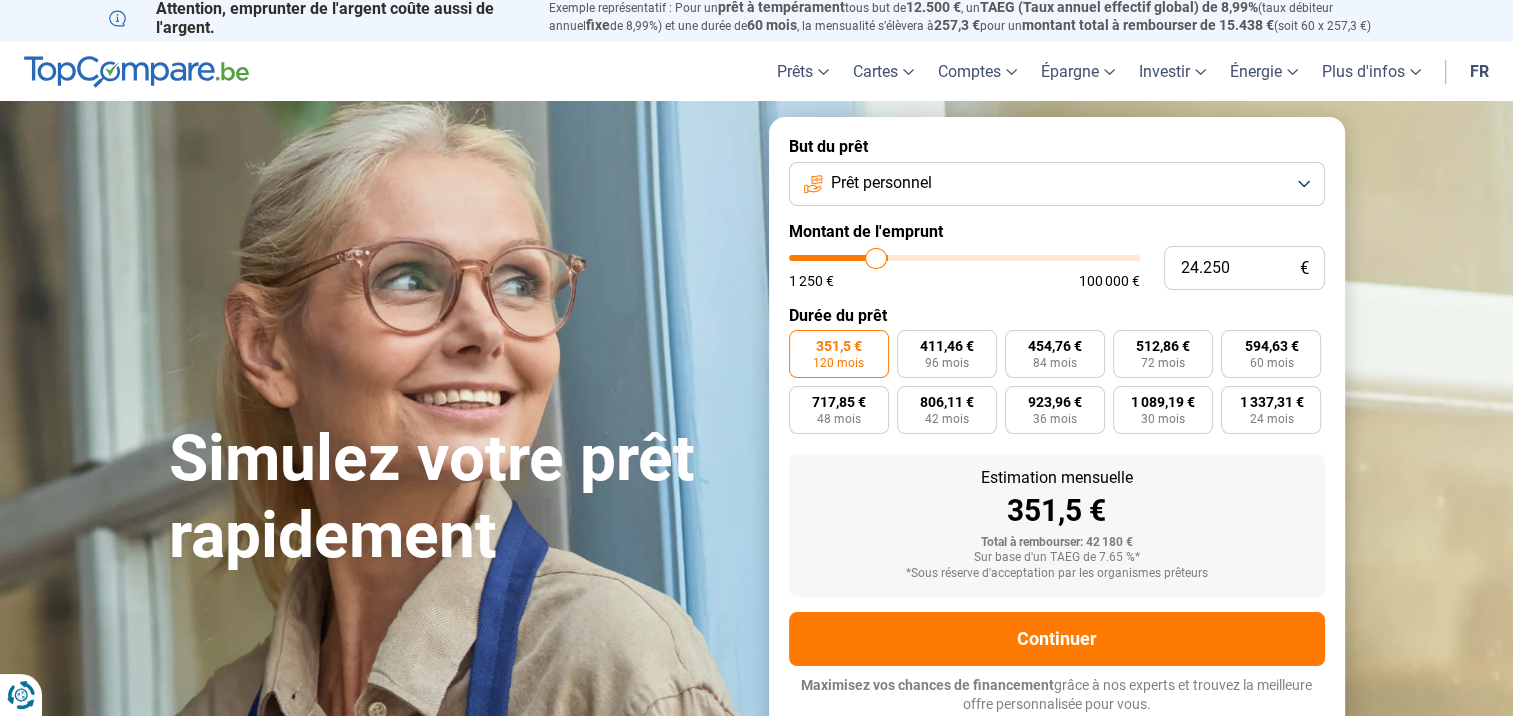 type on "23.750" 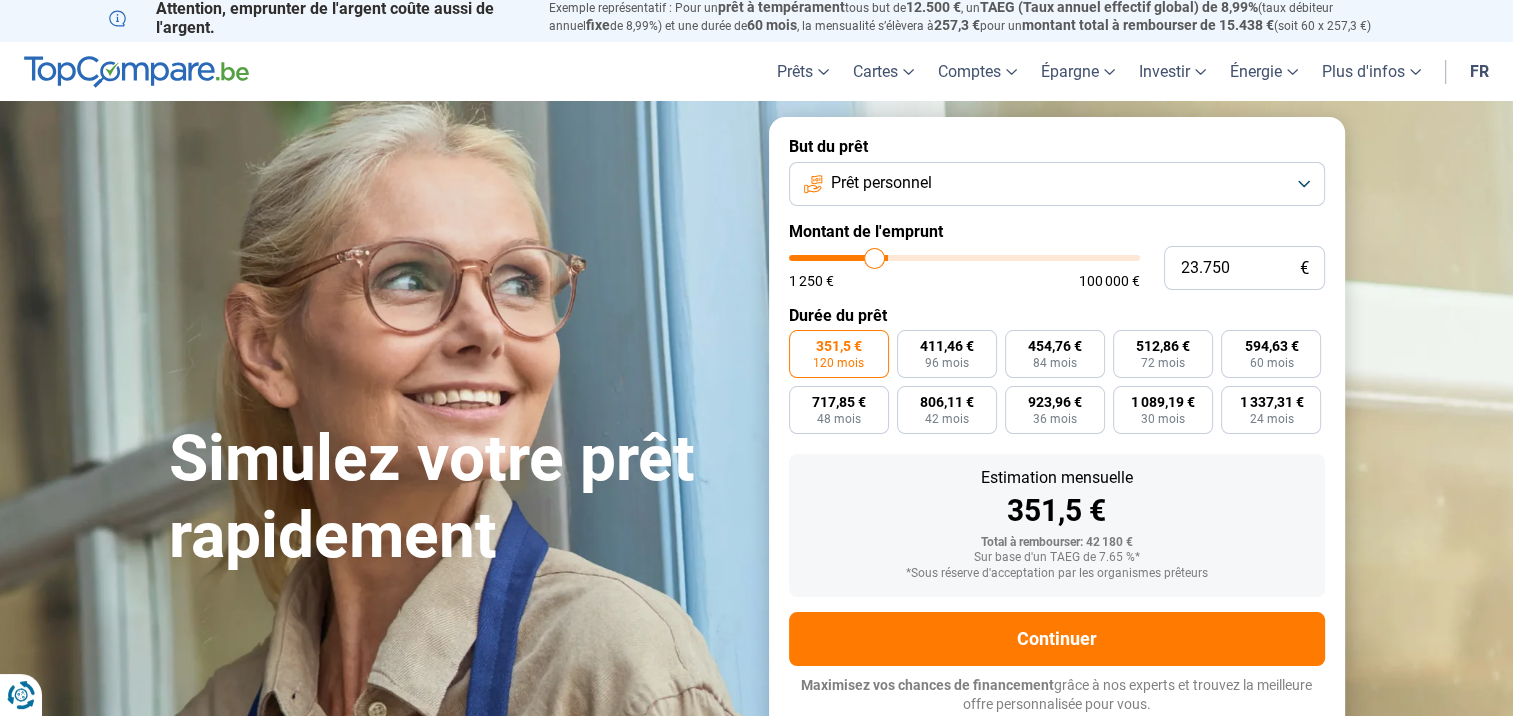 type on "23.250" 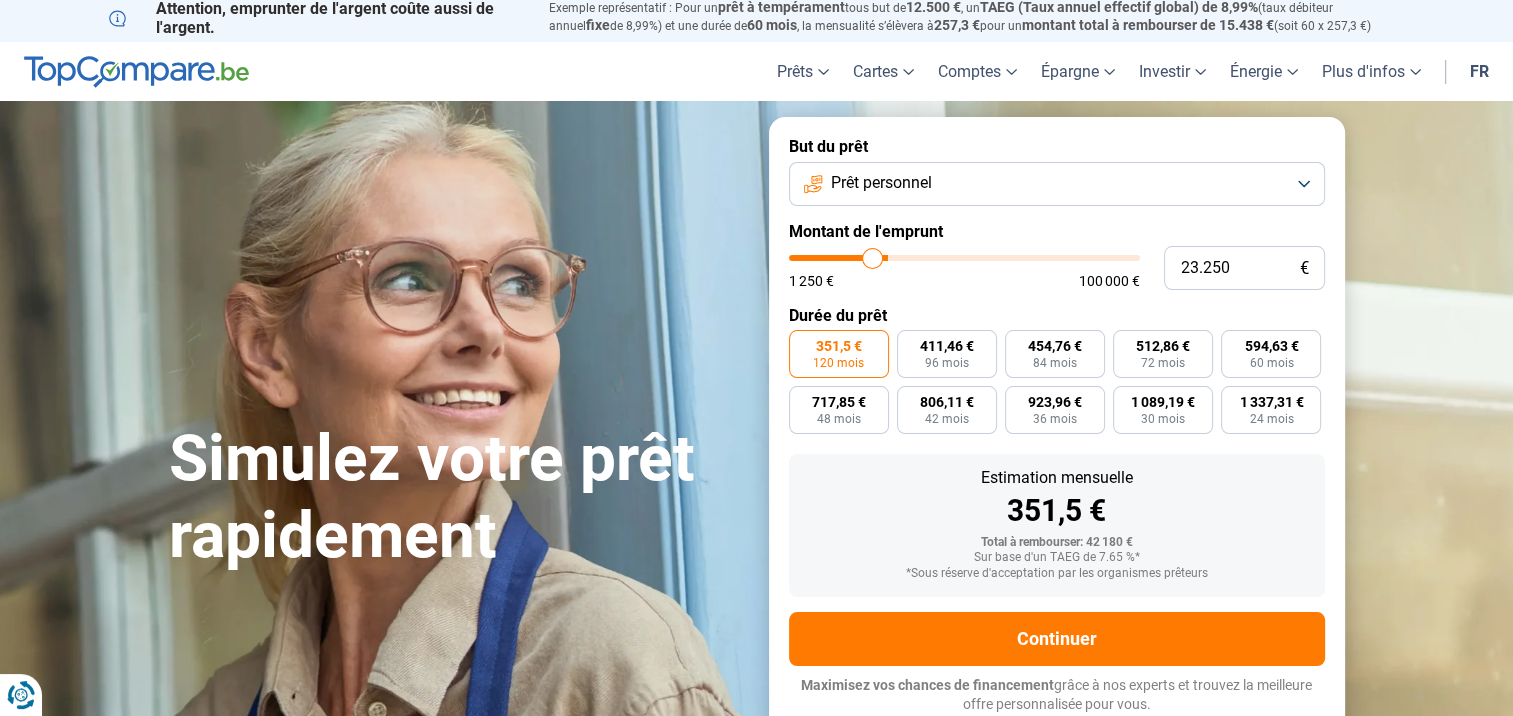 type on "22.500" 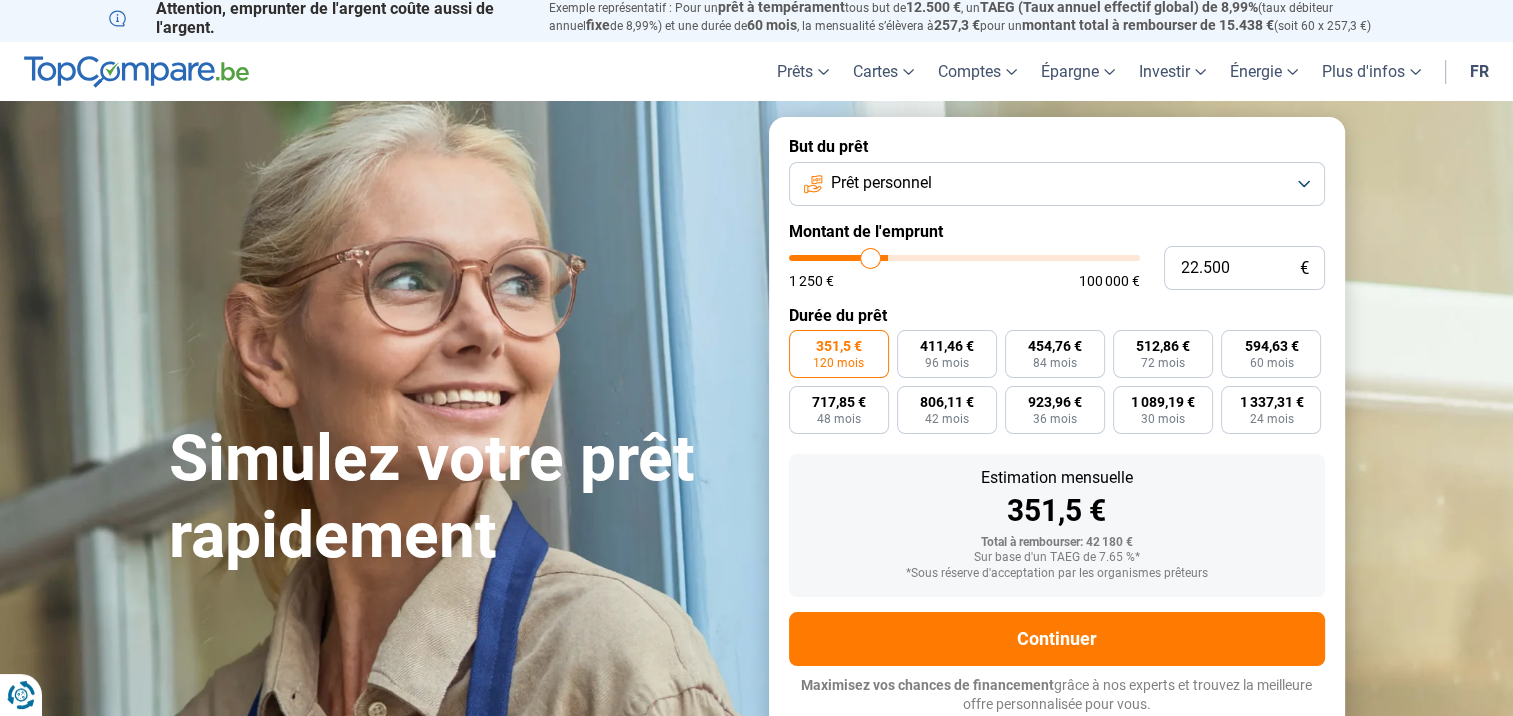 type on "22.250" 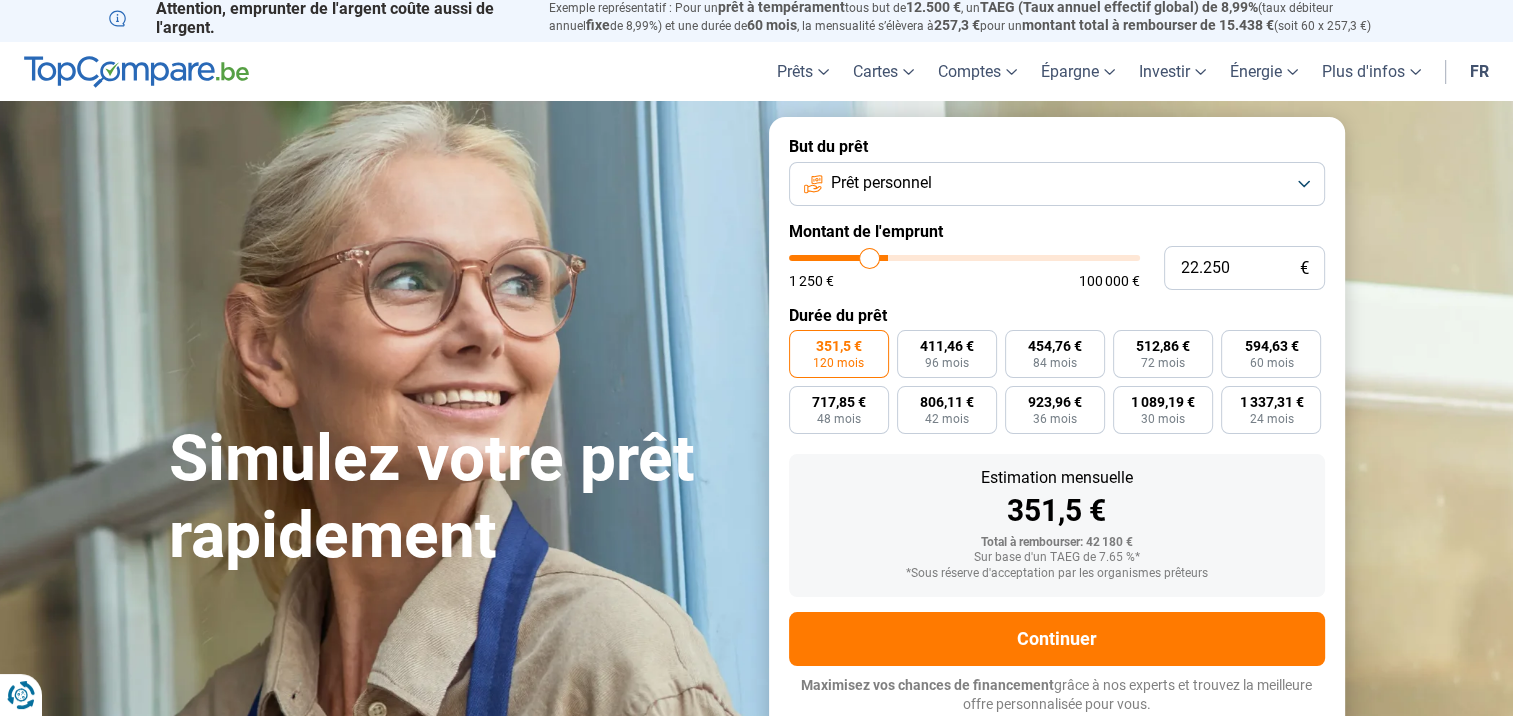 type on "21.750" 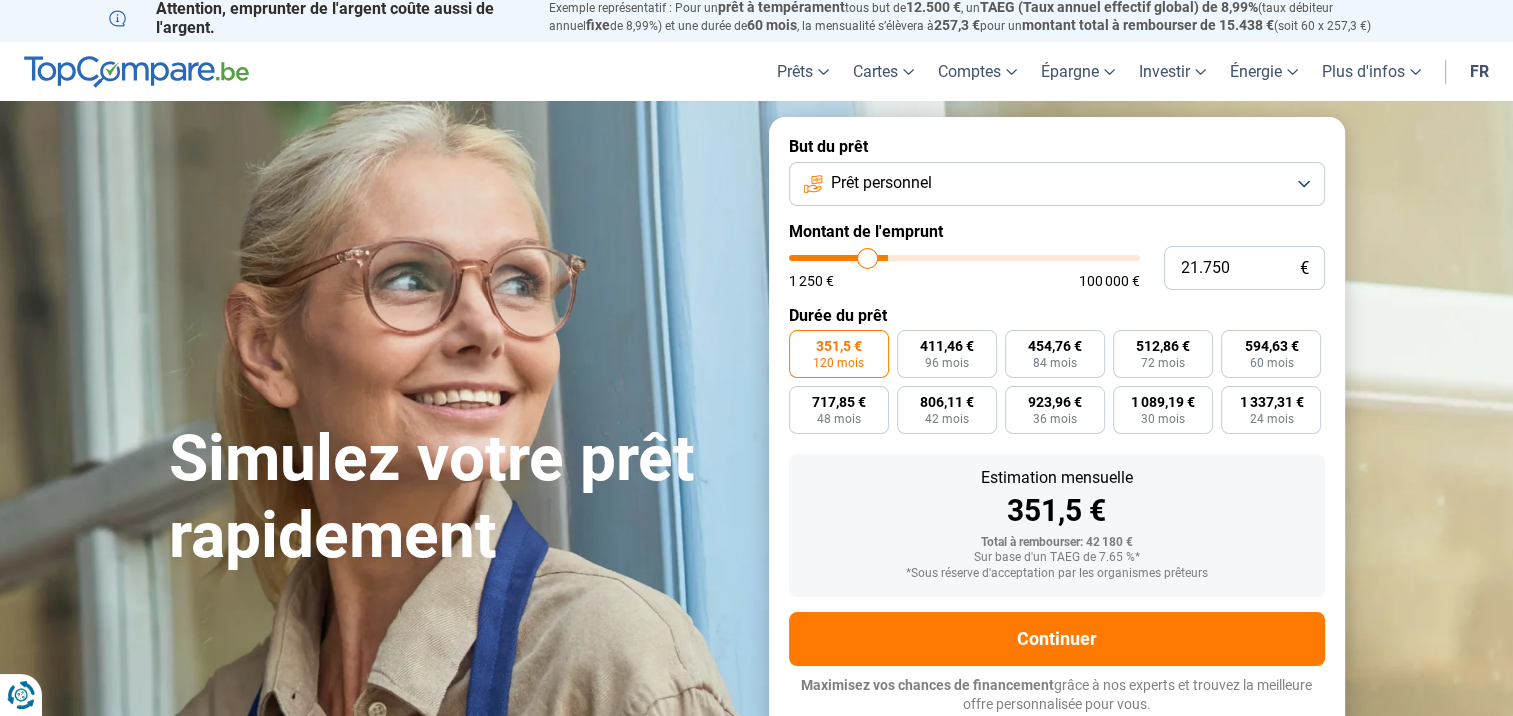 type on "21.500" 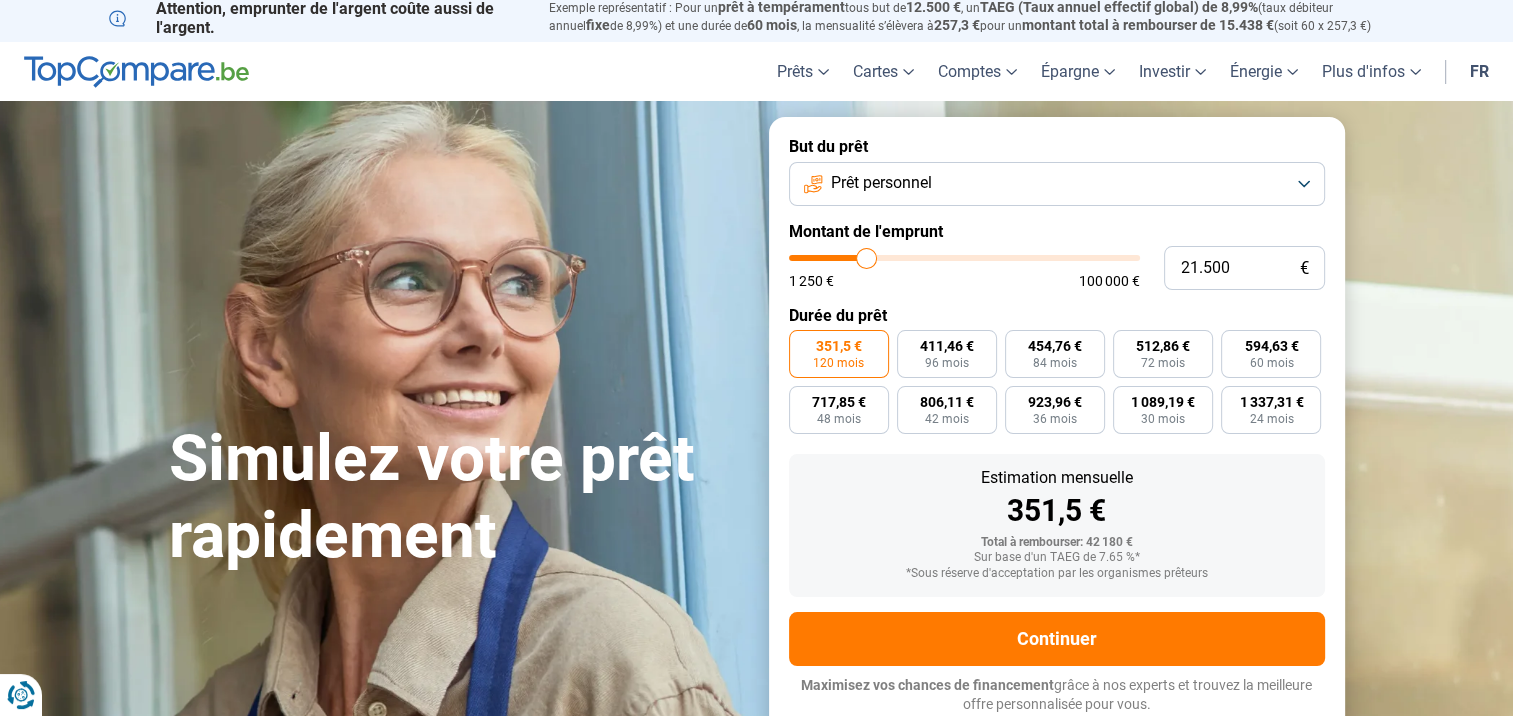 type on "21.000" 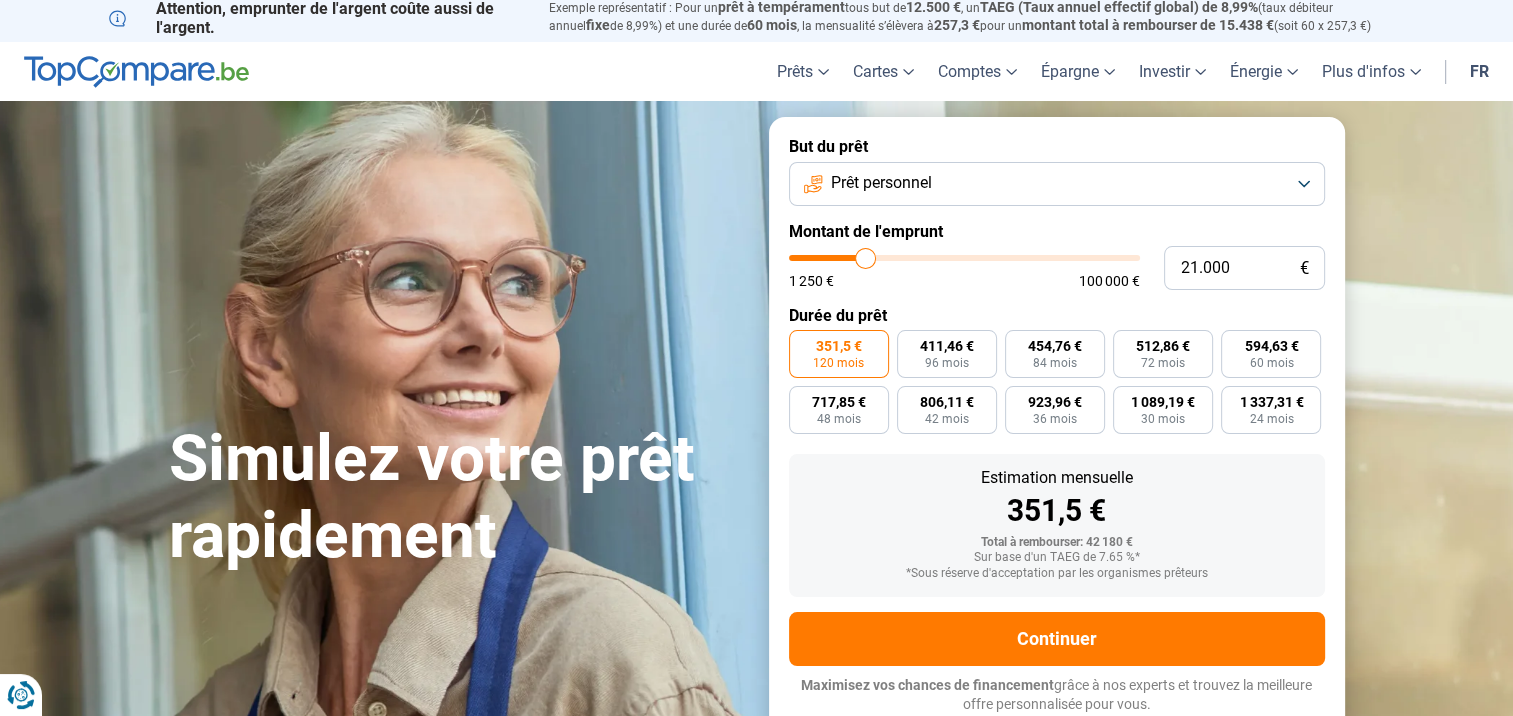 type on "20.750" 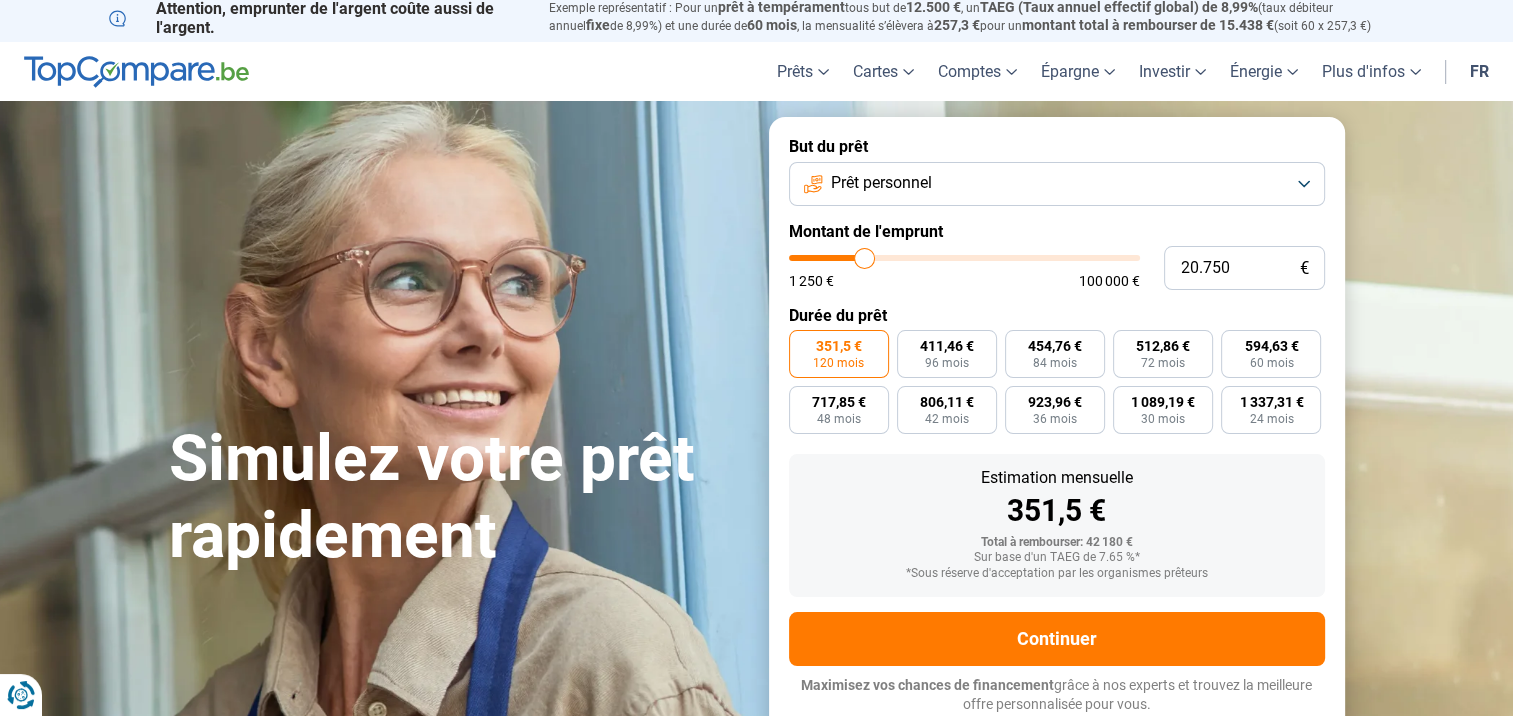 type on "20.500" 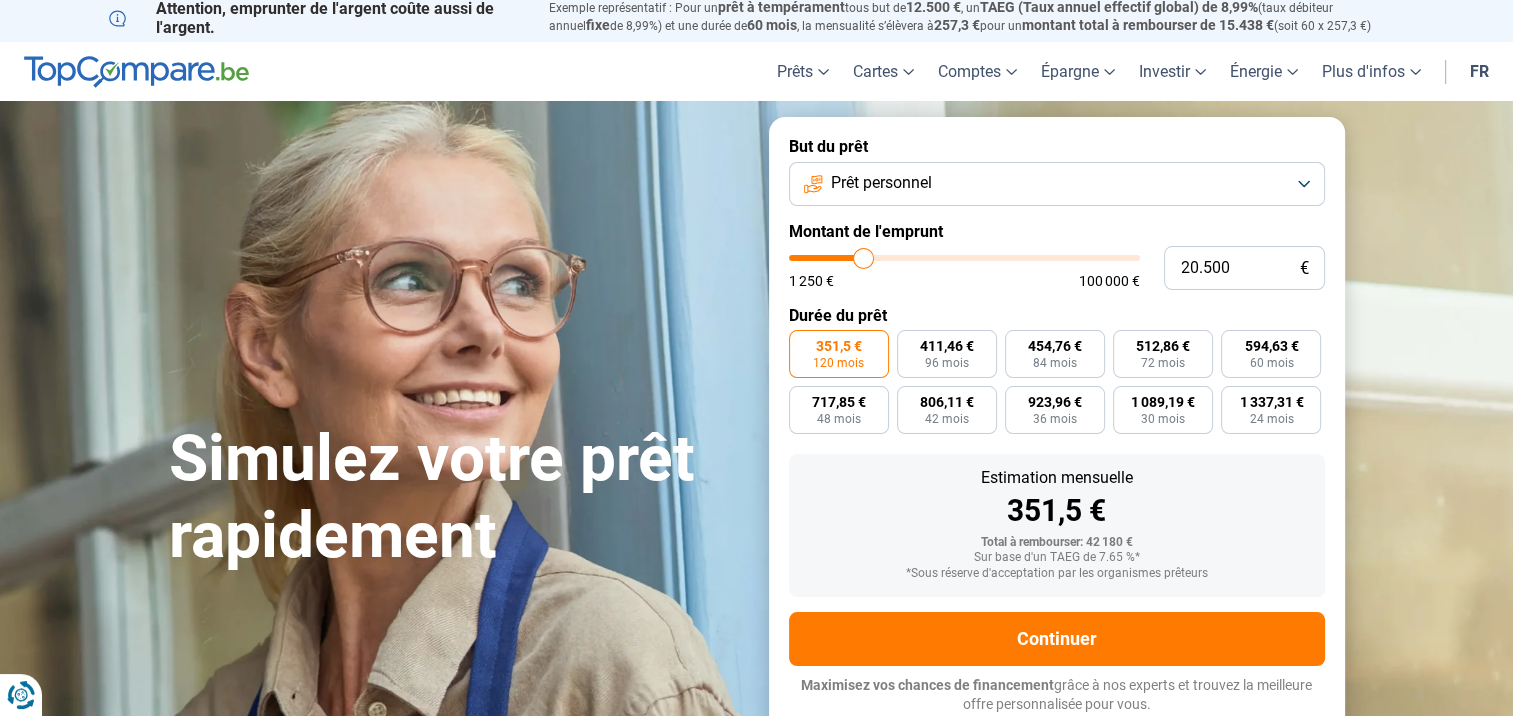 type on "20.000" 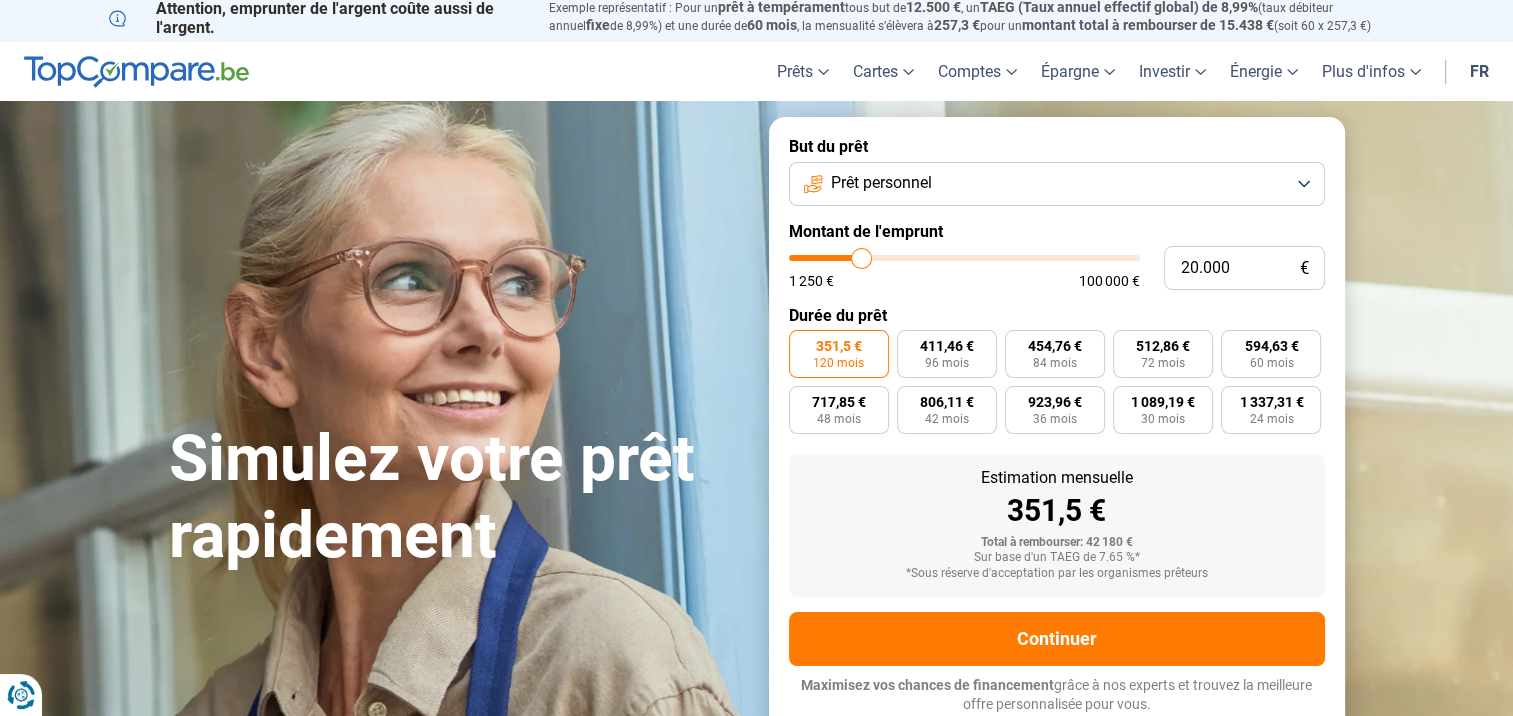 type on "19.750" 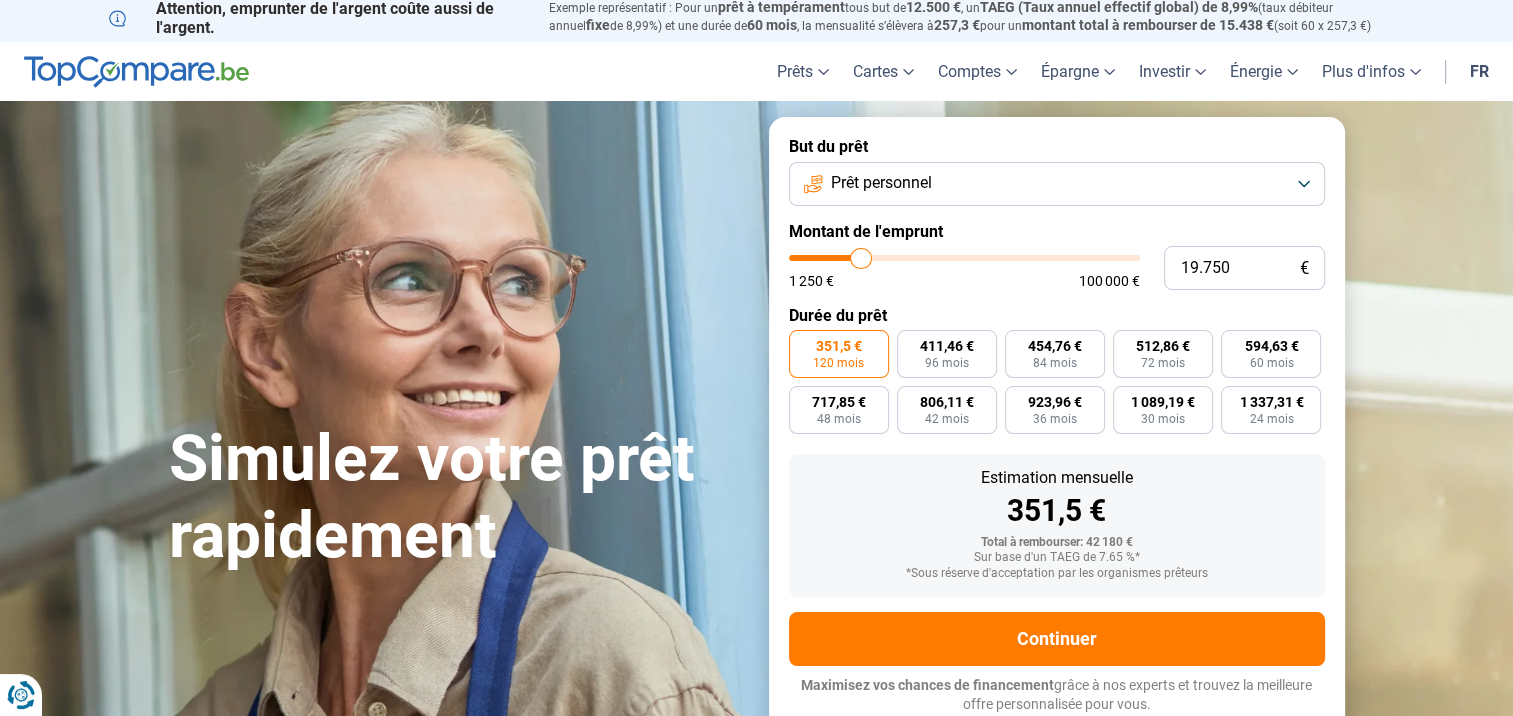 type on "19.250" 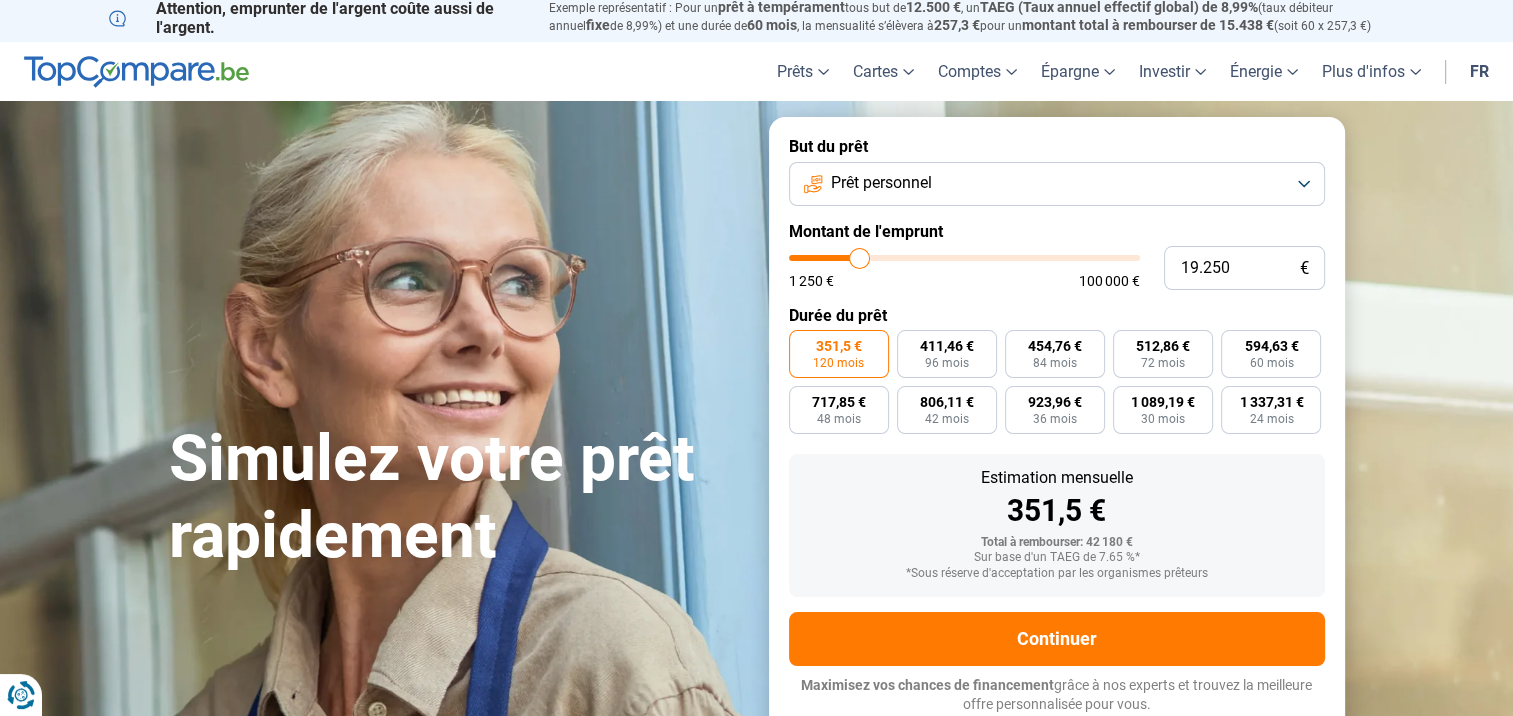 type on "18.750" 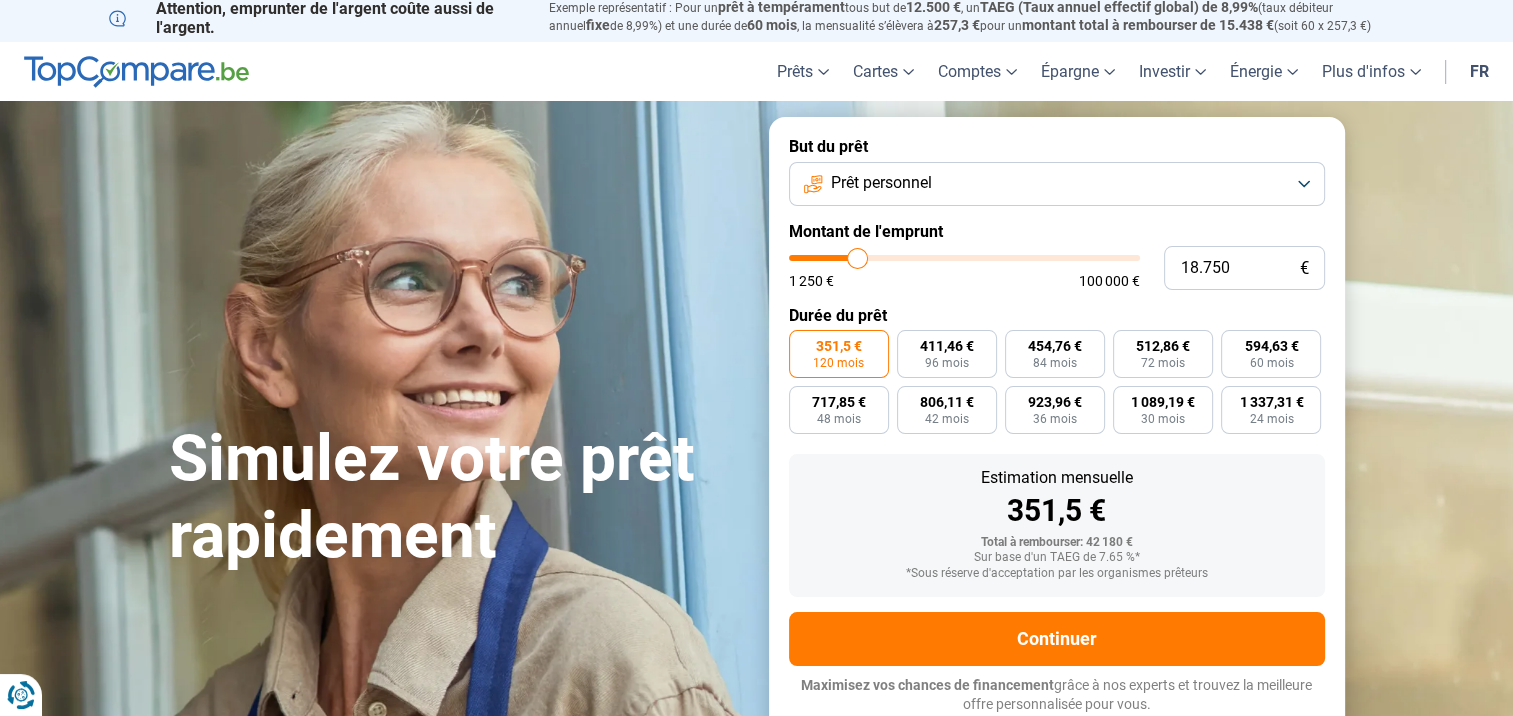 type on "18.500" 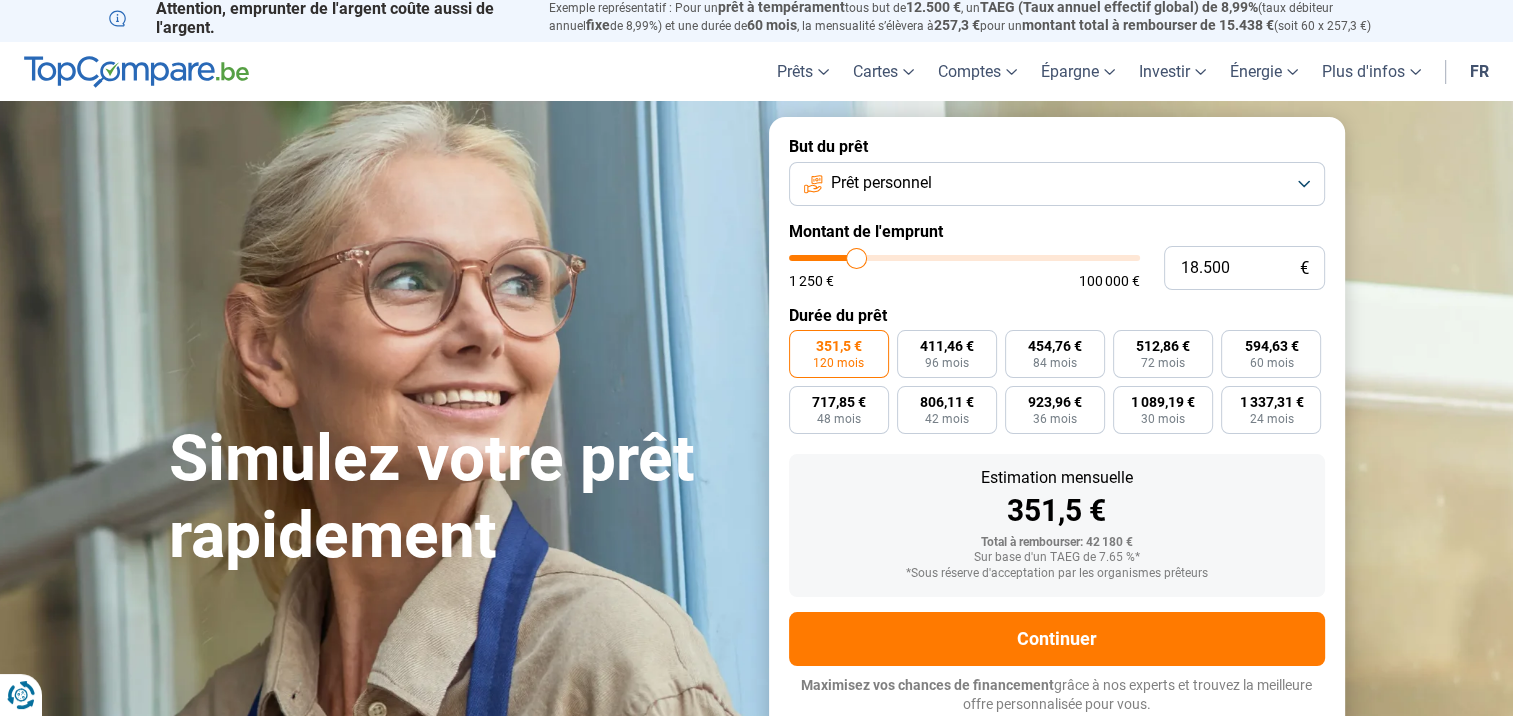 type on "18.250" 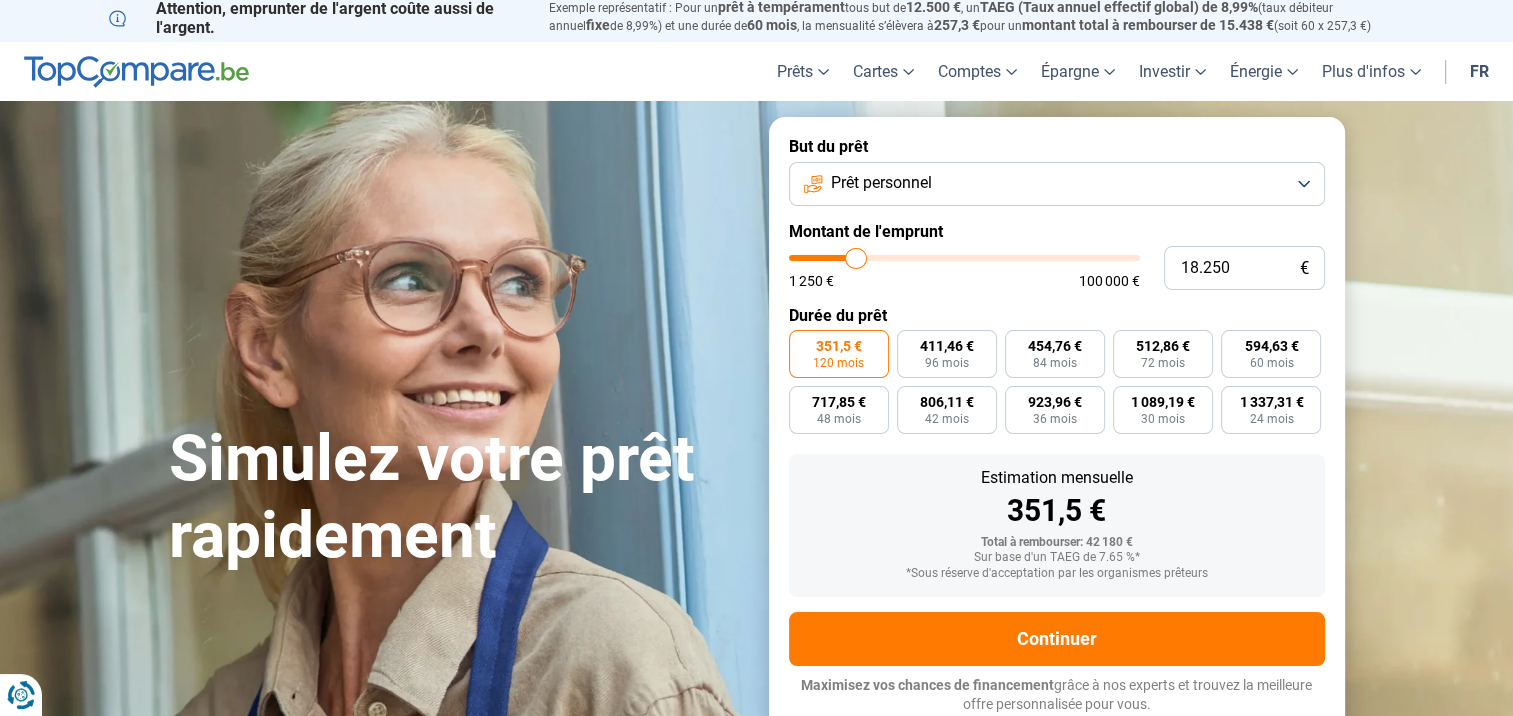 type on "18.000" 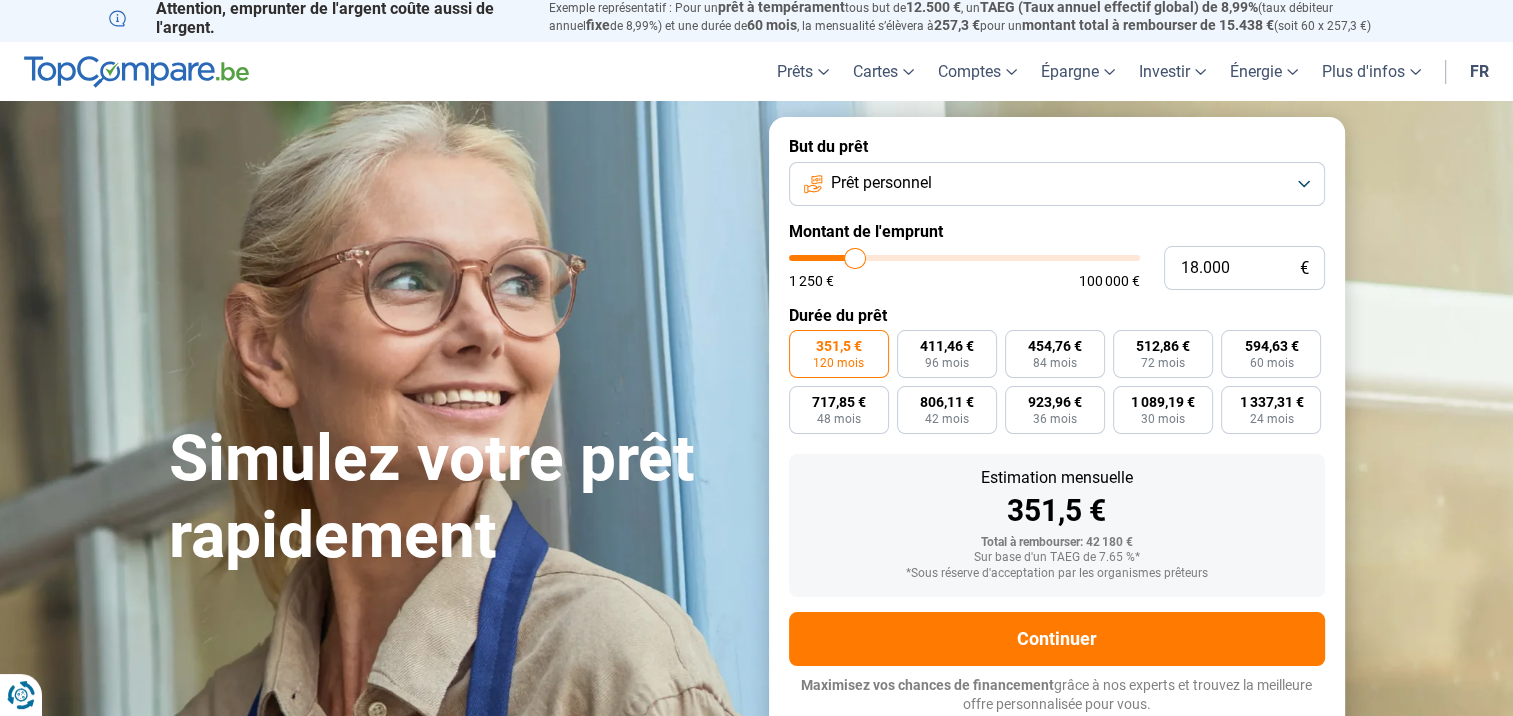 type on "17.750" 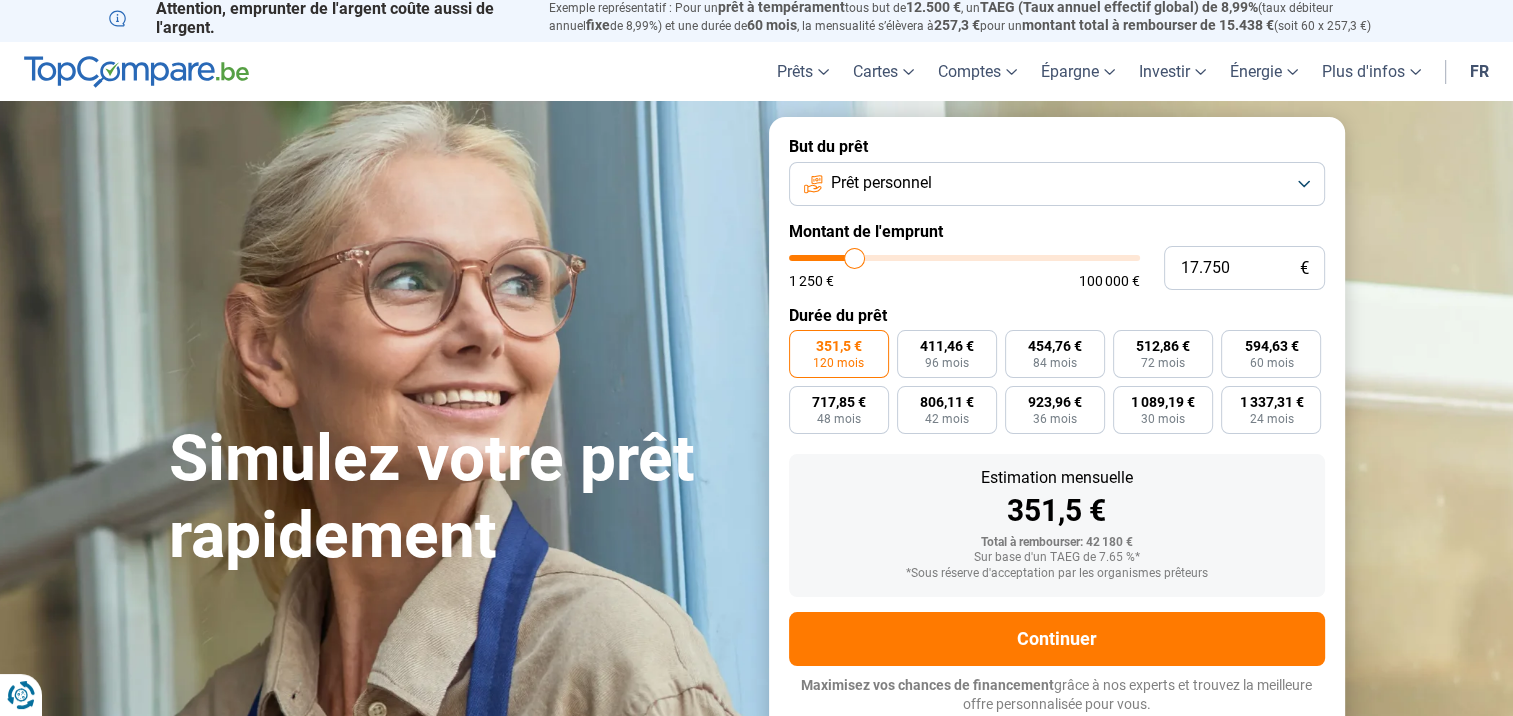 type on "17.500" 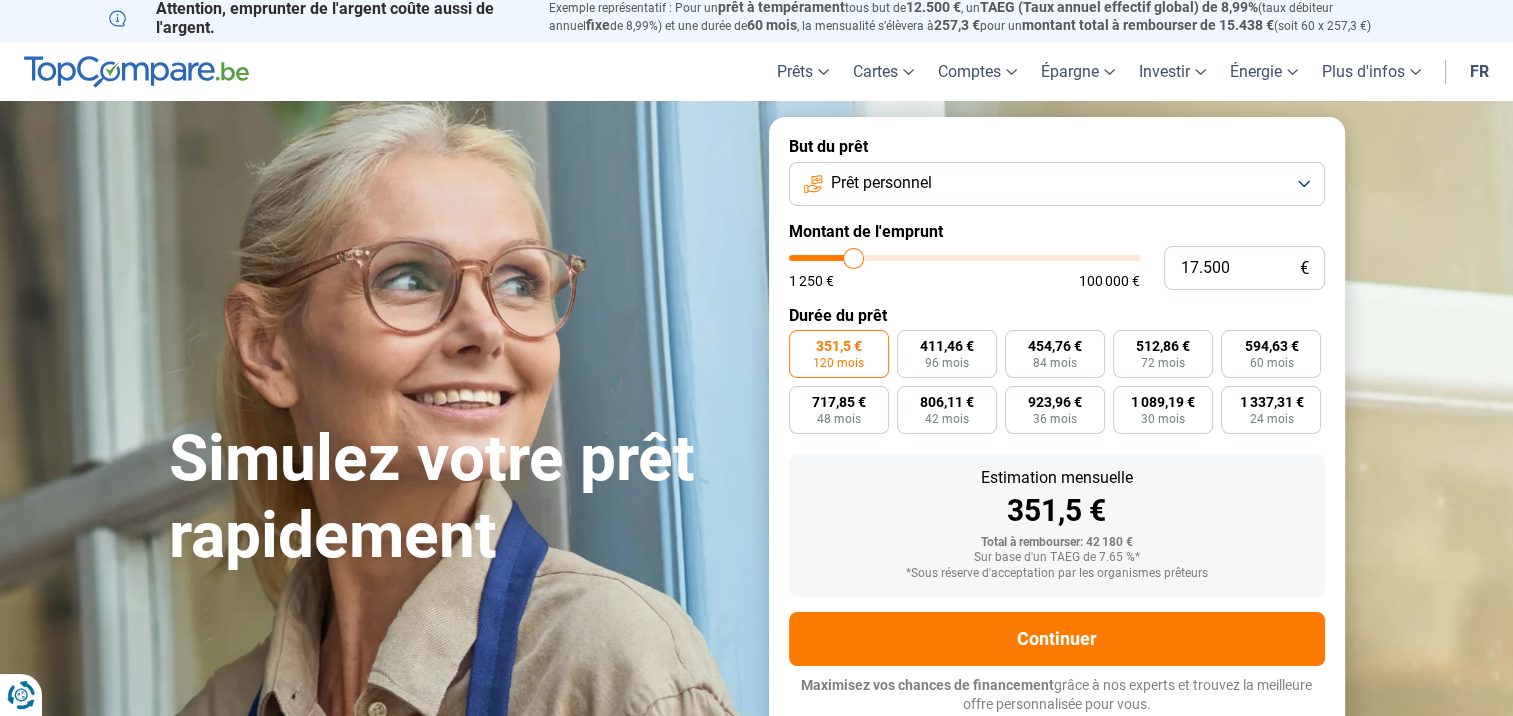 drag, startPoint x: 894, startPoint y: 263, endPoint x: 853, endPoint y: 268, distance: 41.303753 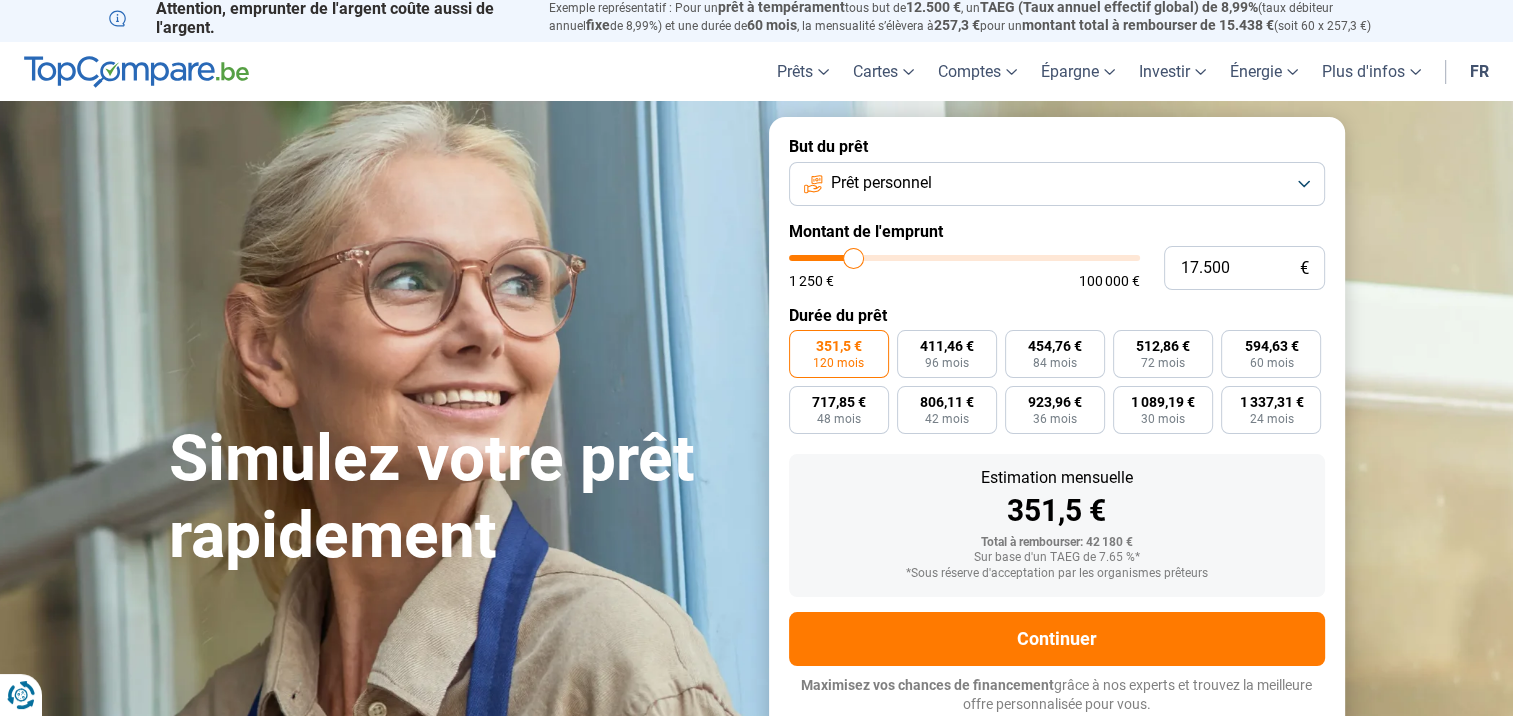type on "17500" 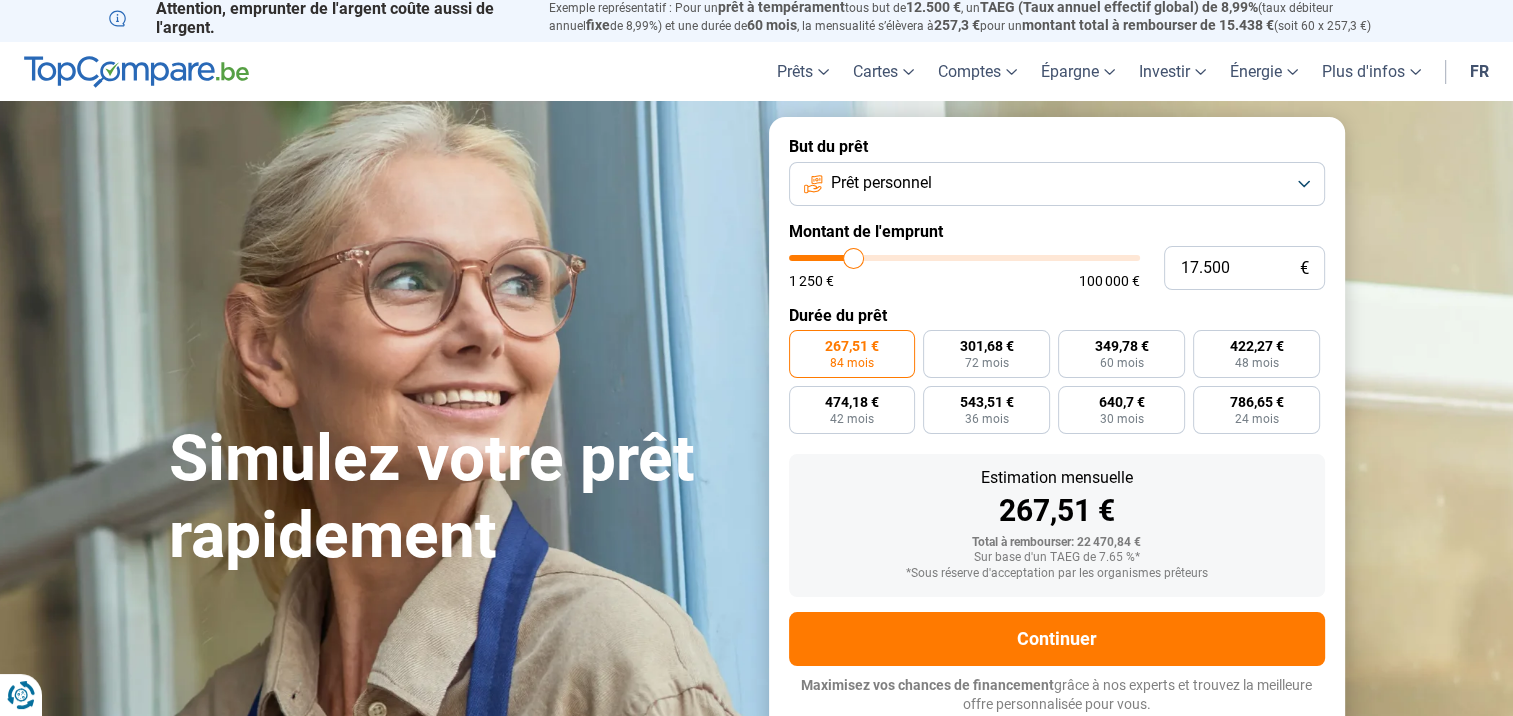 type on "16.500" 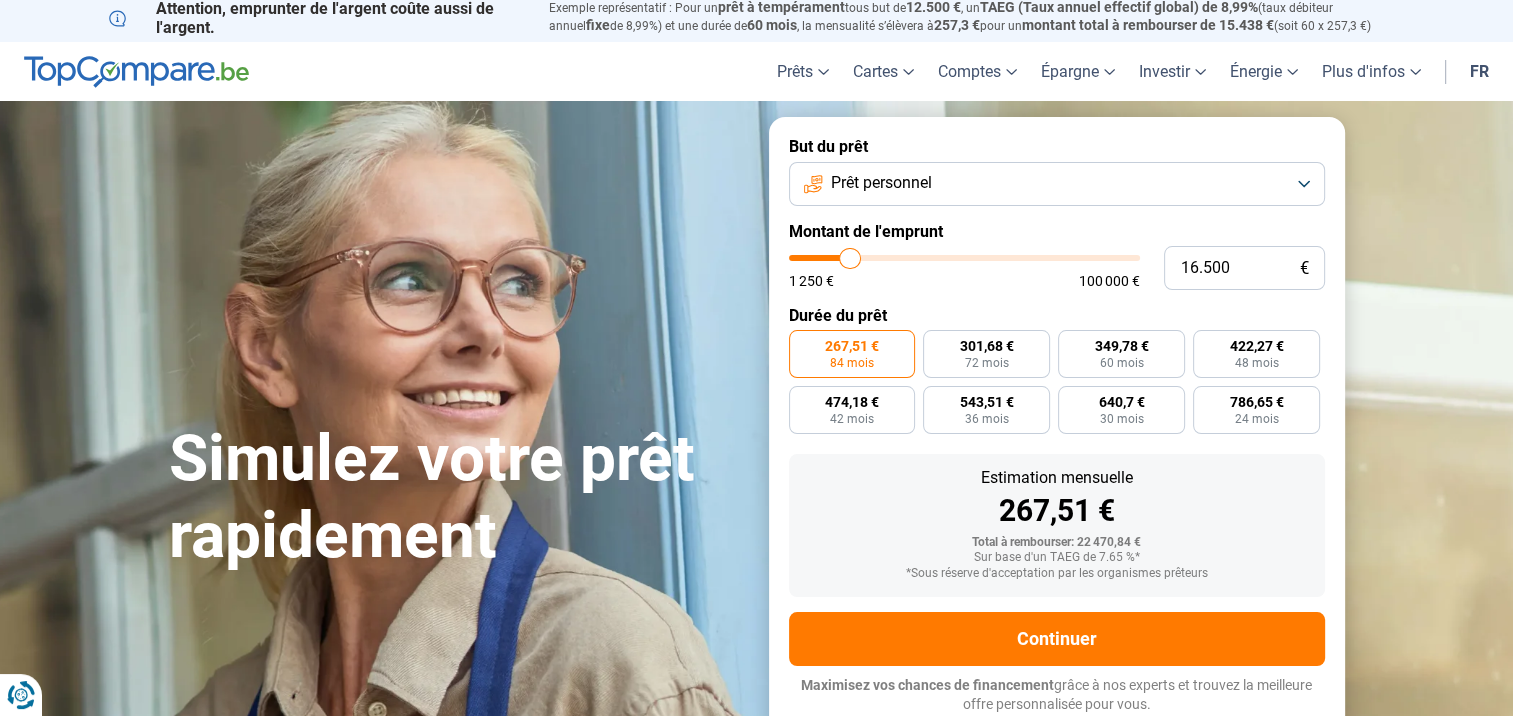 type on "14.750" 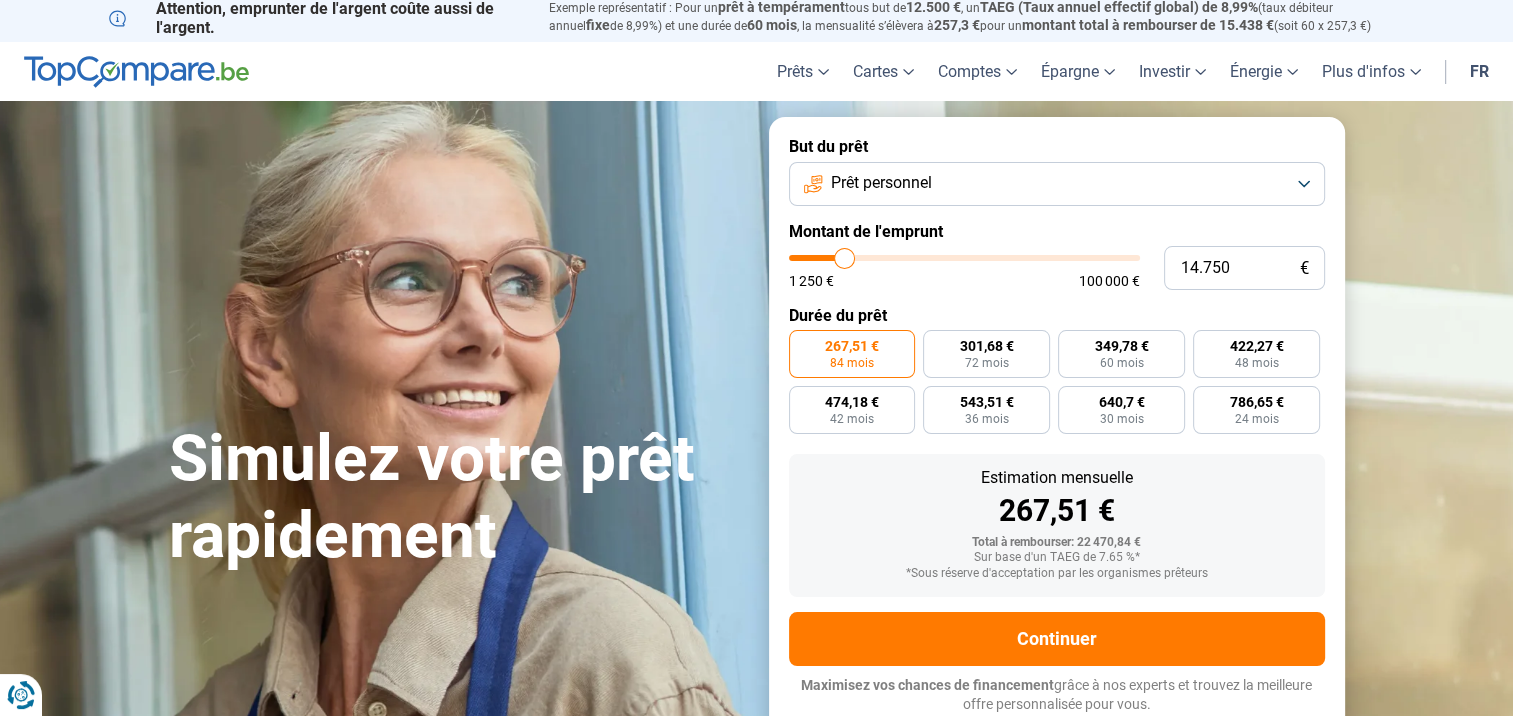 type on "13.500" 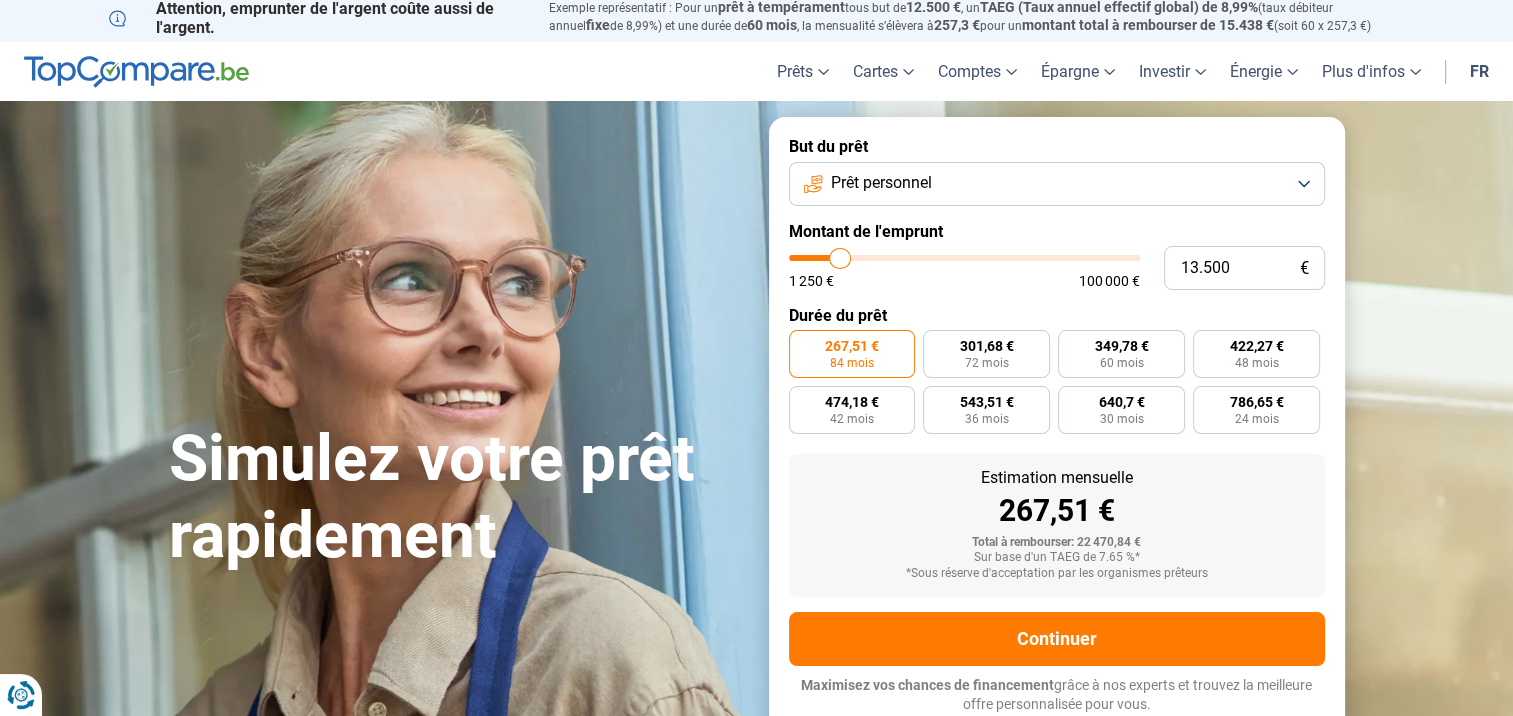 type on "12.750" 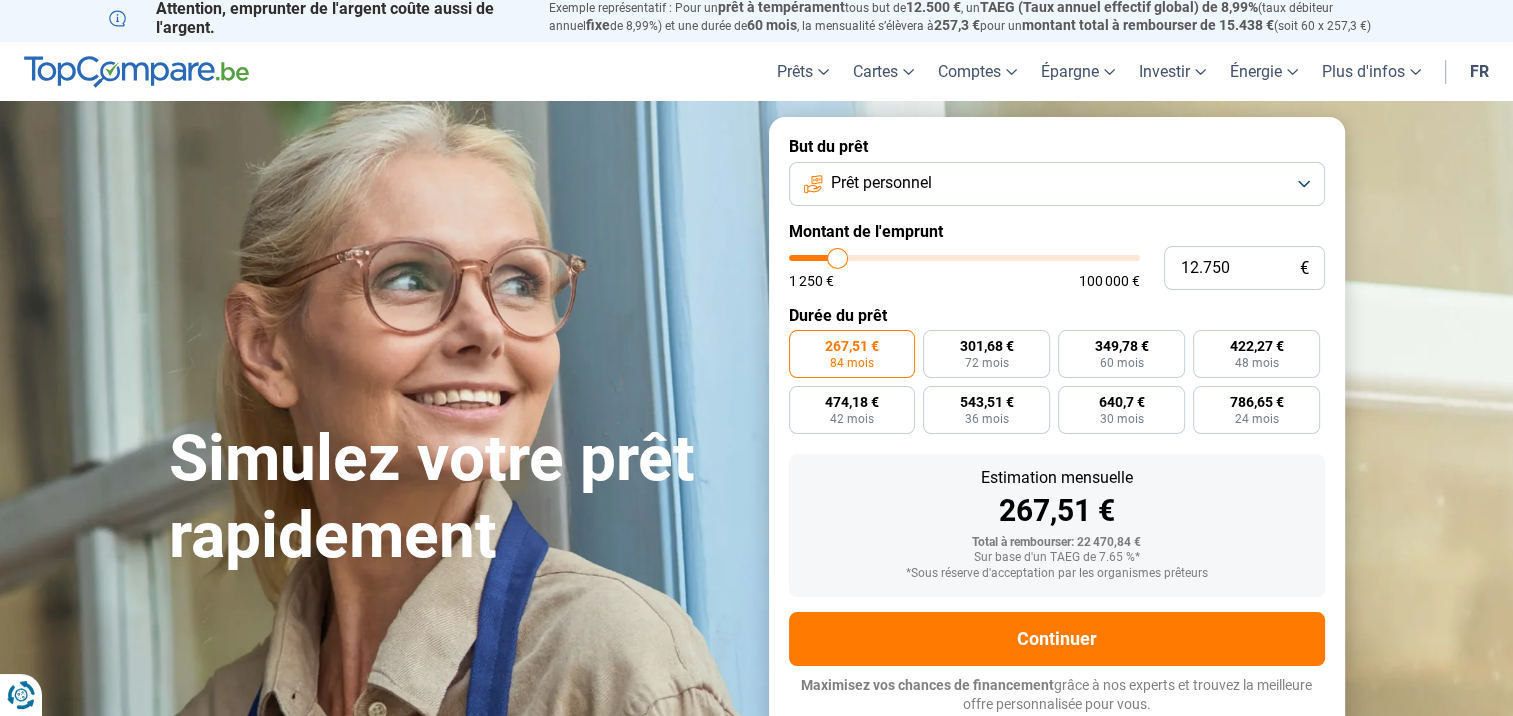 type on "12.250" 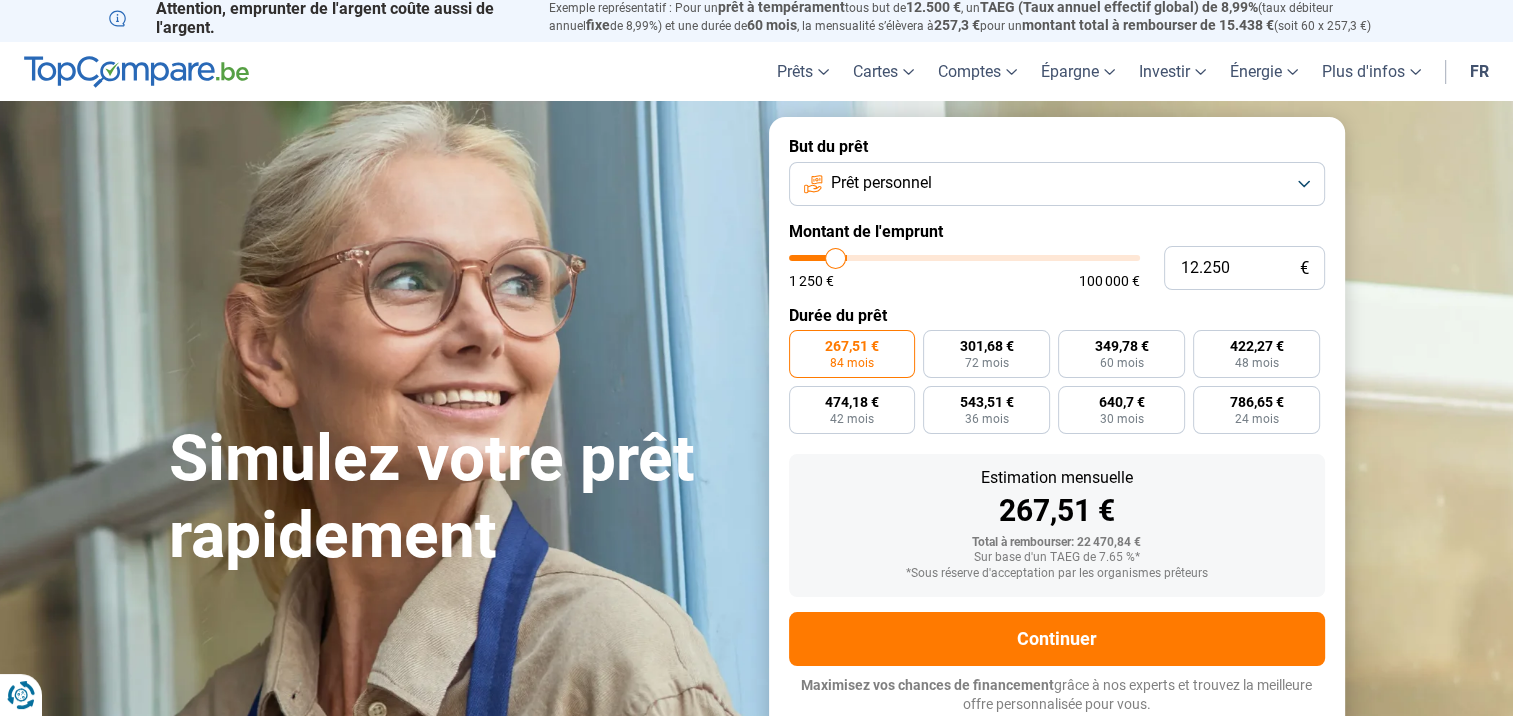 type on "12.000" 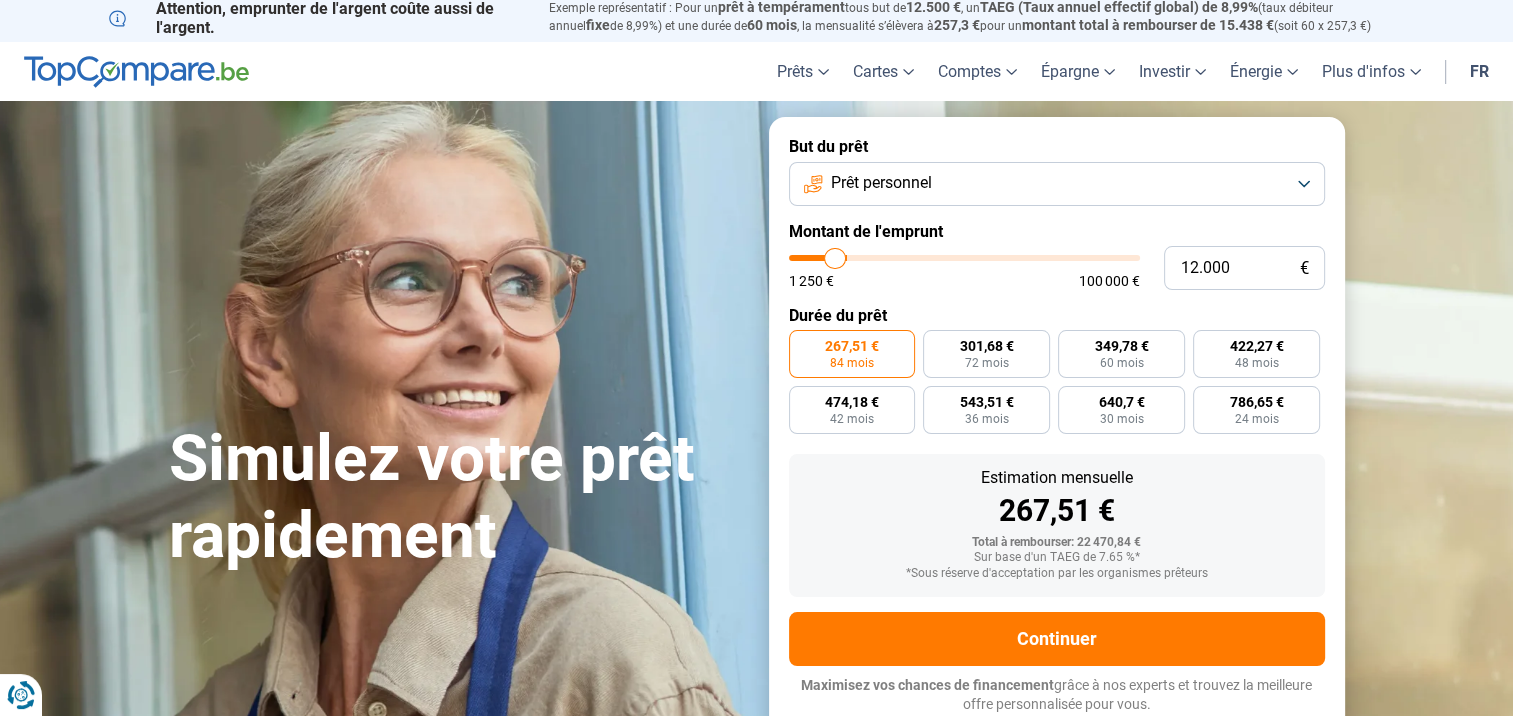 type on "11.750" 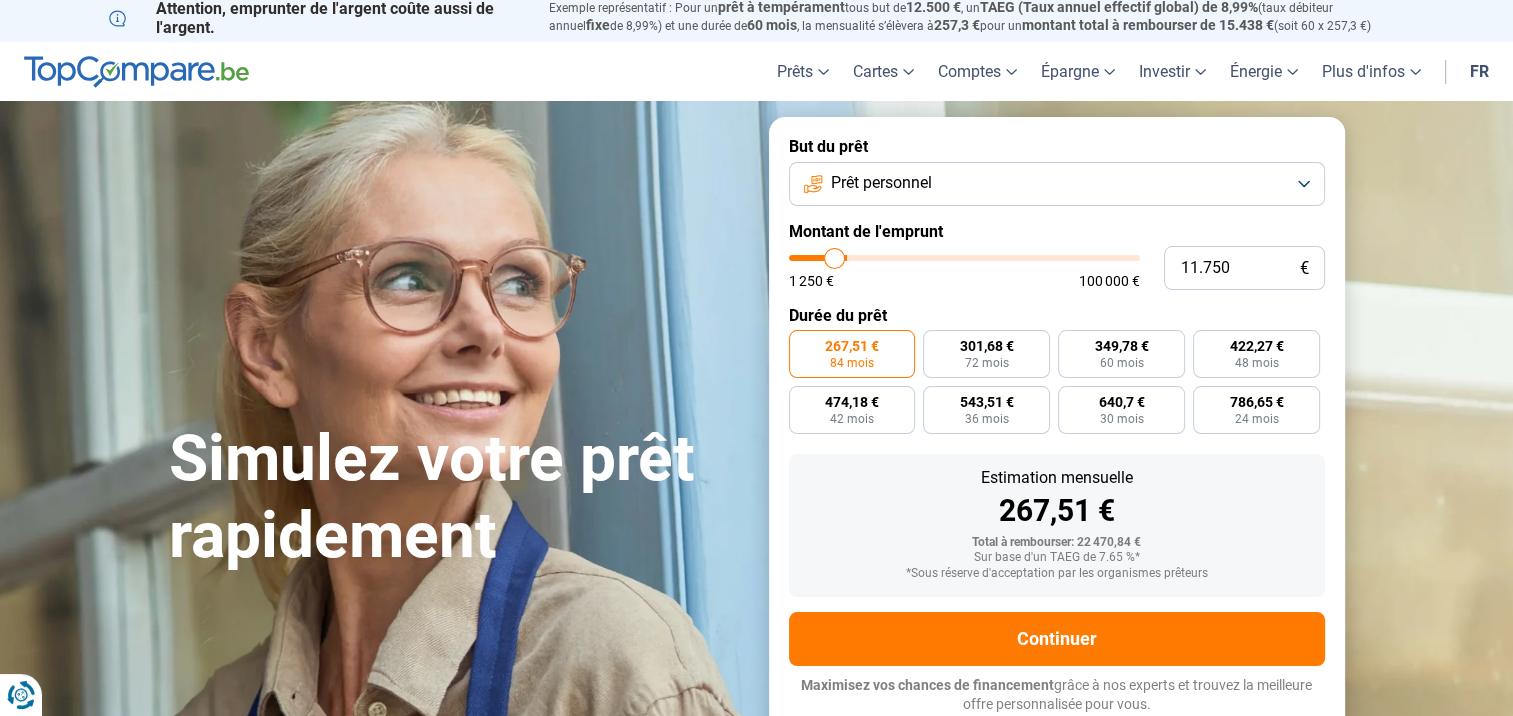 type on "11.500" 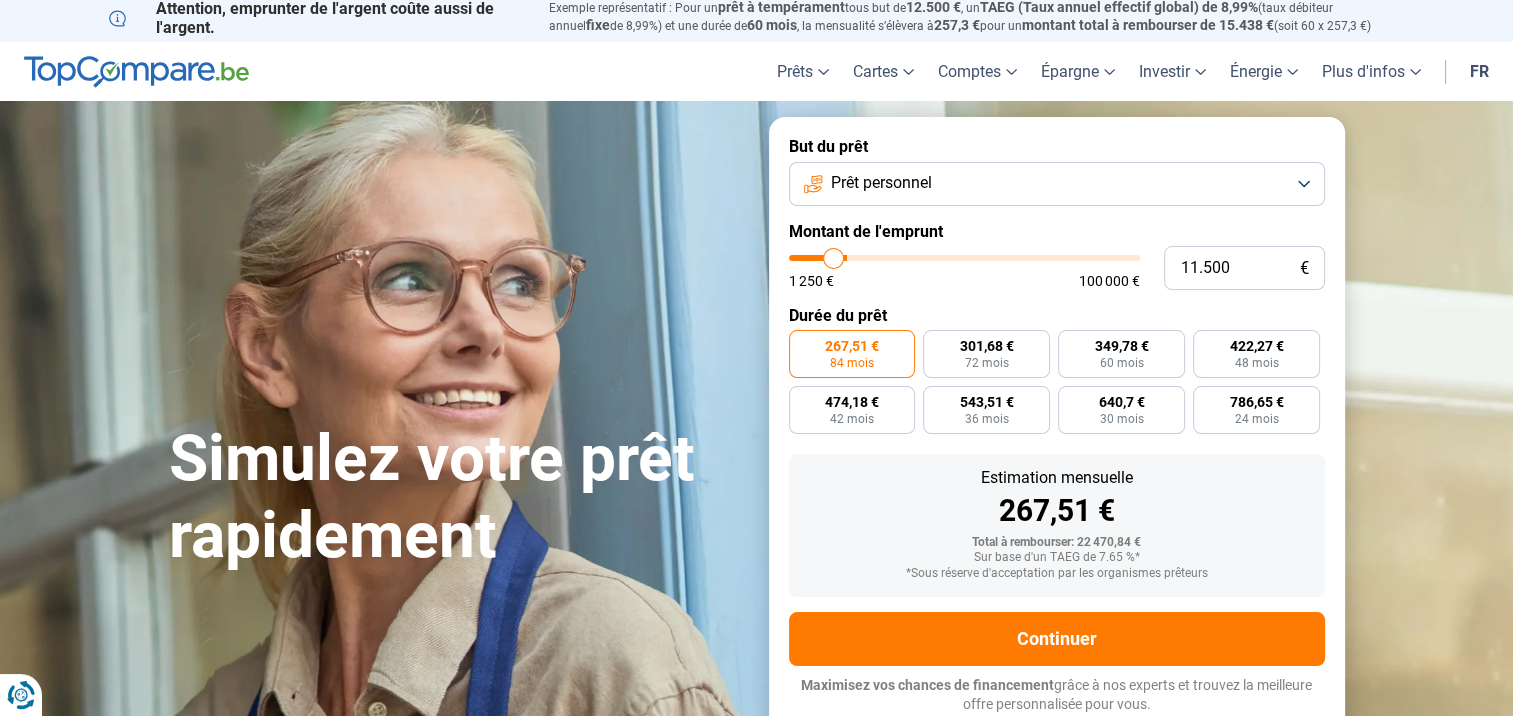 type on "11.000" 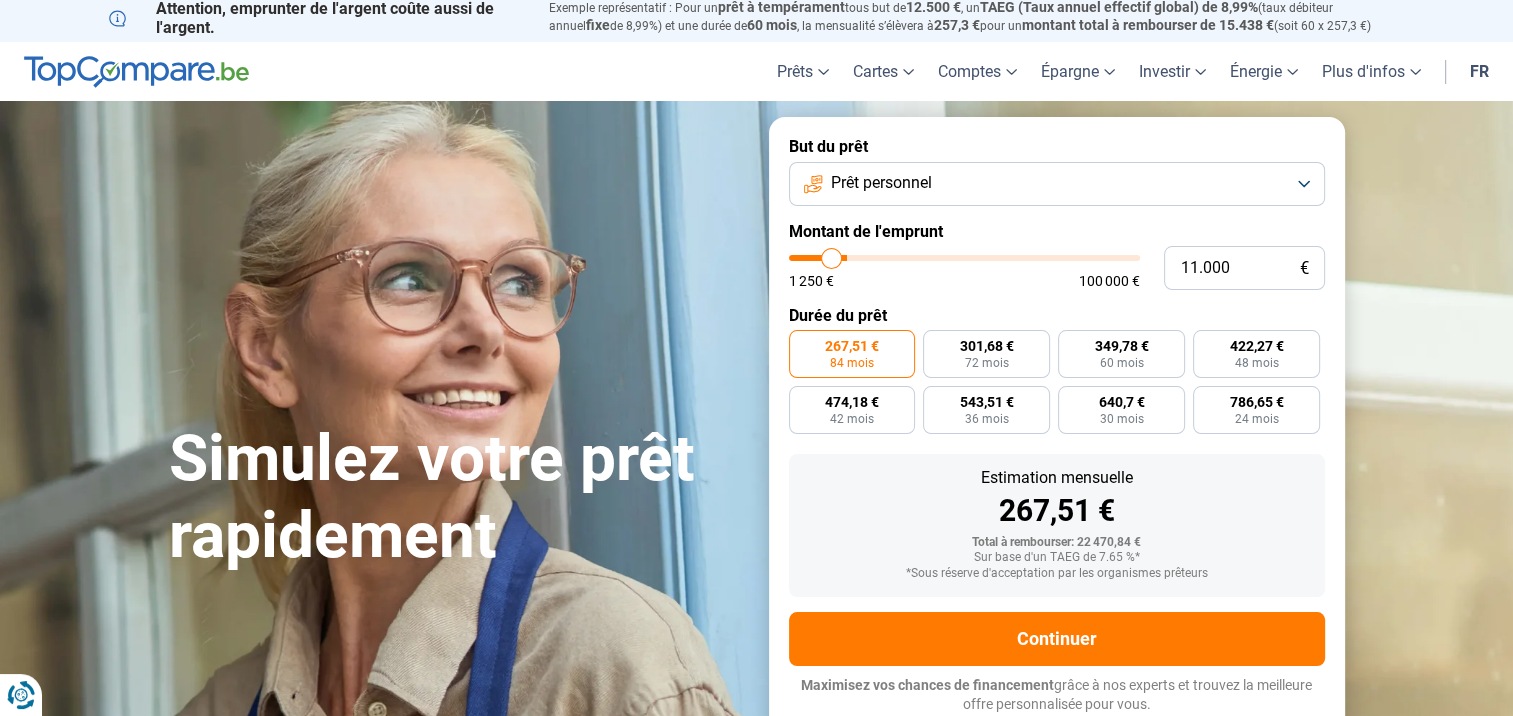 type on "10.750" 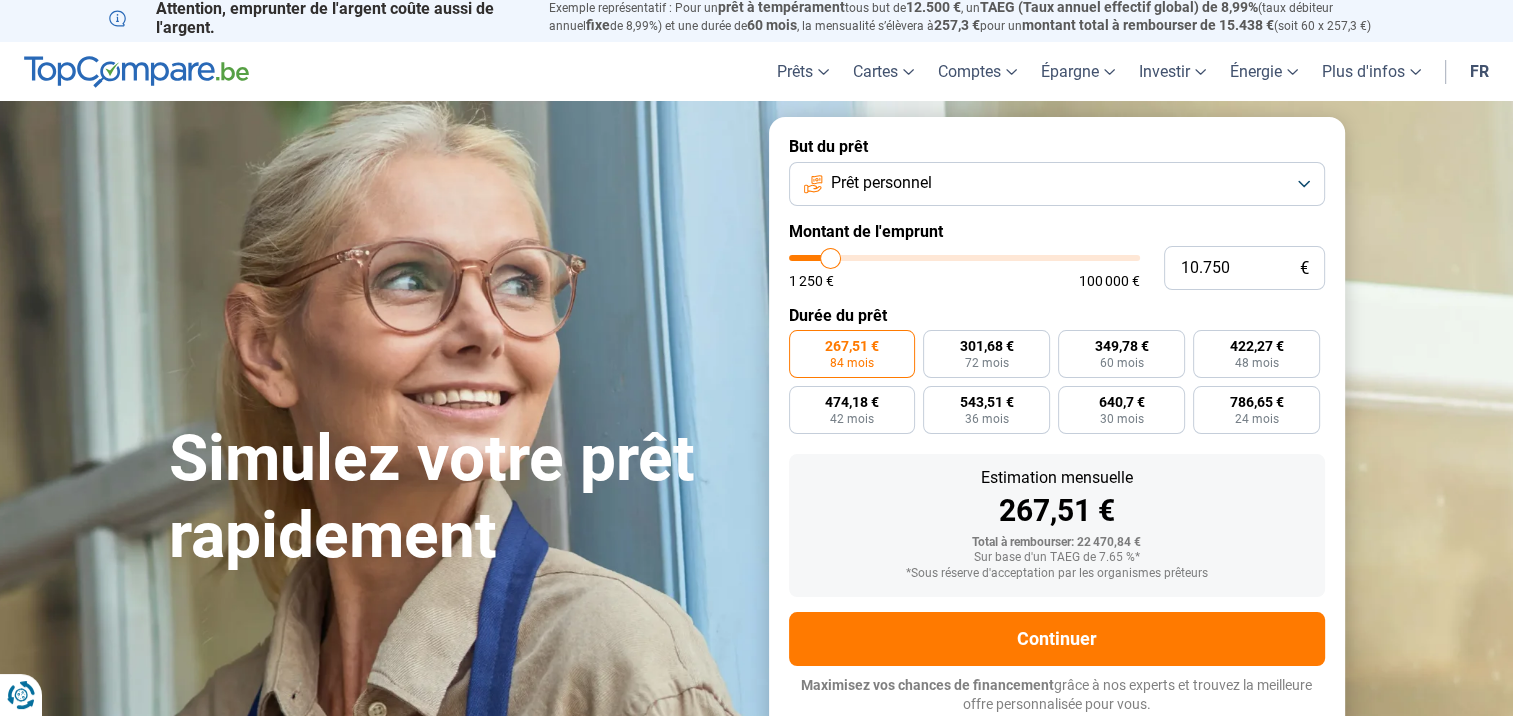 type on "10.250" 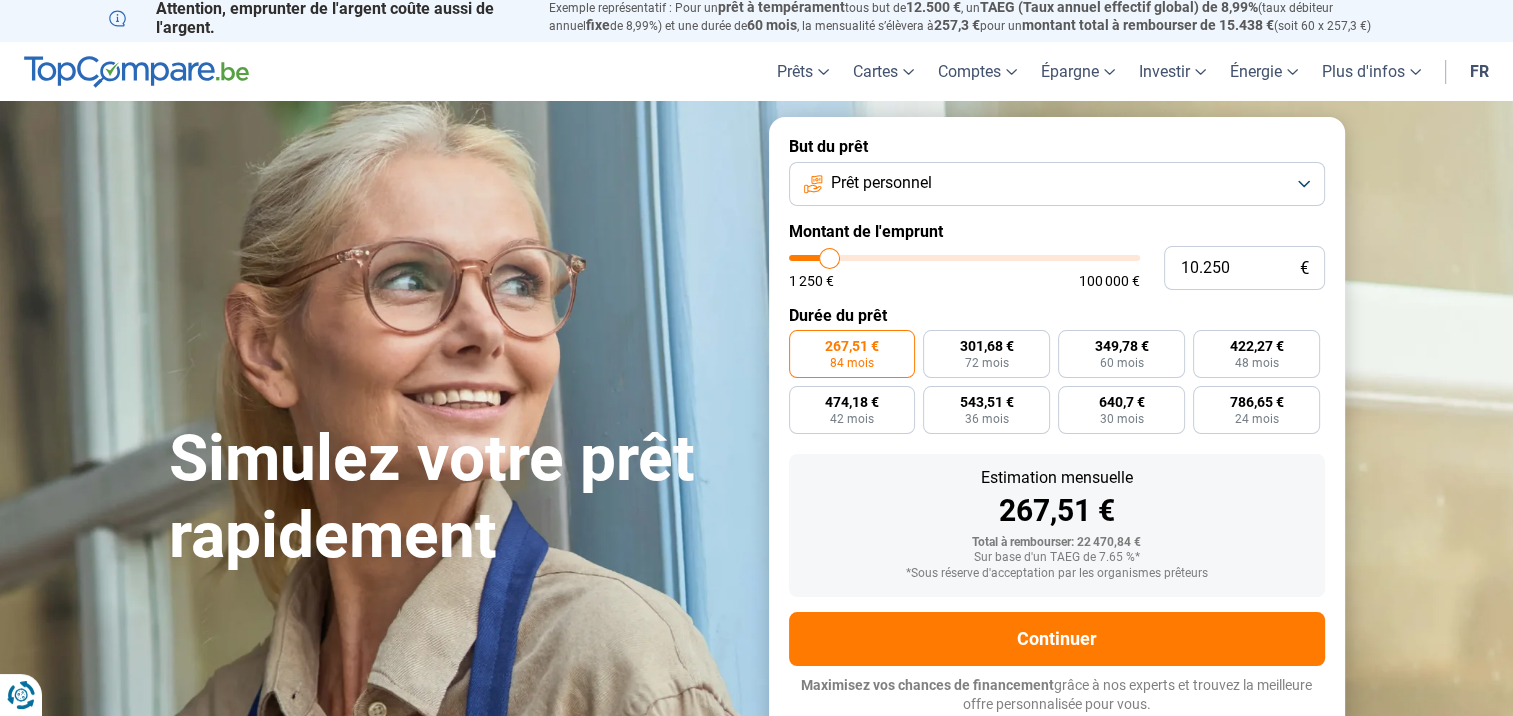 type on "9.750" 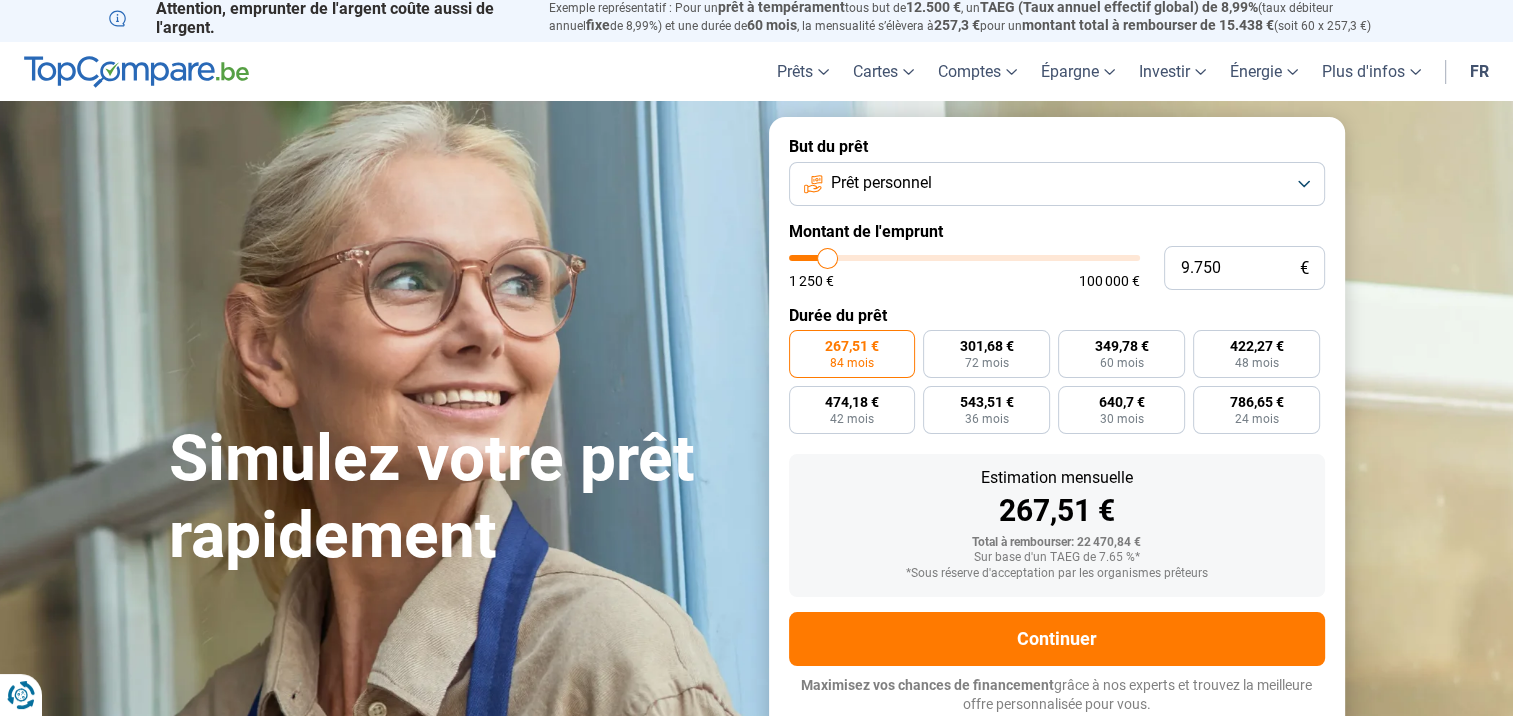 type on "9.500" 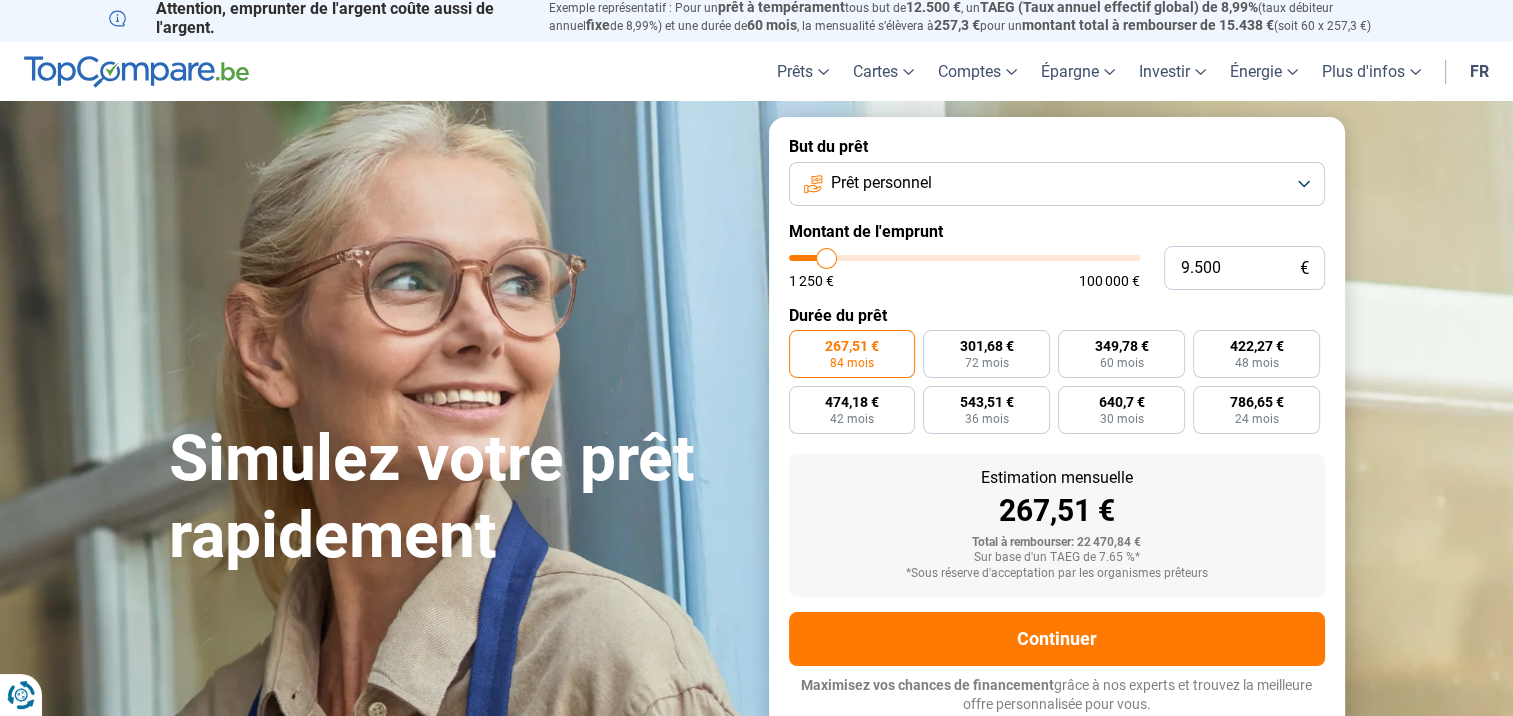 type on "9.250" 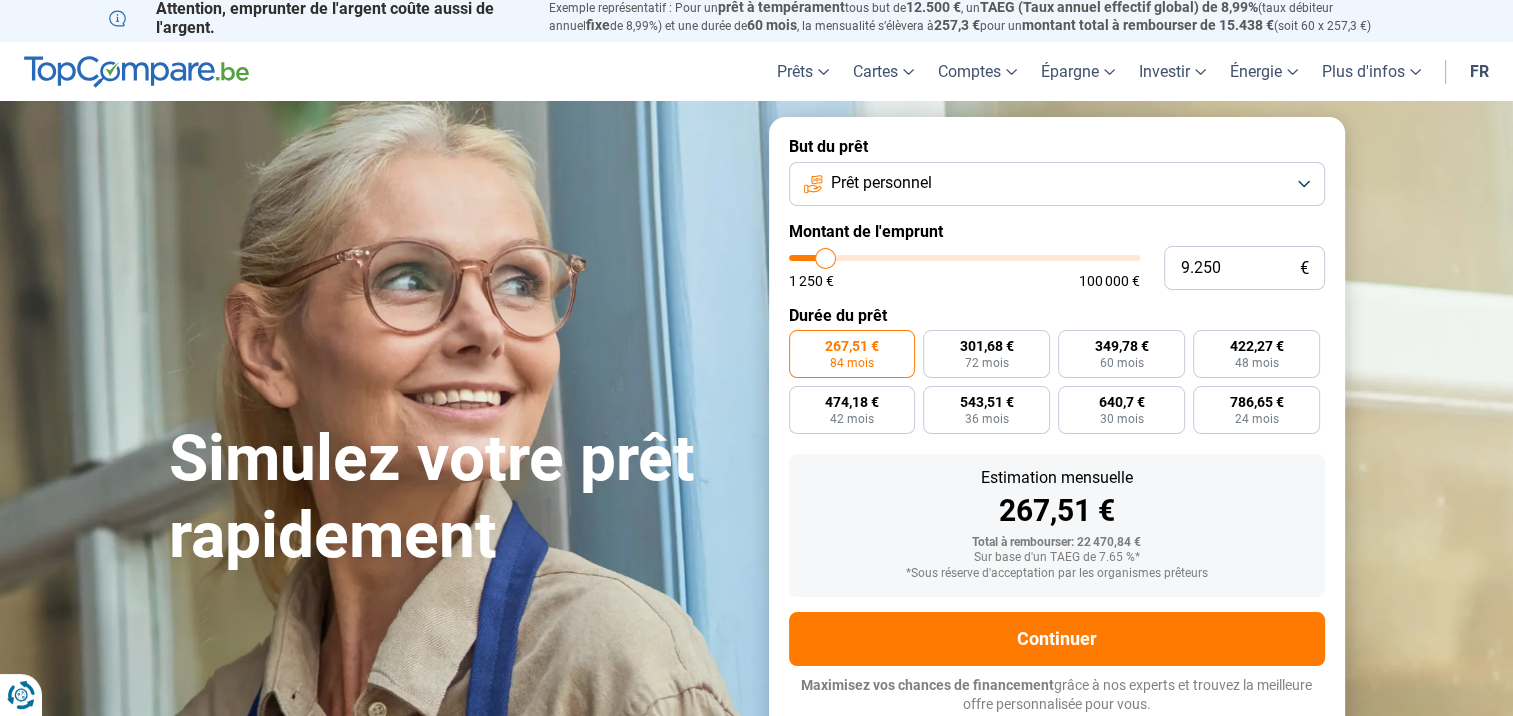 type on "9.000" 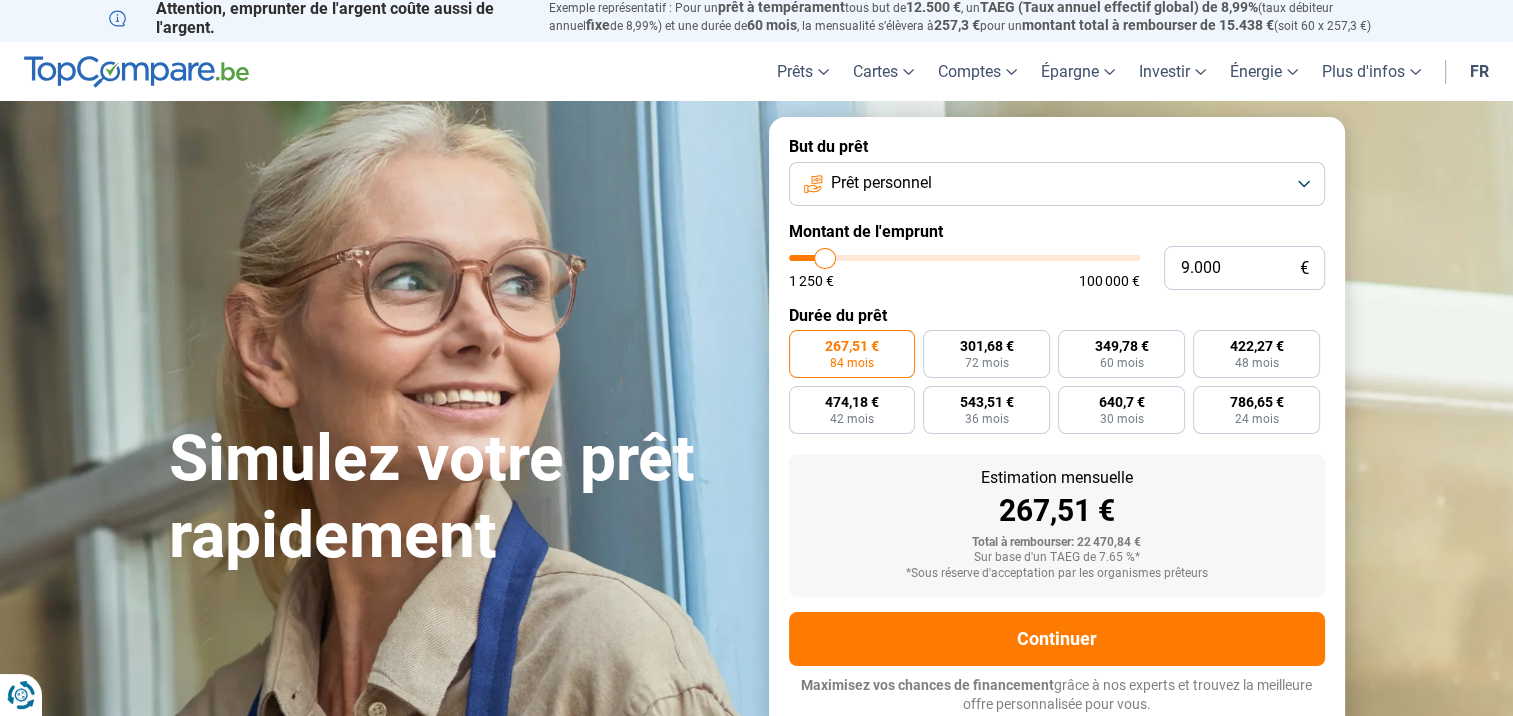 type on "8.750" 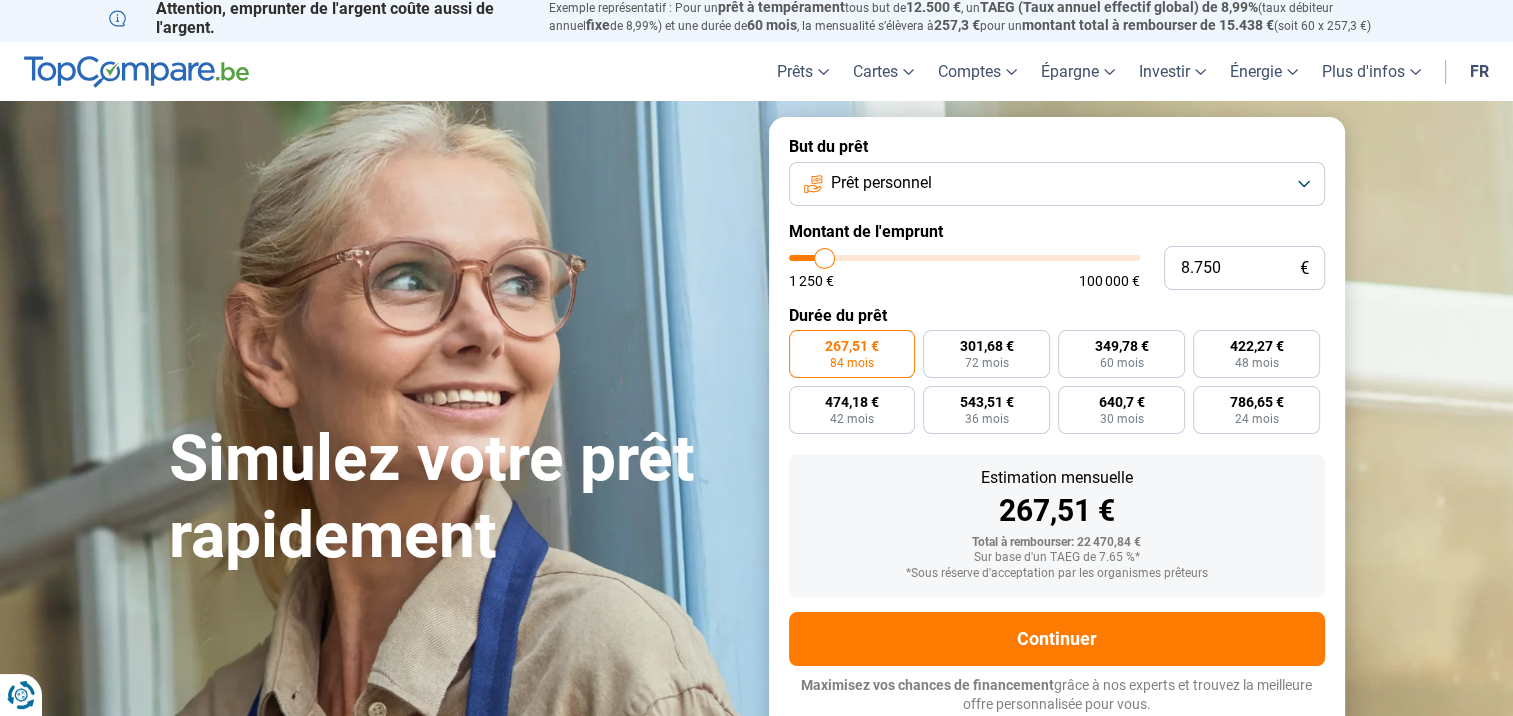 type on "8.500" 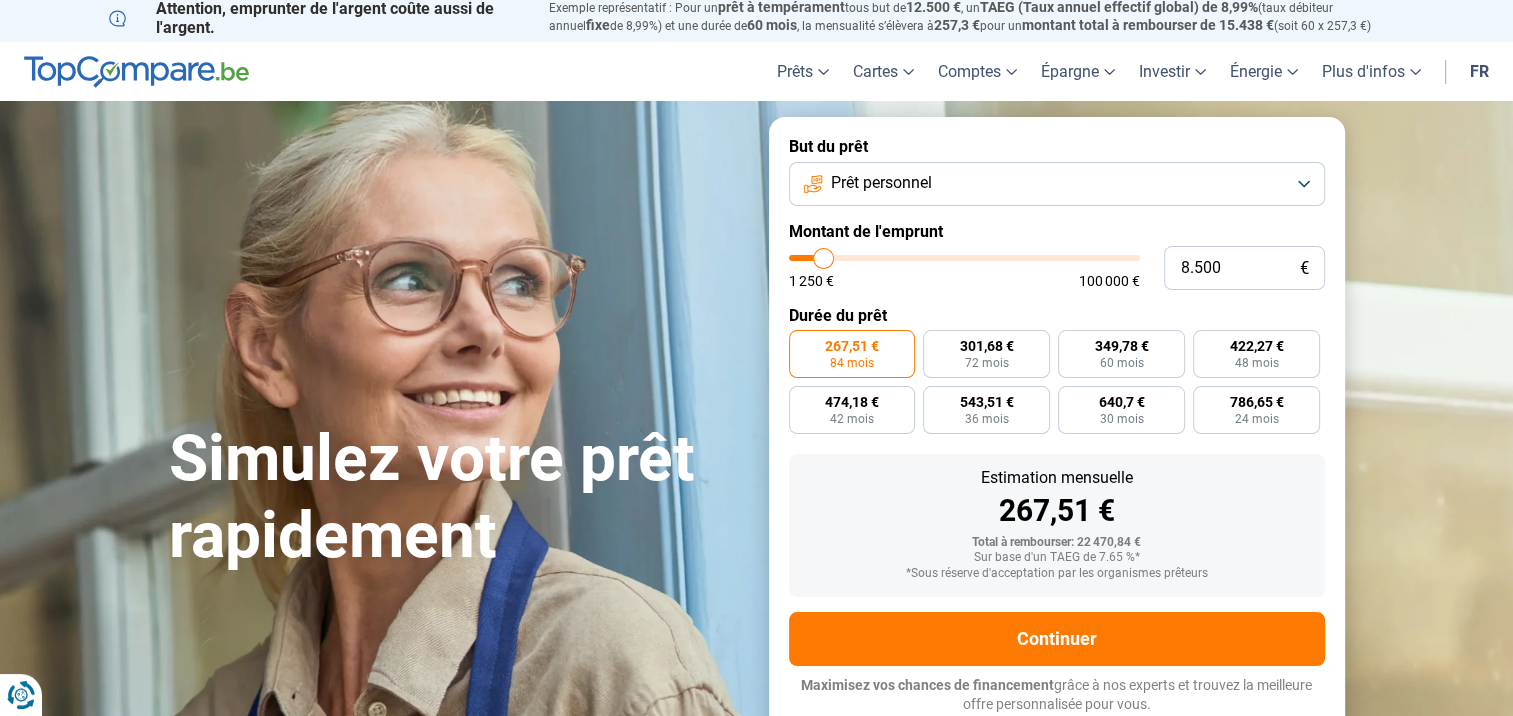 type on "8.000" 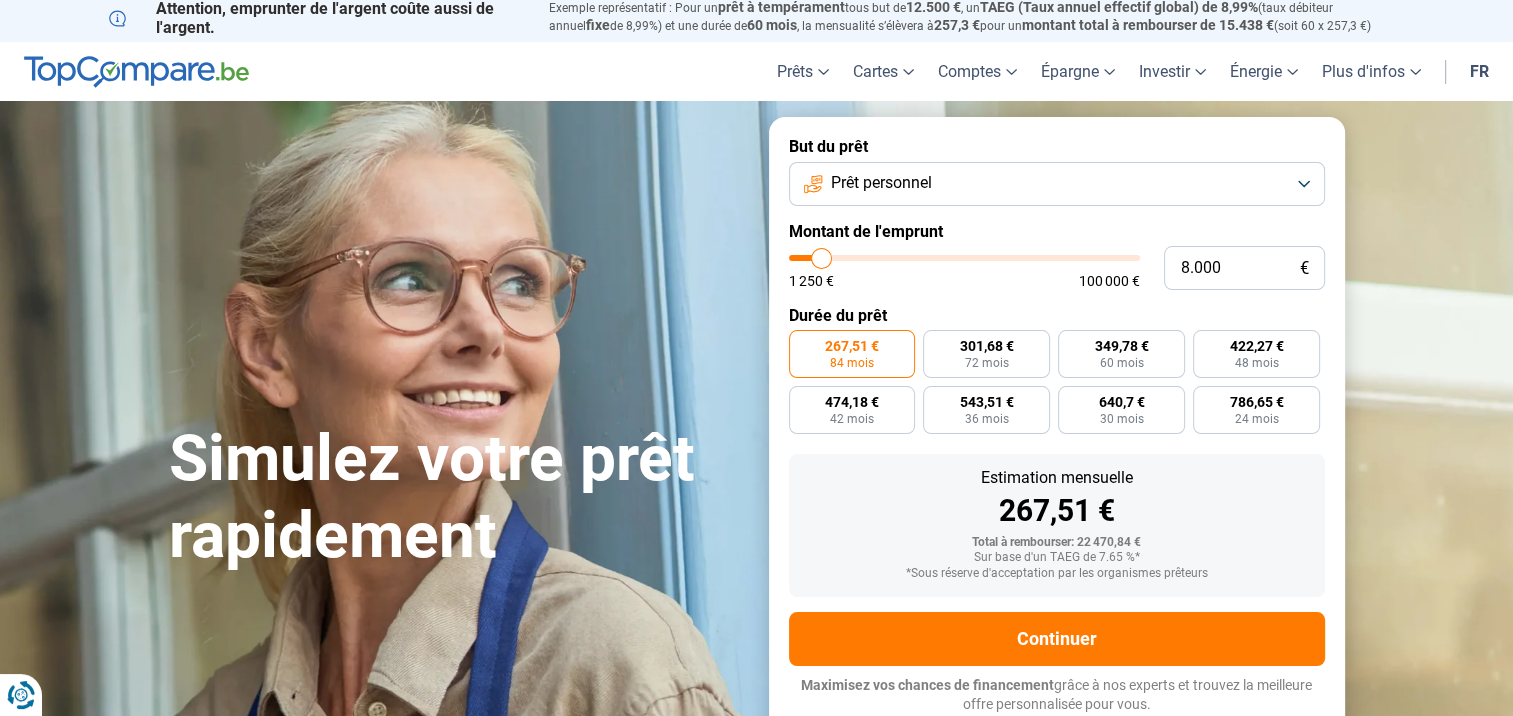 type on "7.750" 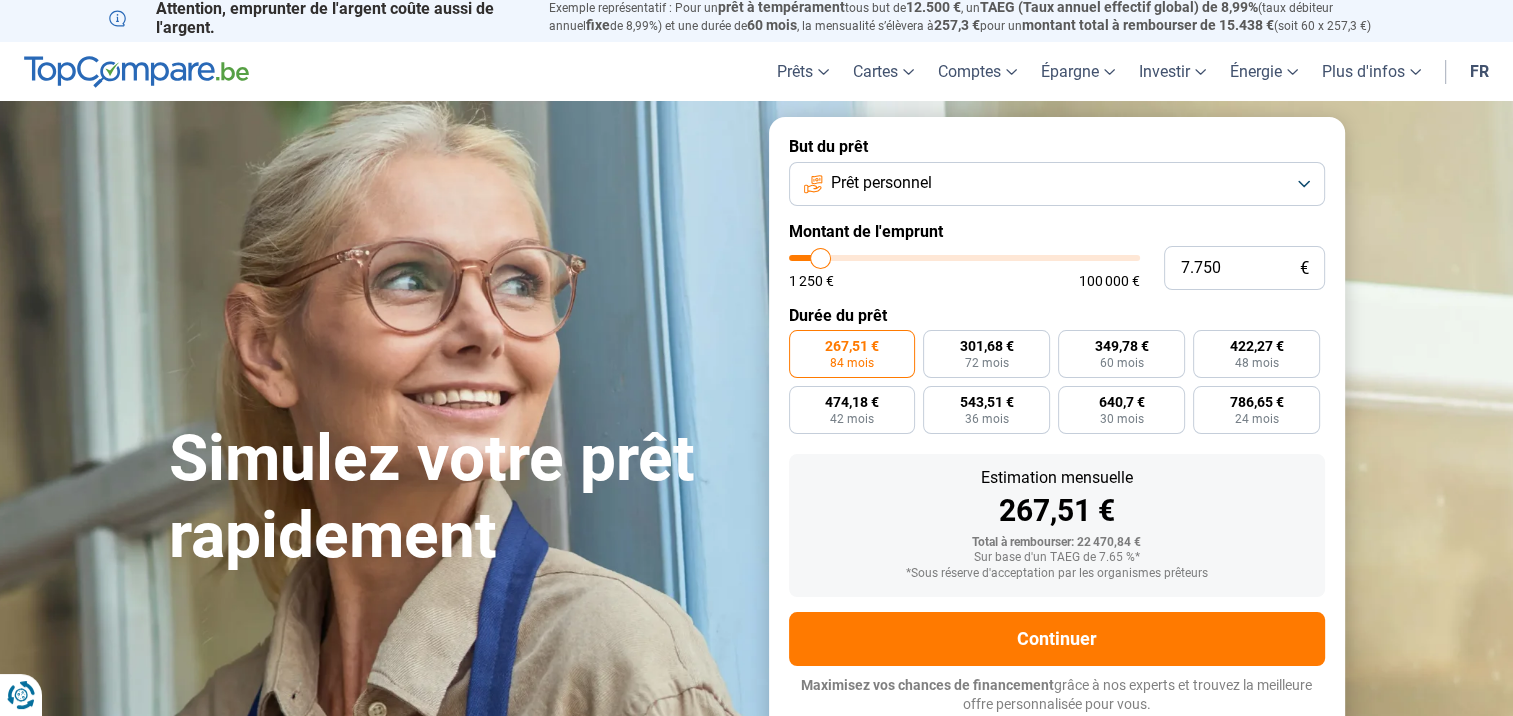 type on "7.500" 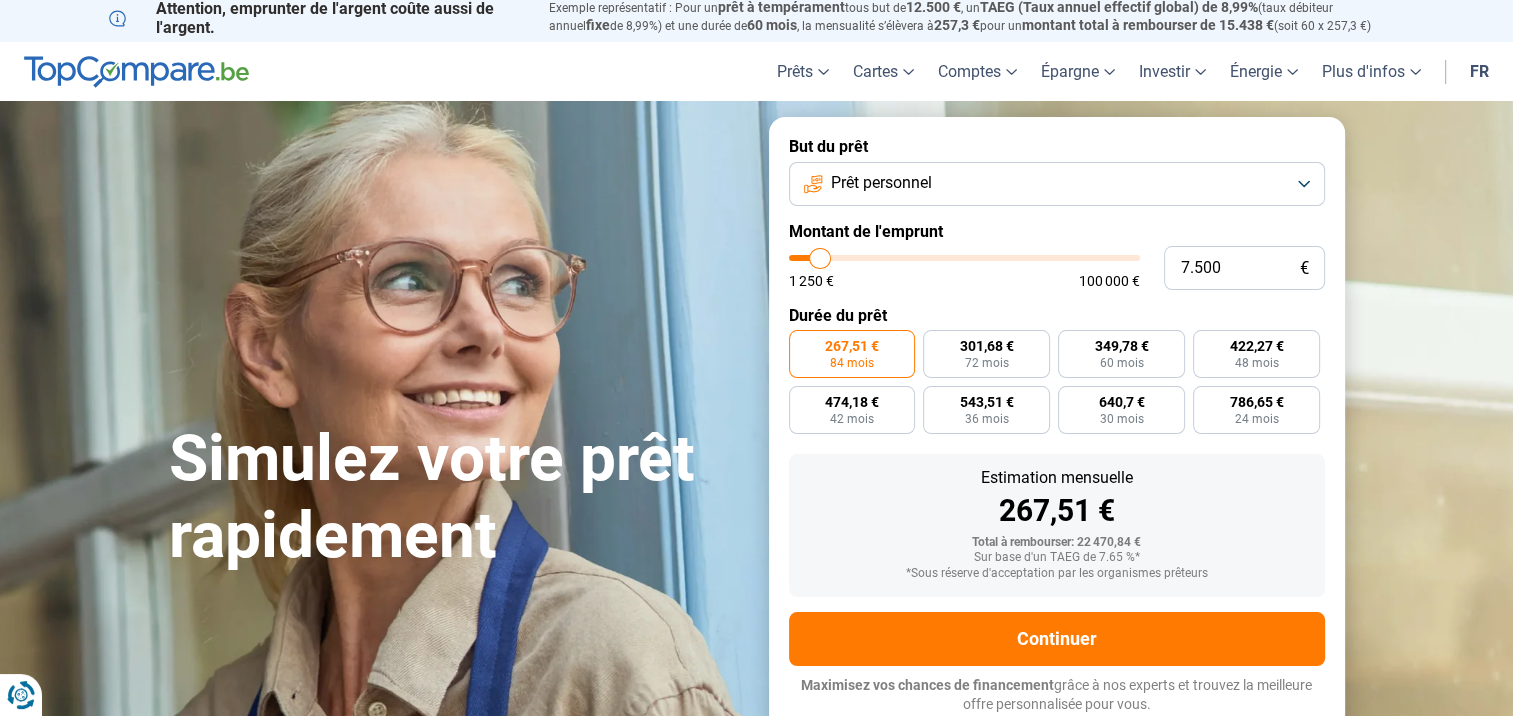 type on "7.000" 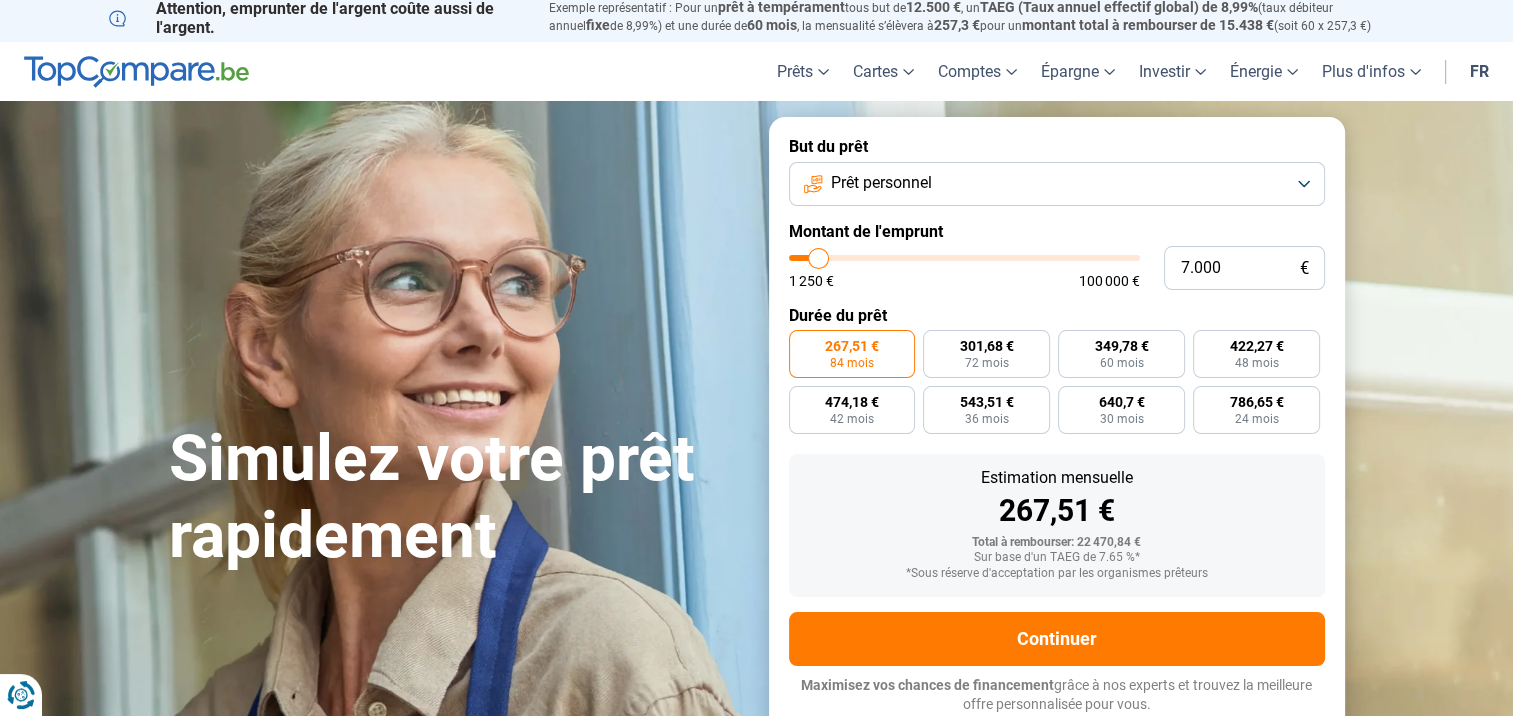 type on "6.750" 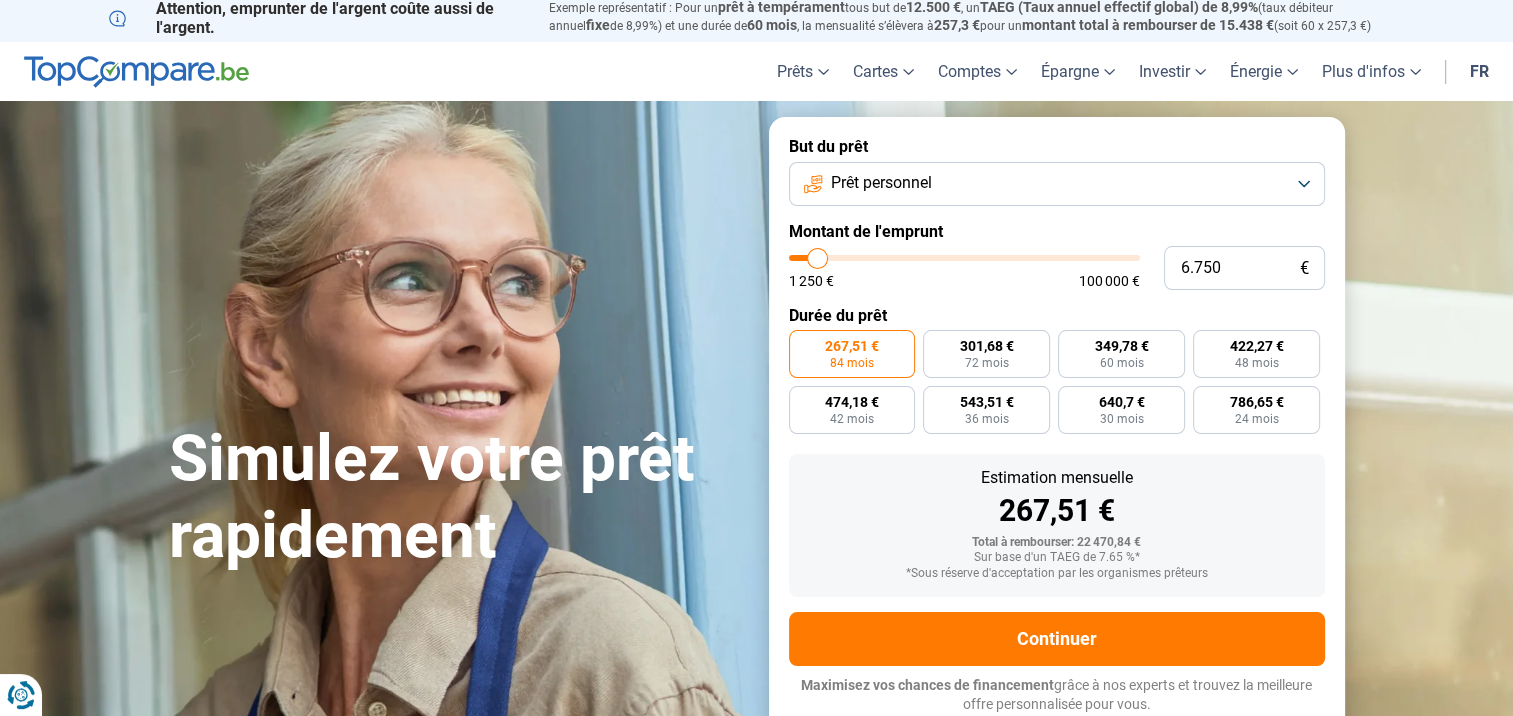 type on "6.500" 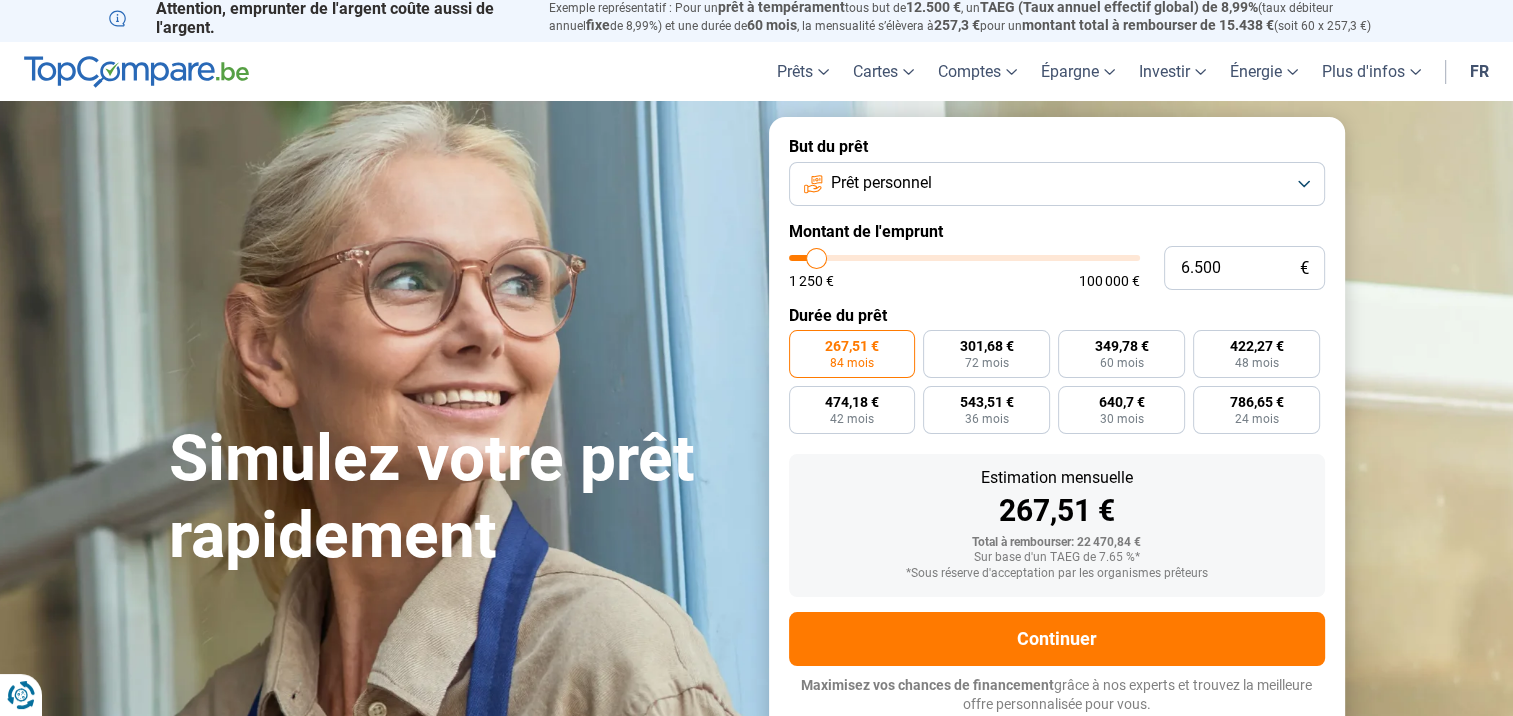 type on "6.250" 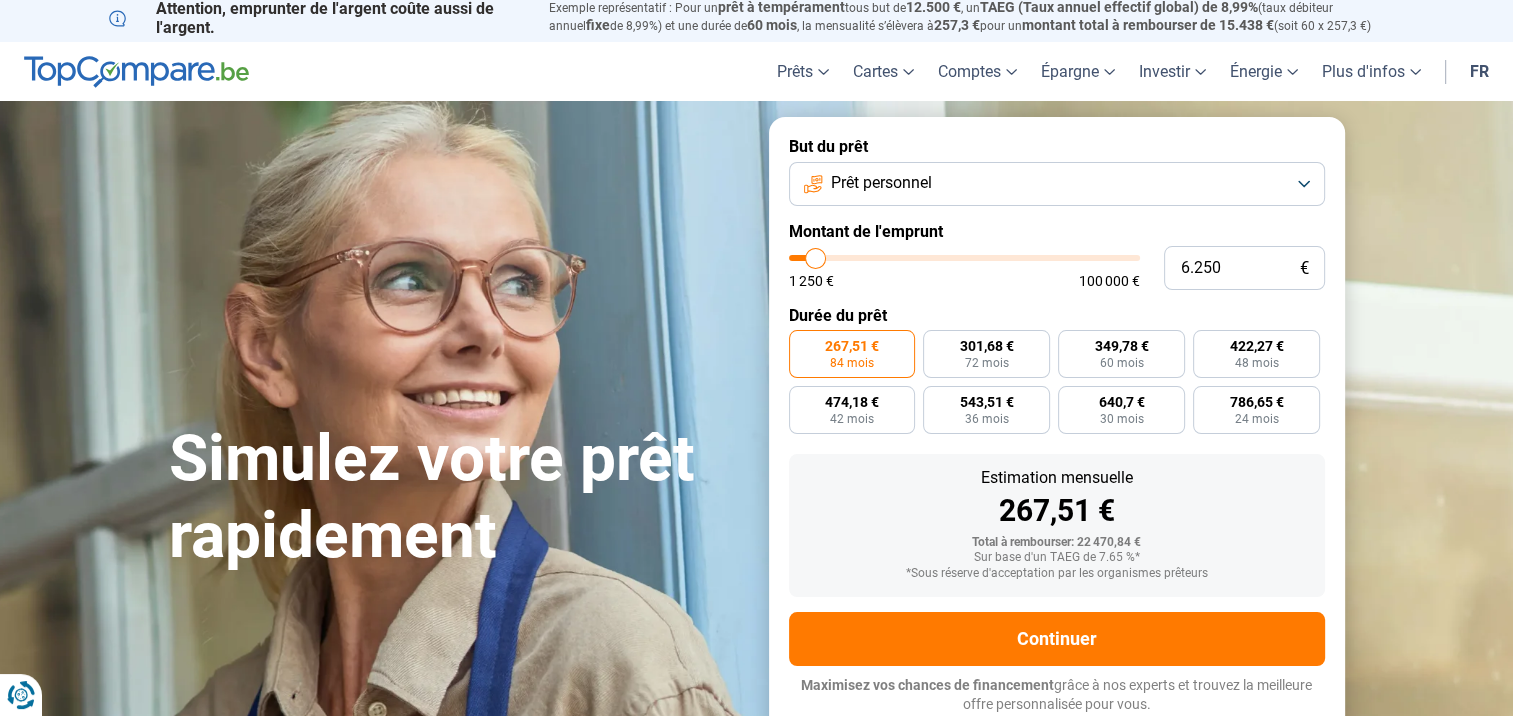 type on "6.000" 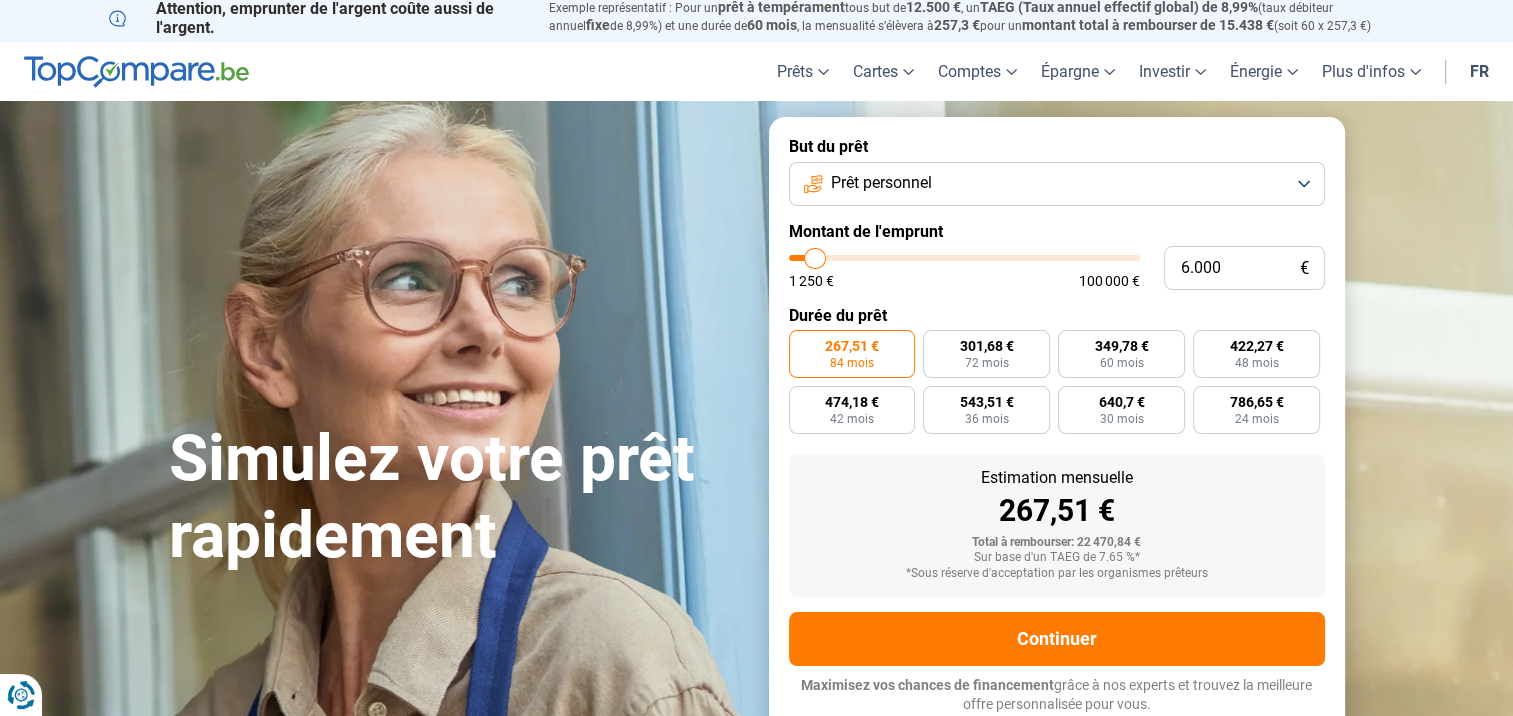 type on "6.500" 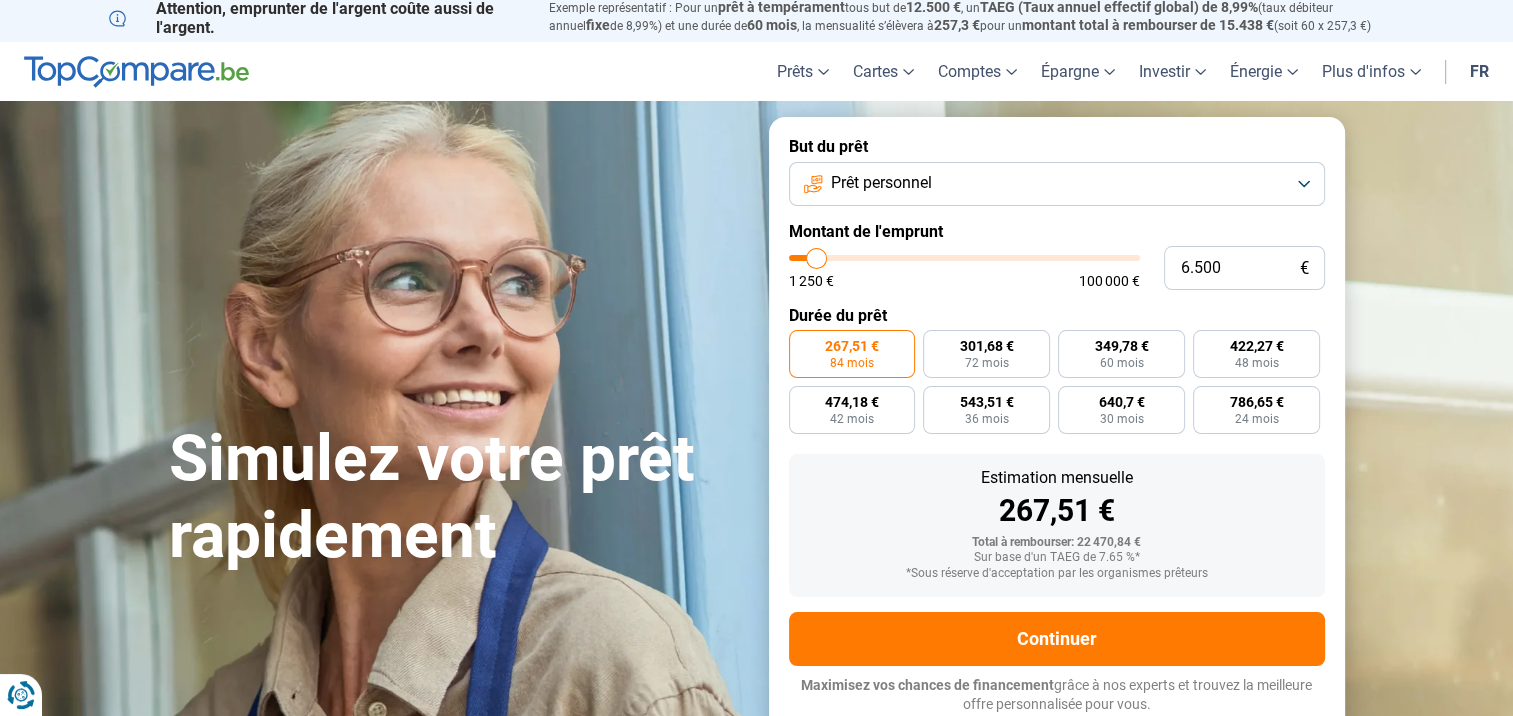 type on "7.250" 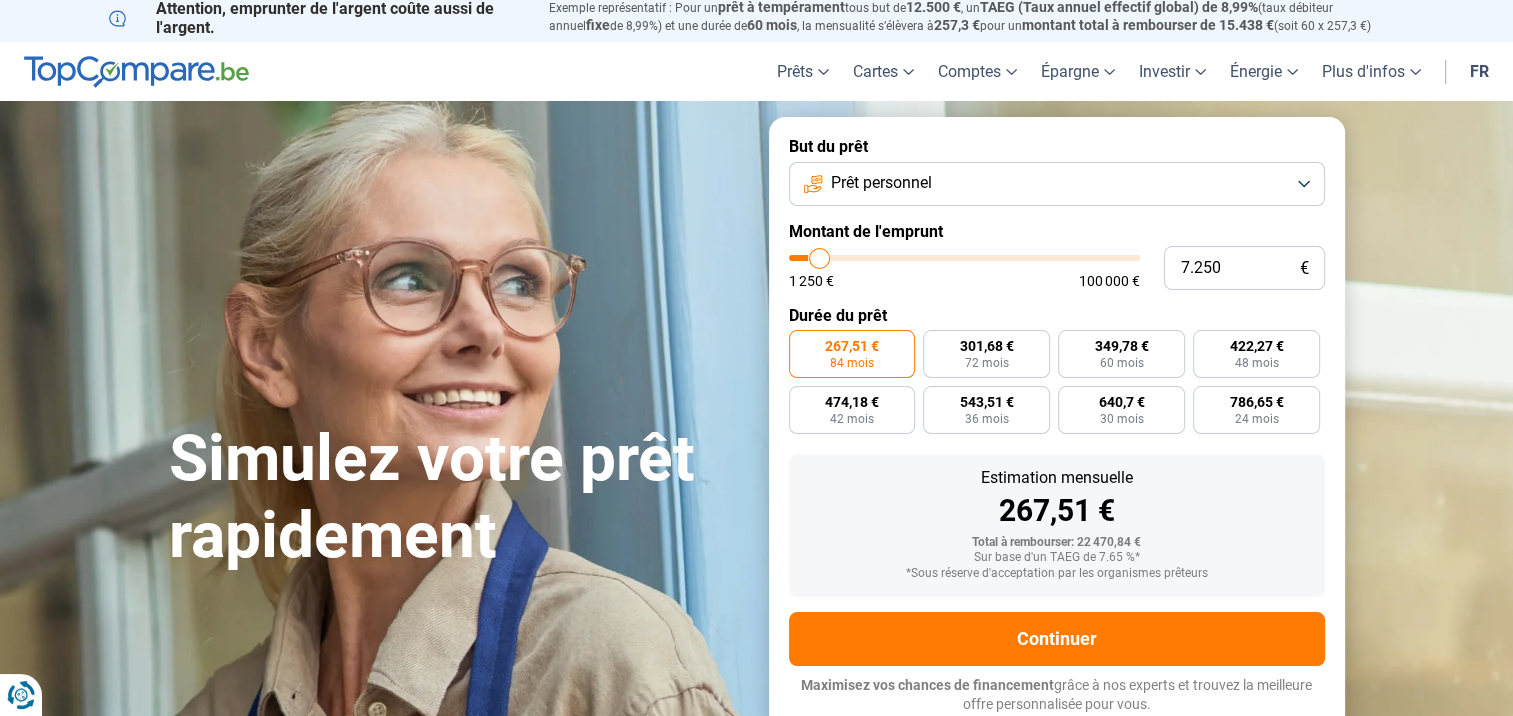 type on "7.500" 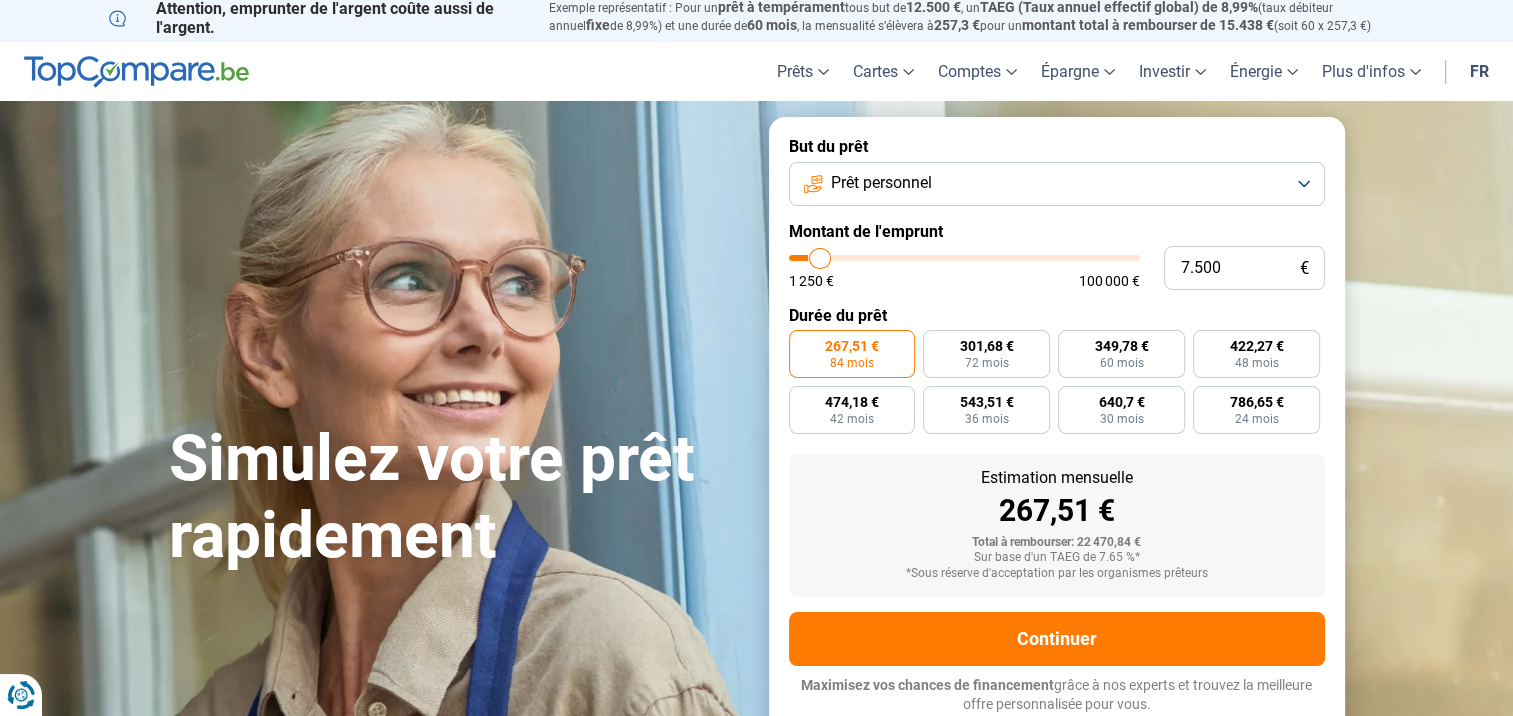 type on "8.250" 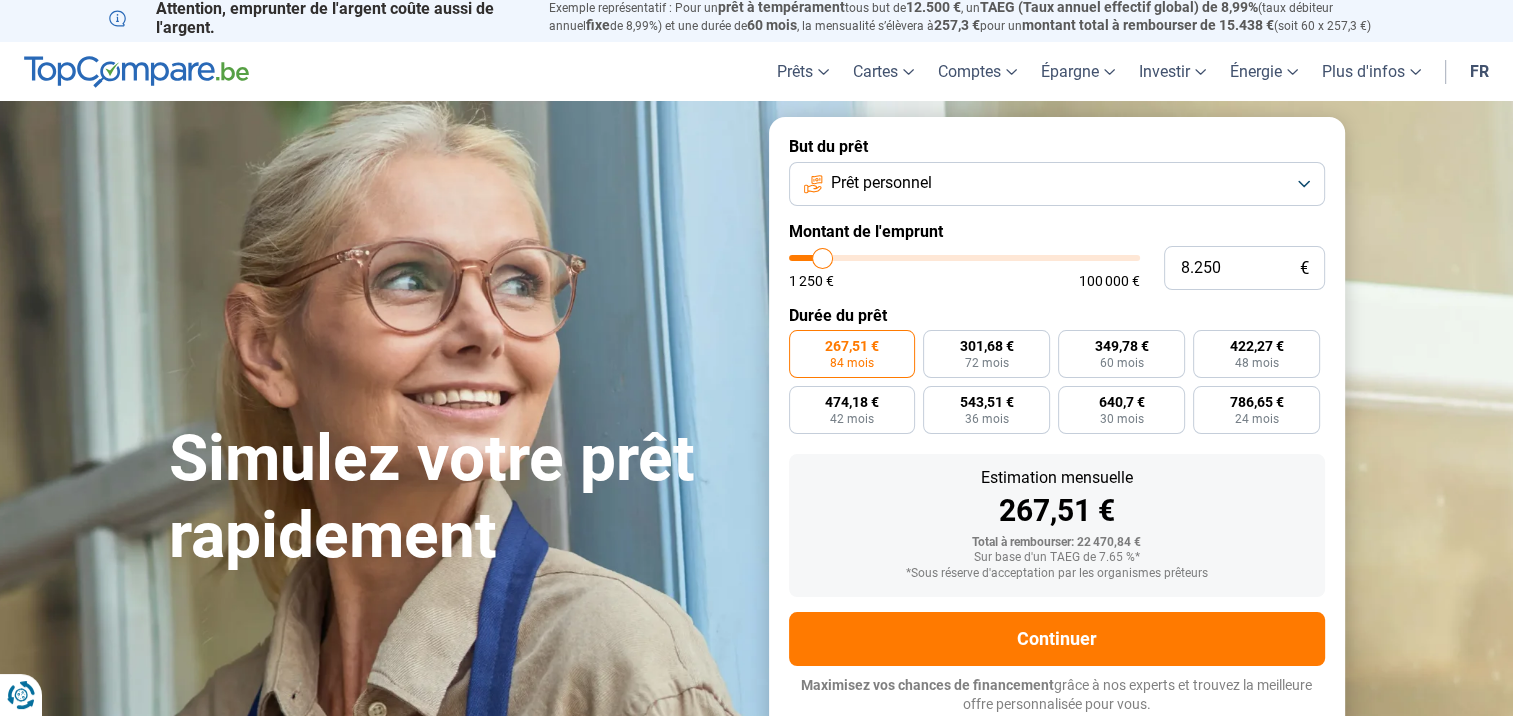 type on "8.000" 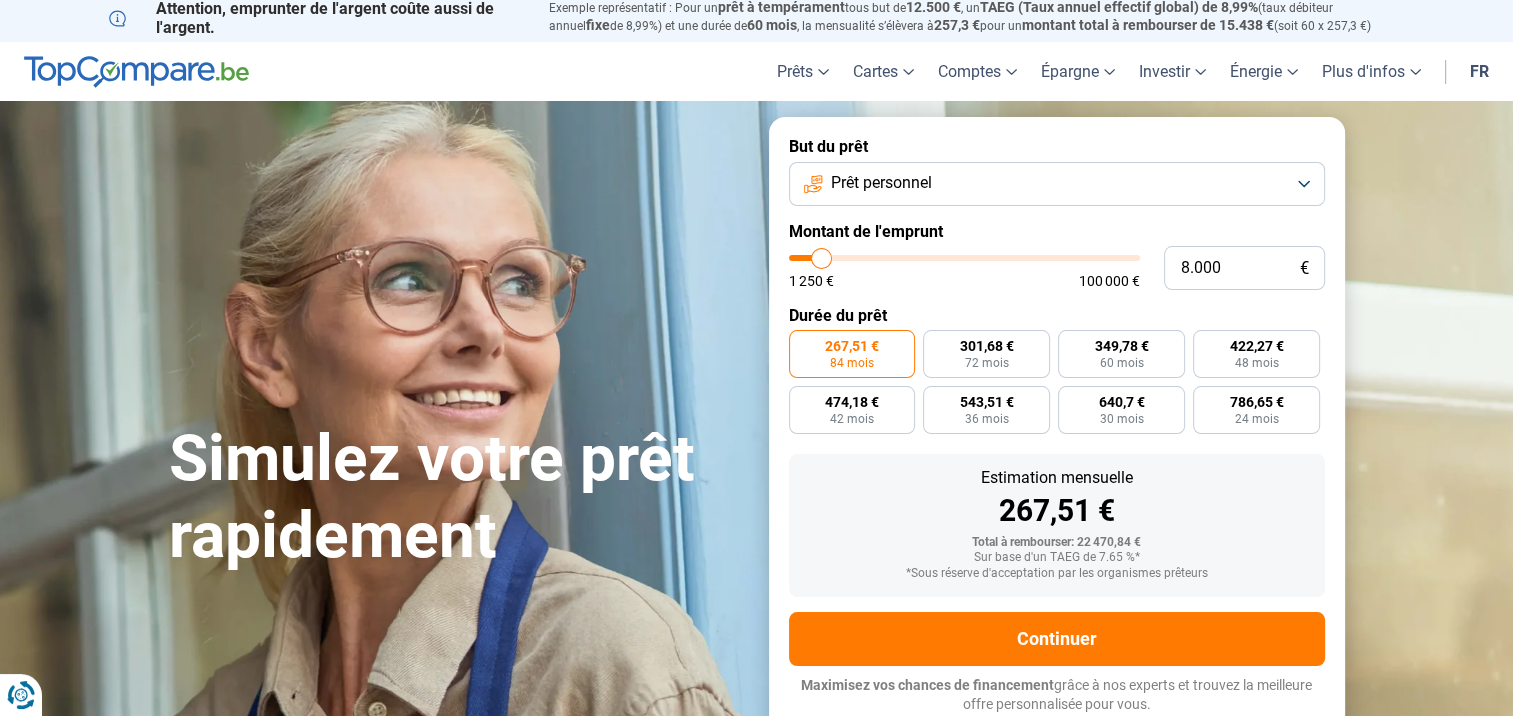 type on "7.750" 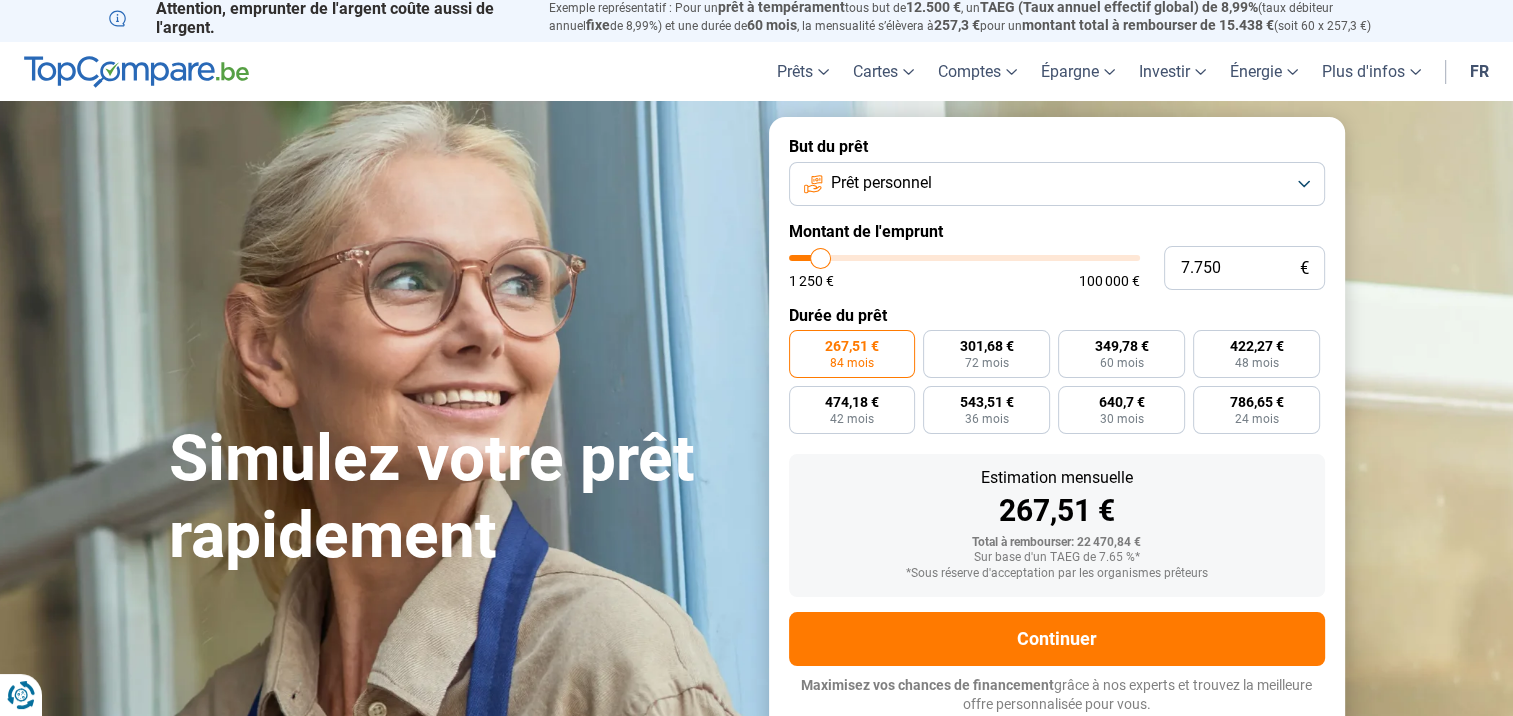 type on "7.500" 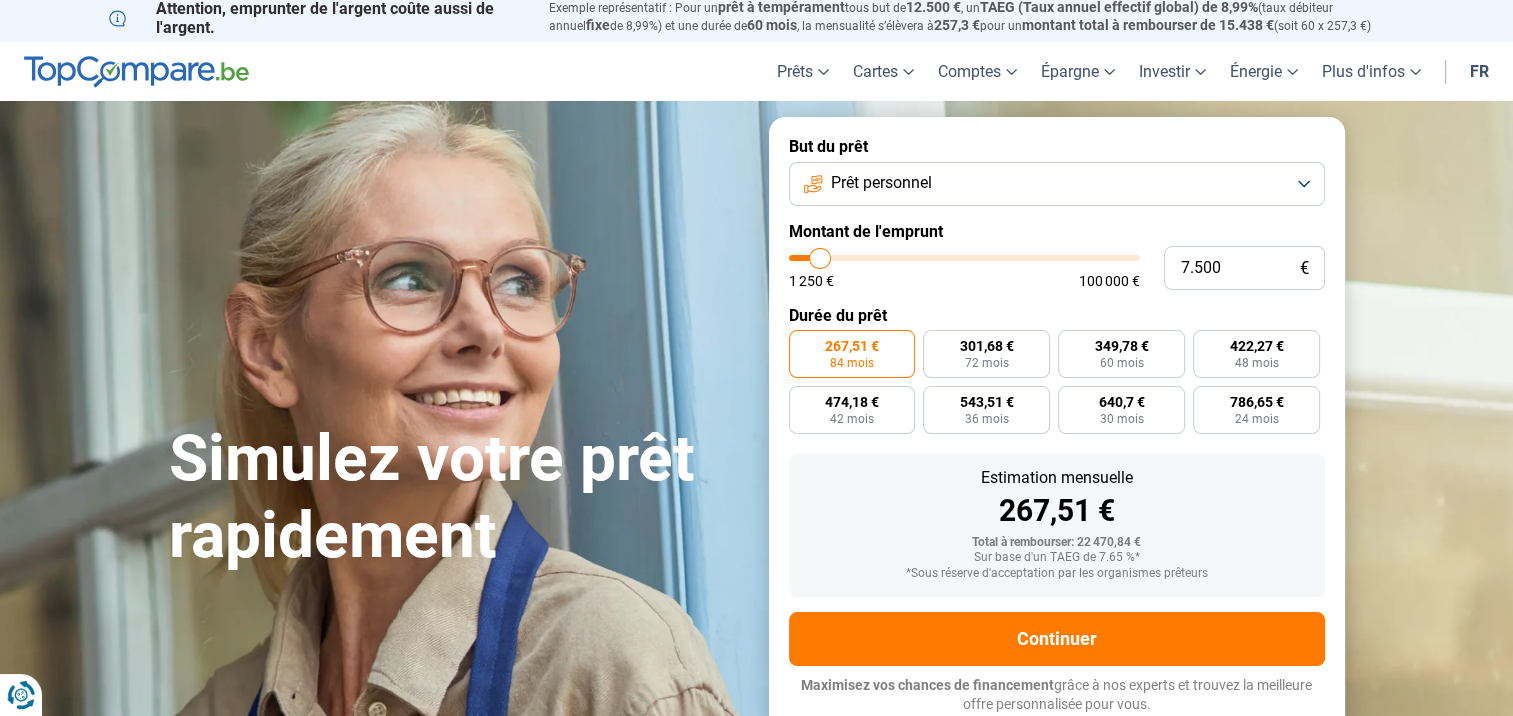 type on "7.250" 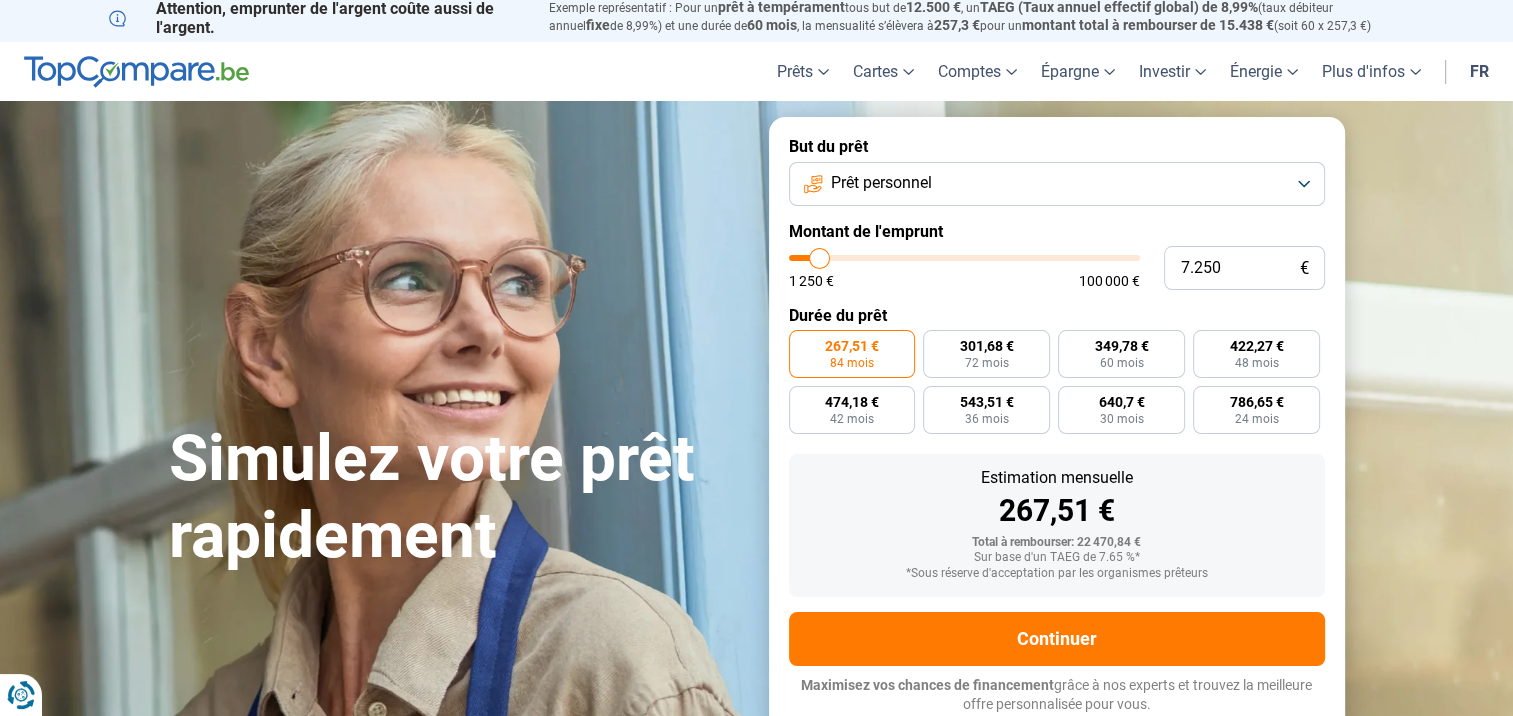 type on "7.000" 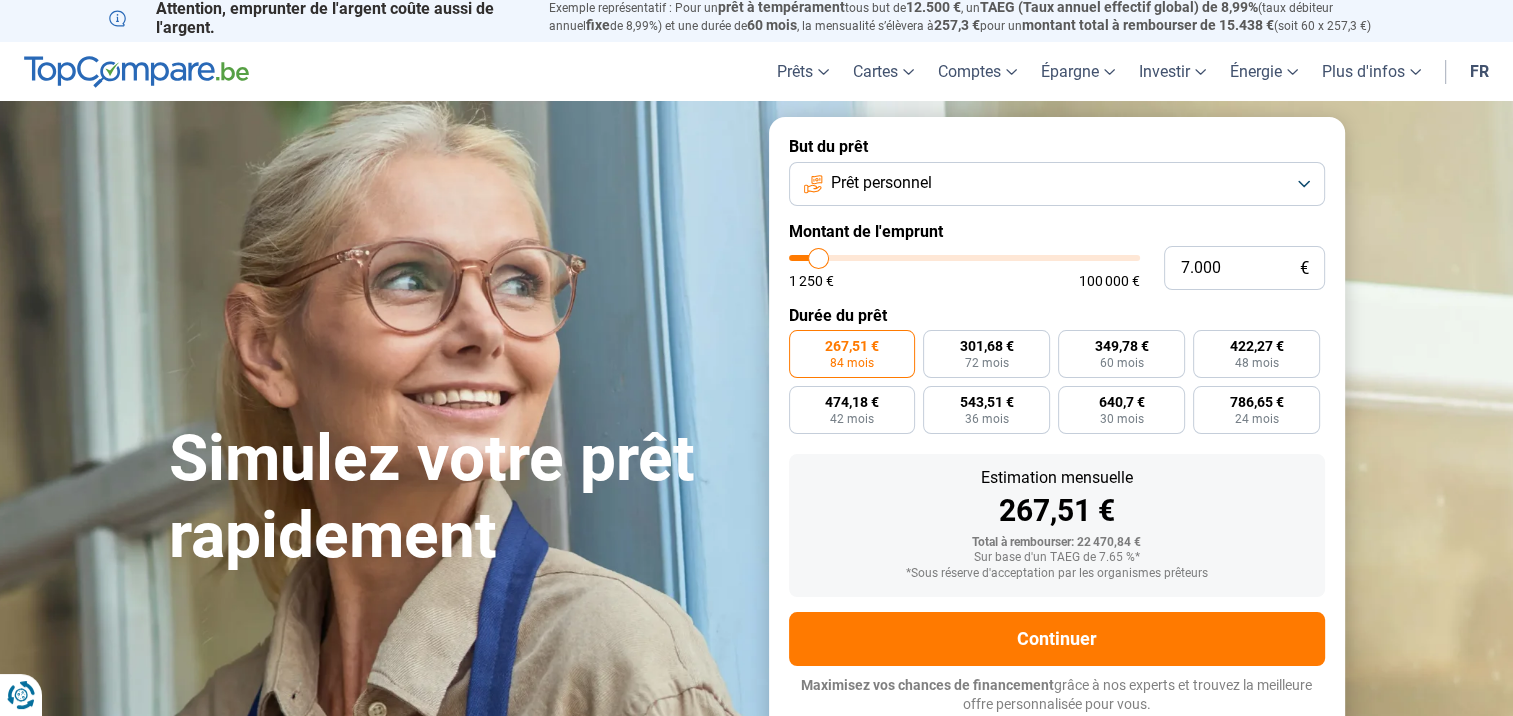 type on "6.750" 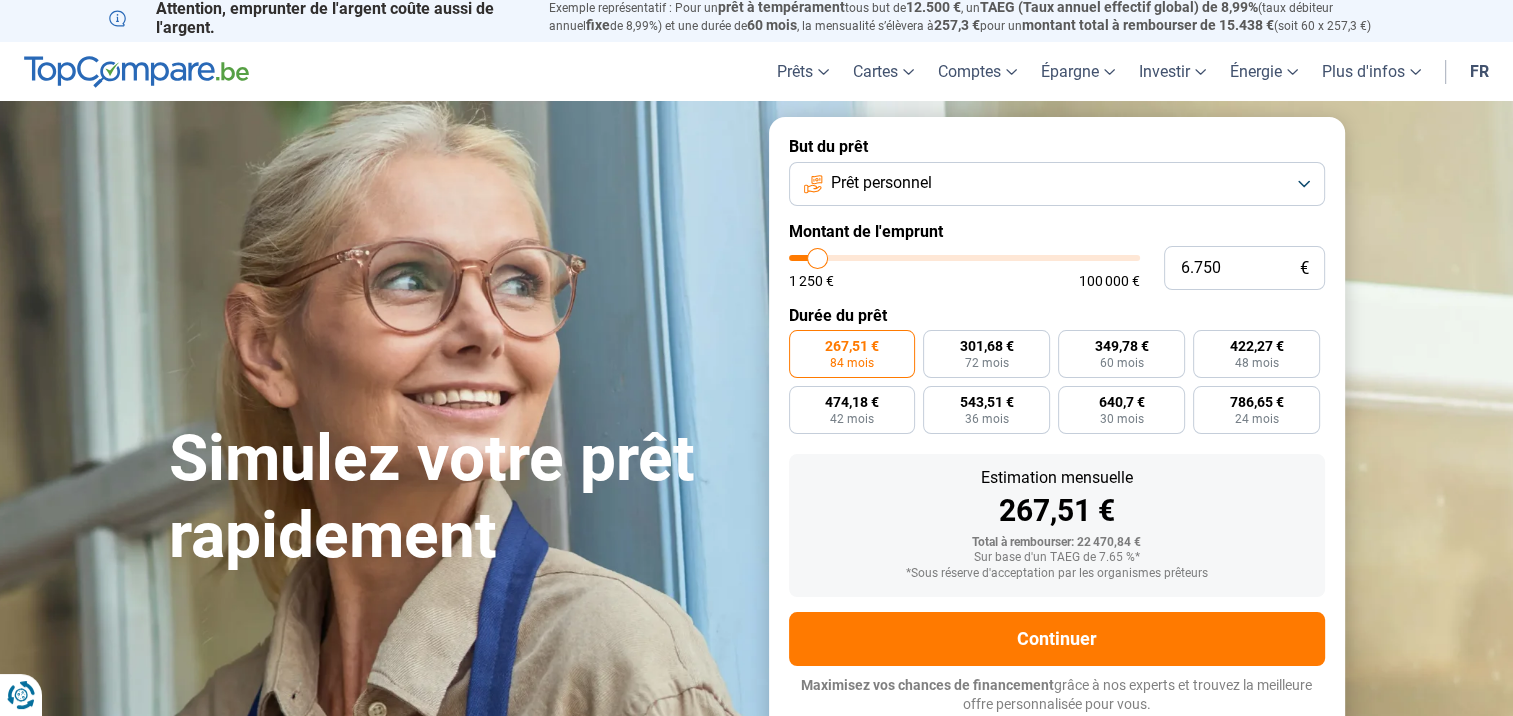 type on "6.500" 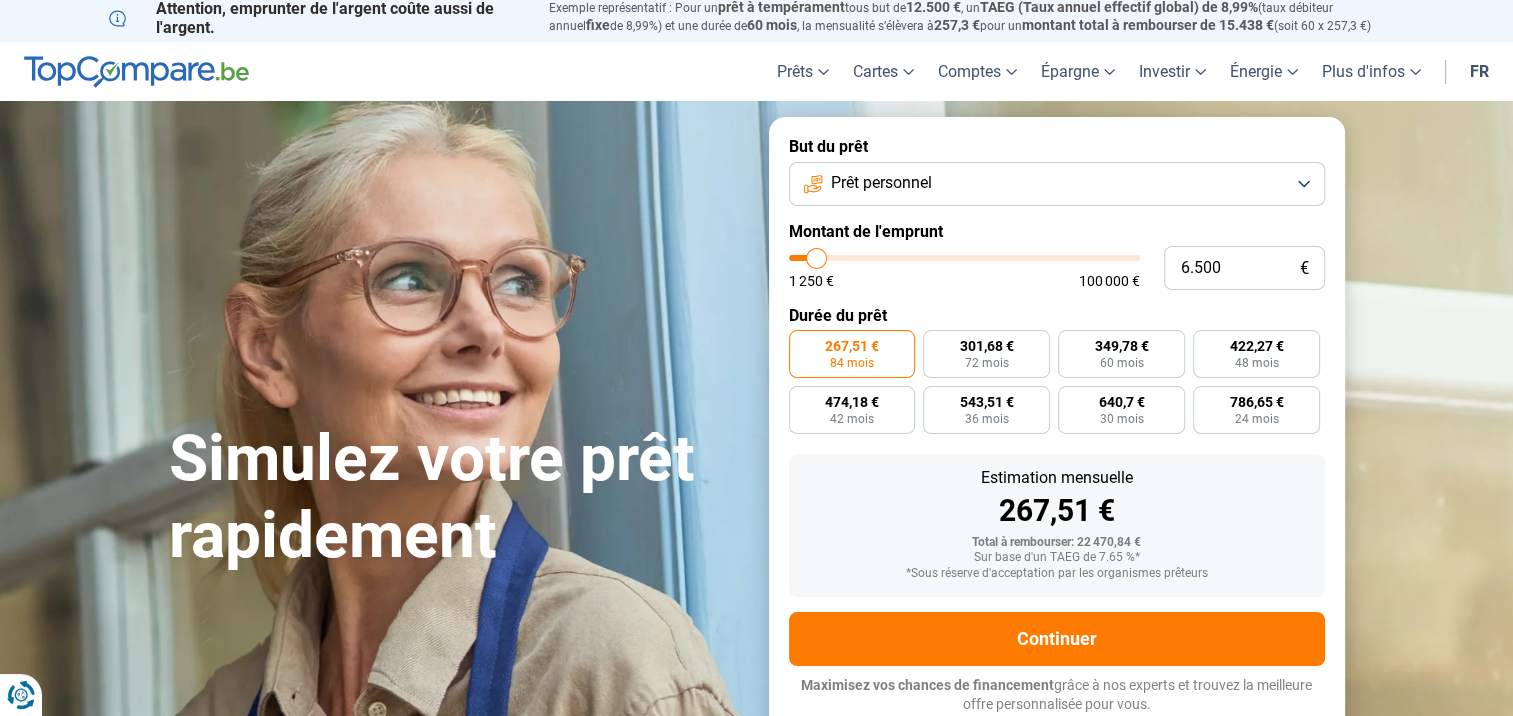 type on "6.250" 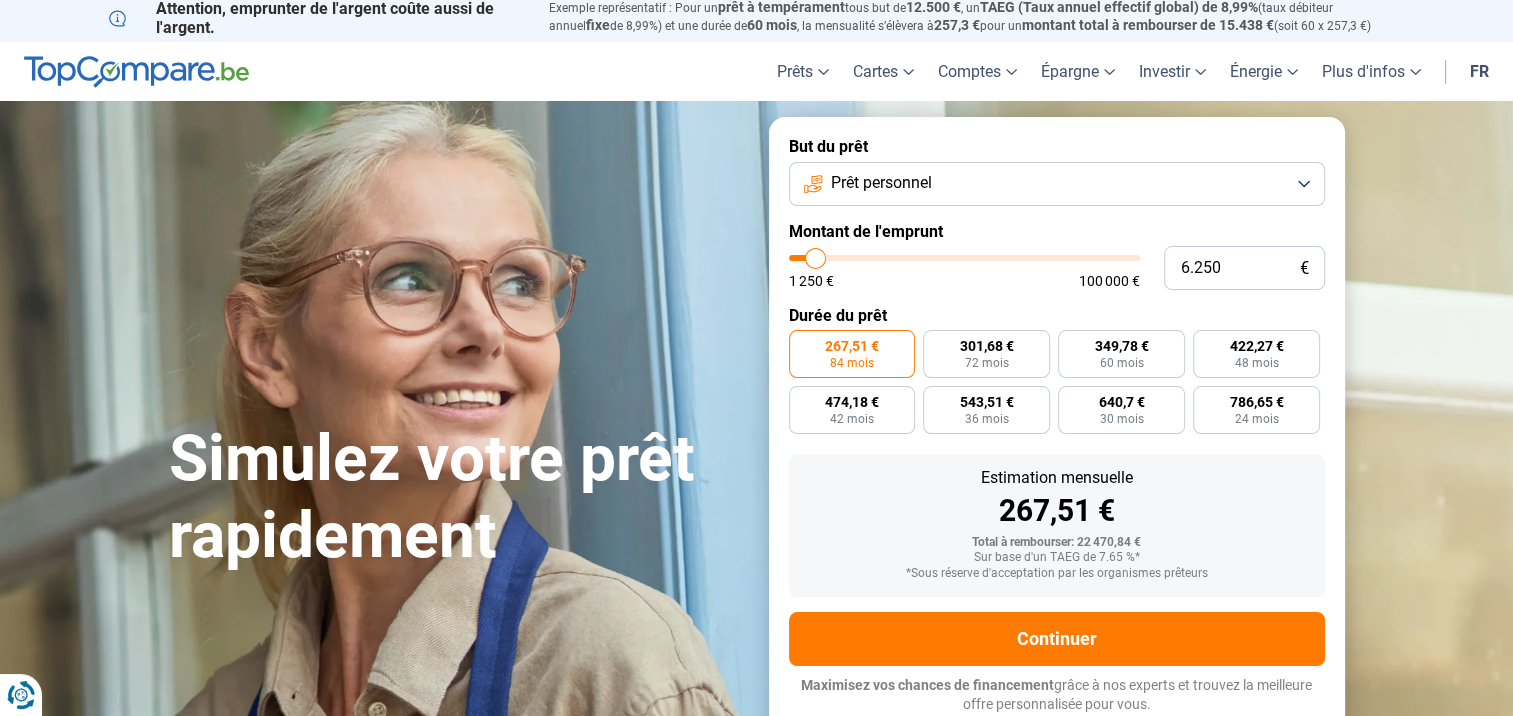 type on "6.000" 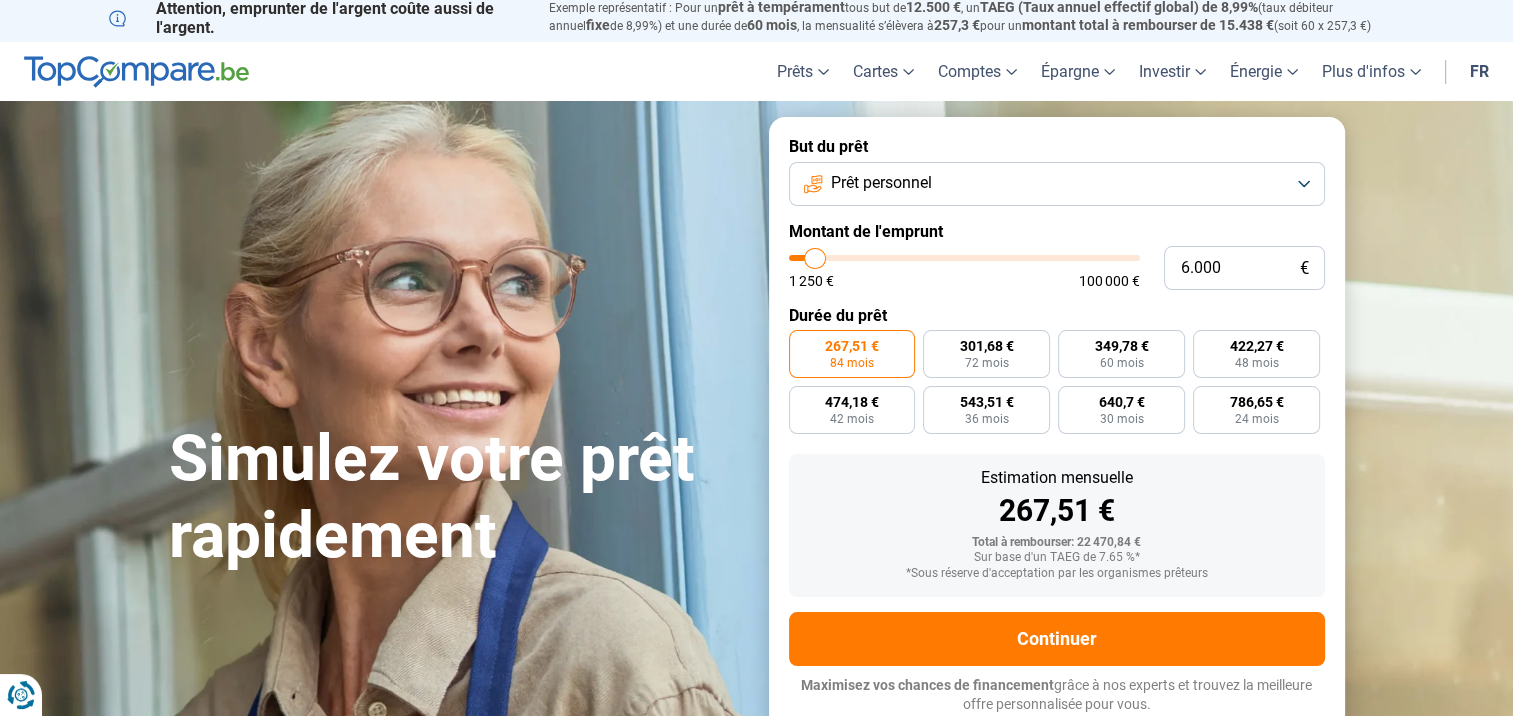 type on "5.750" 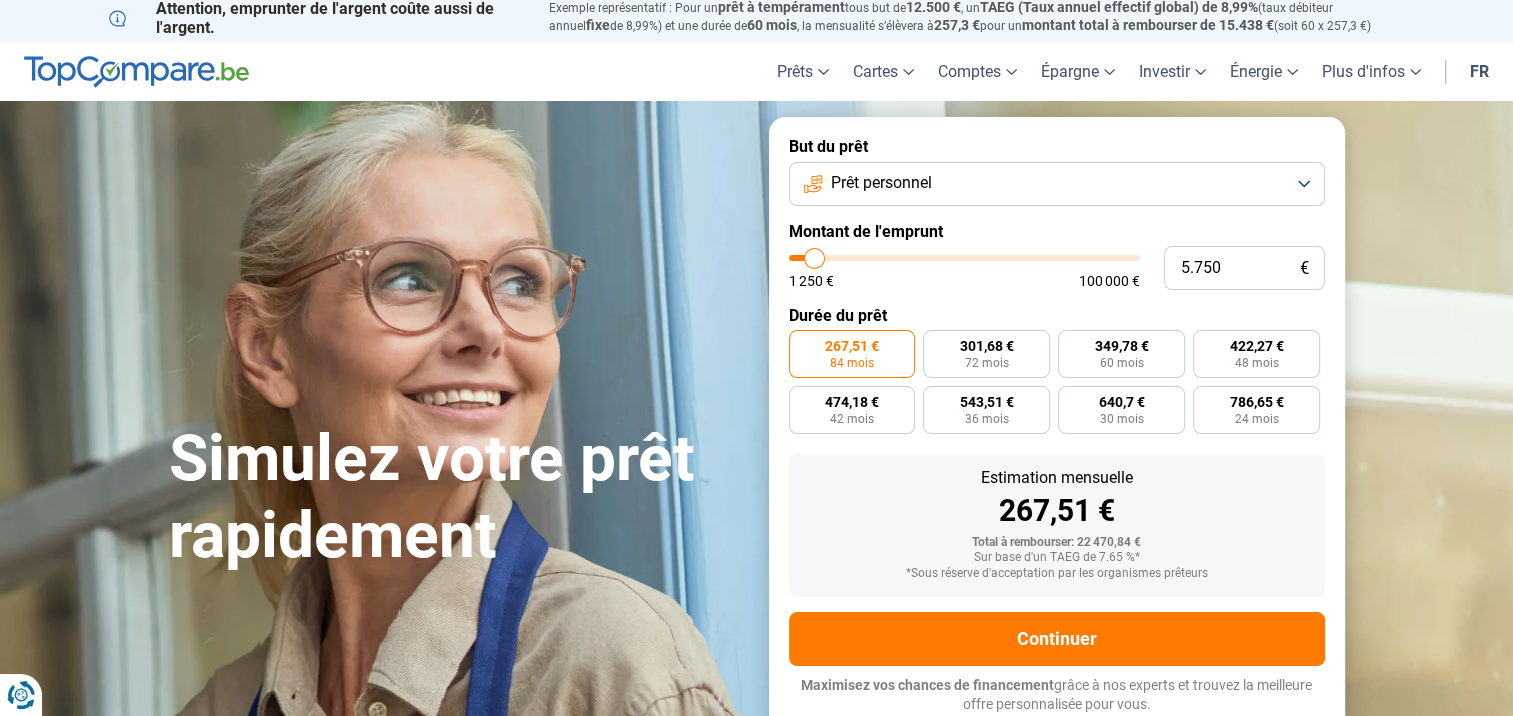 type on "5.500" 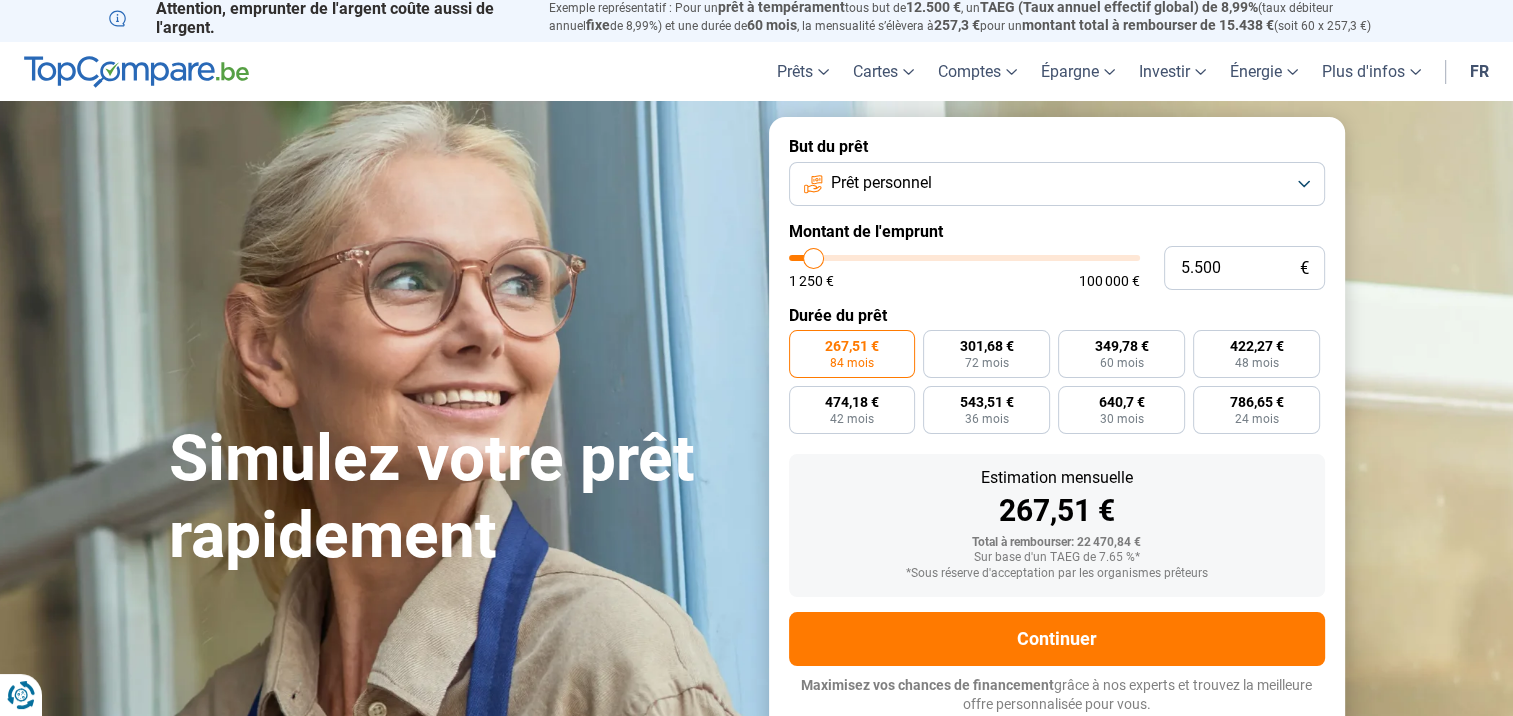 type on "5.750" 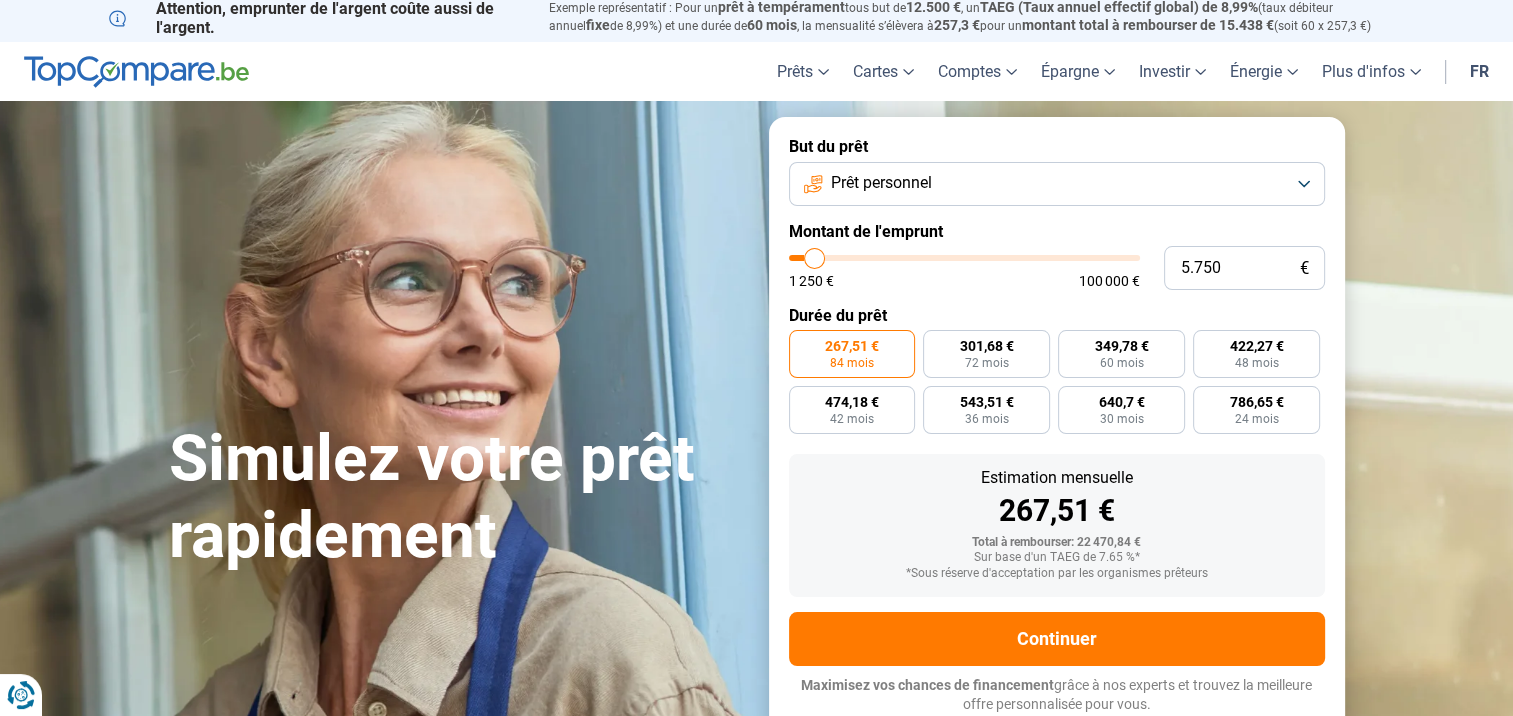 type 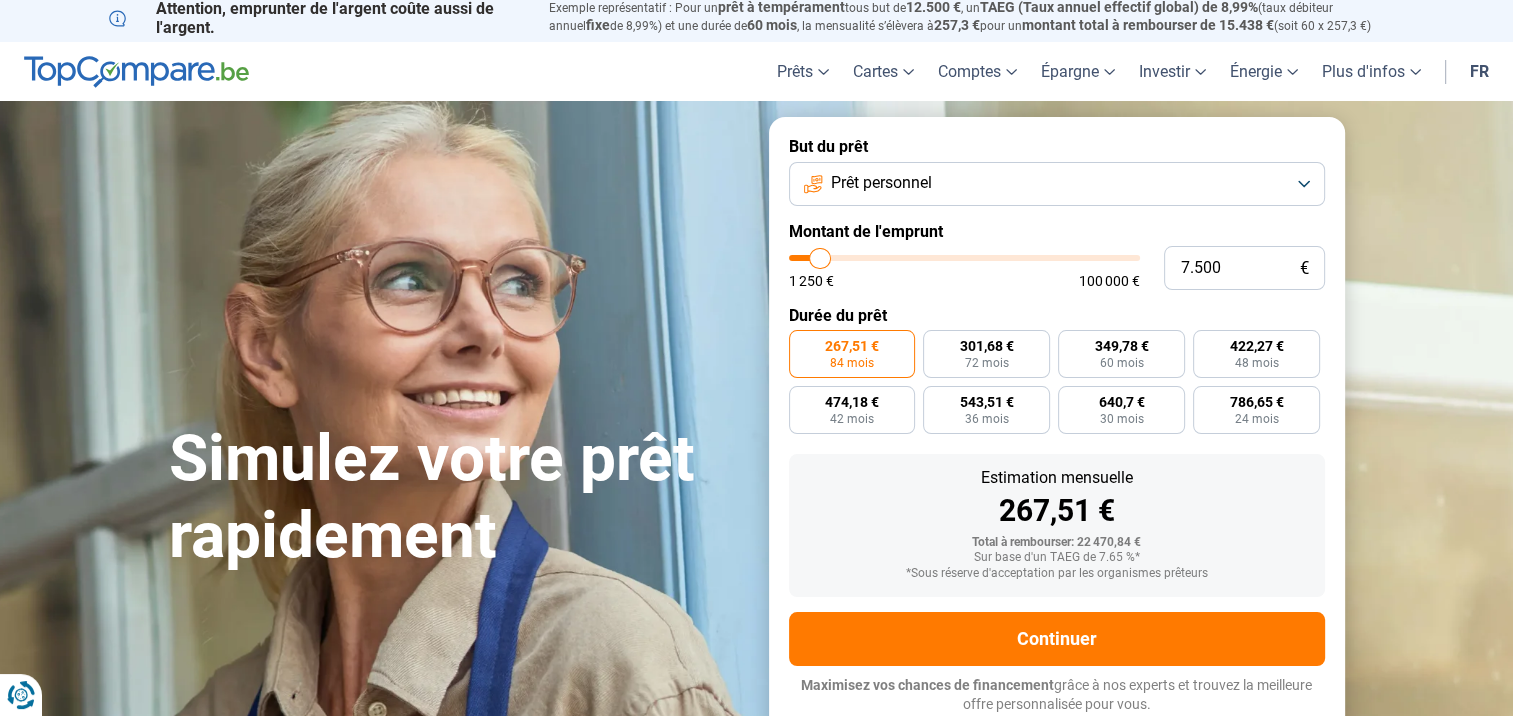drag, startPoint x: 853, startPoint y: 268, endPoint x: 820, endPoint y: 257, distance: 34.785053 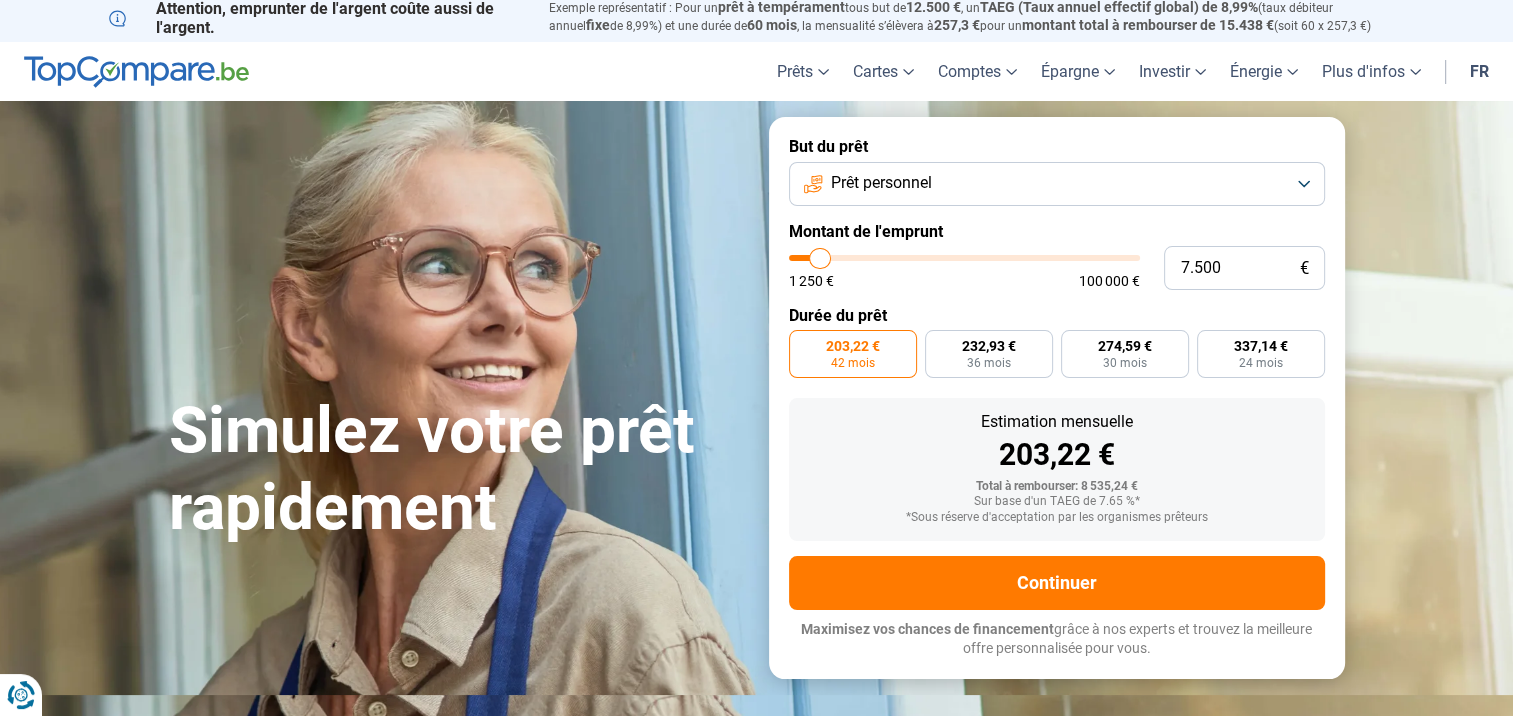 scroll, scrollTop: 0, scrollLeft: 0, axis: both 